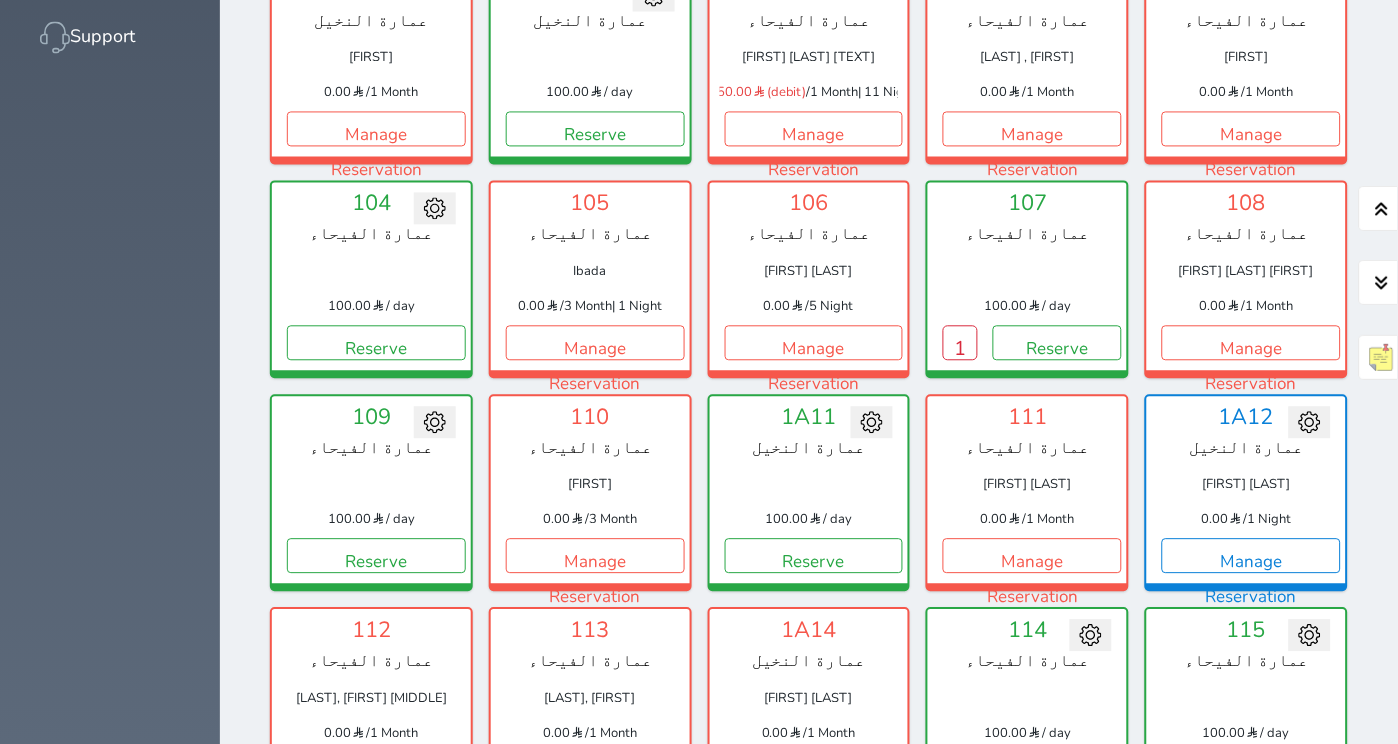 scroll, scrollTop: 0, scrollLeft: 0, axis: both 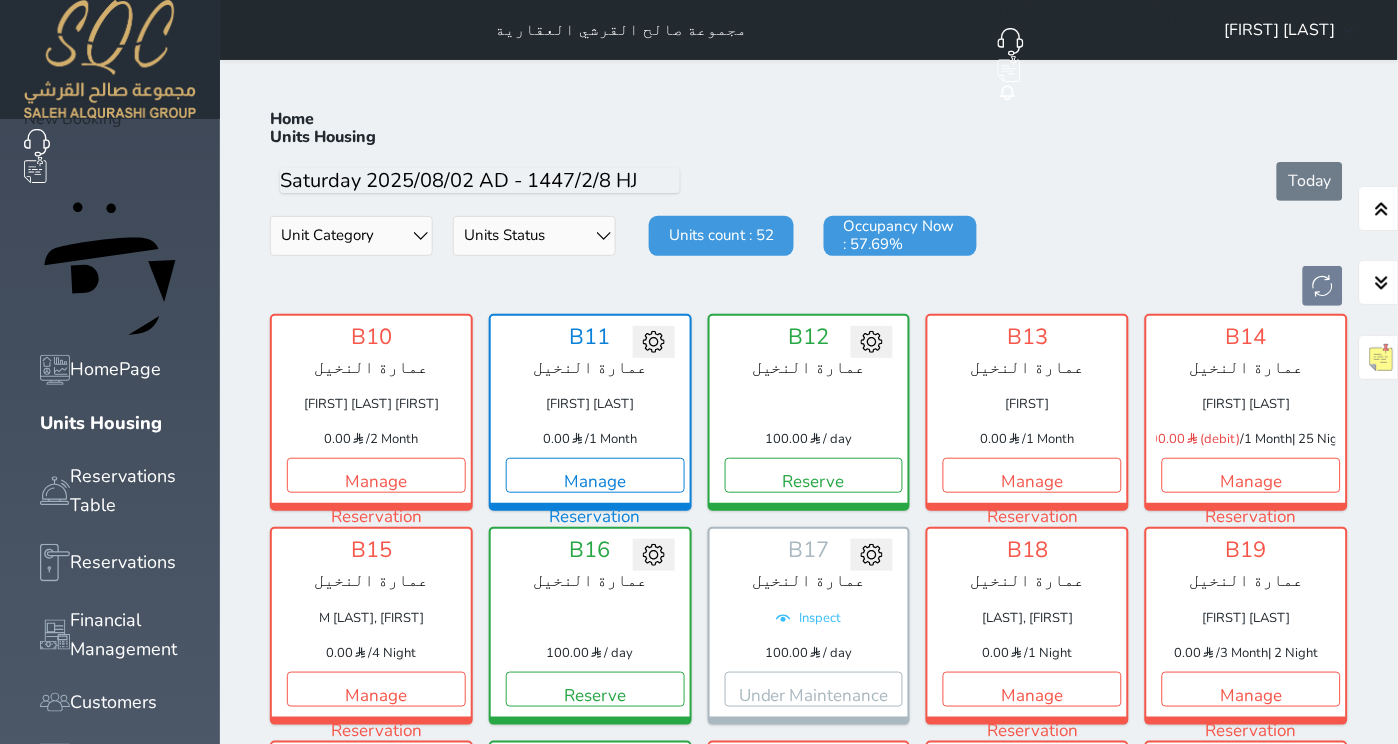 click on "Unit Category [BUILDING] [BUILDING] [BUILDING]" at bounding box center [351, 236] 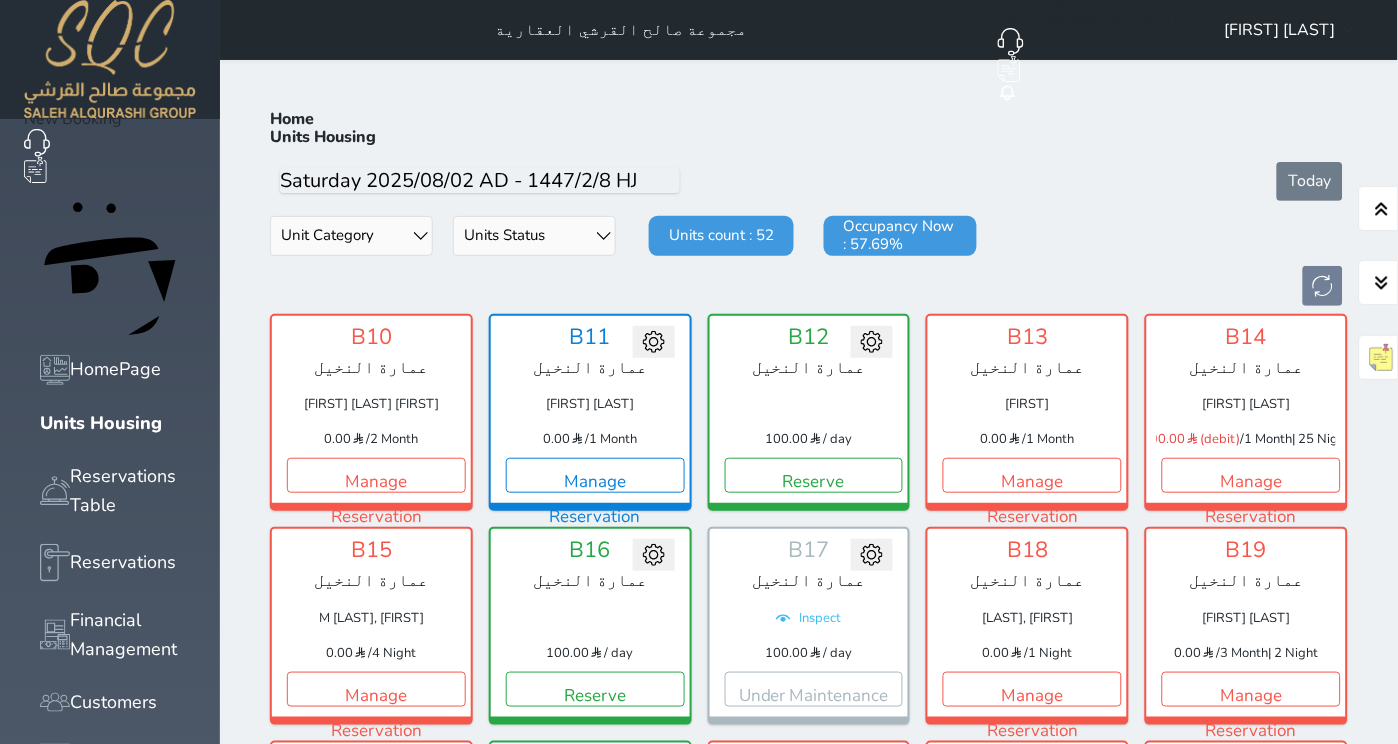 select on "[NUMBER]" 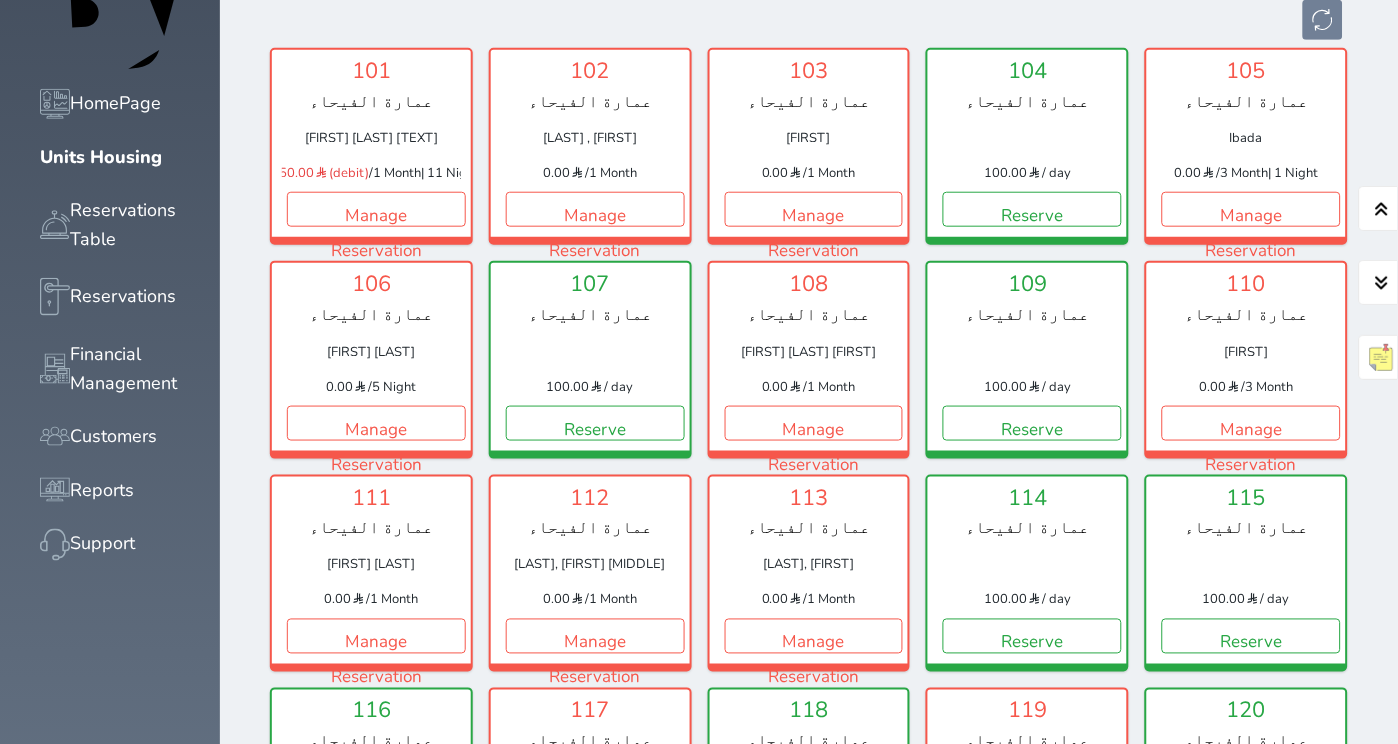 scroll, scrollTop: 265, scrollLeft: 0, axis: vertical 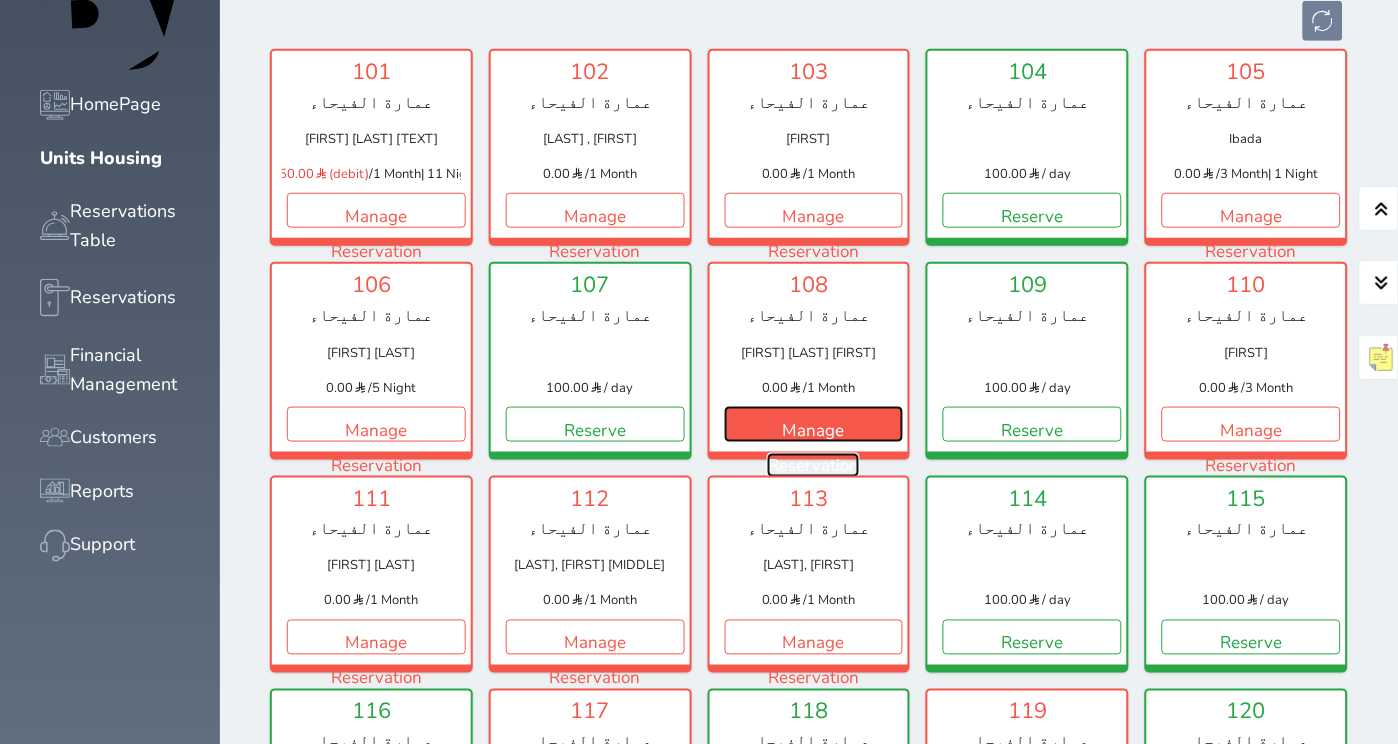 click on "Manage Reservation" at bounding box center (814, 424) 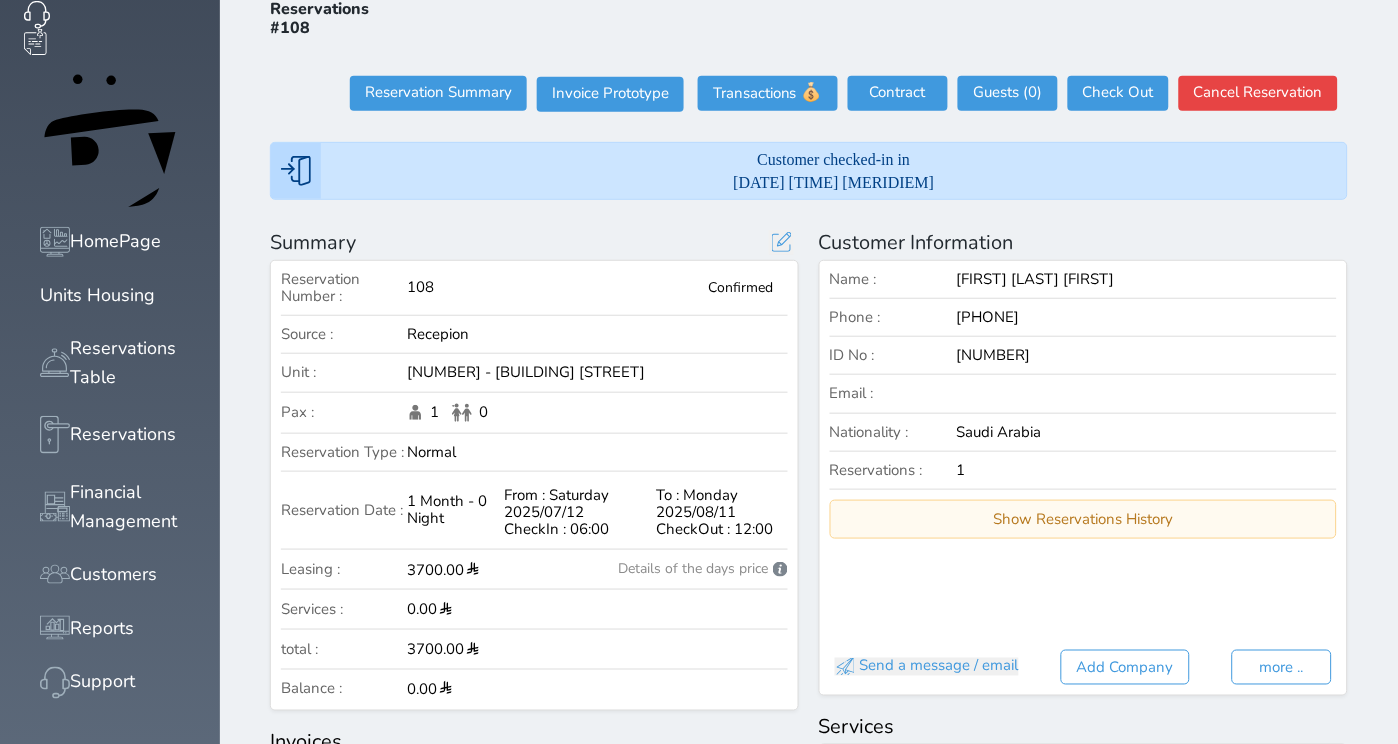 scroll, scrollTop: 0, scrollLeft: 0, axis: both 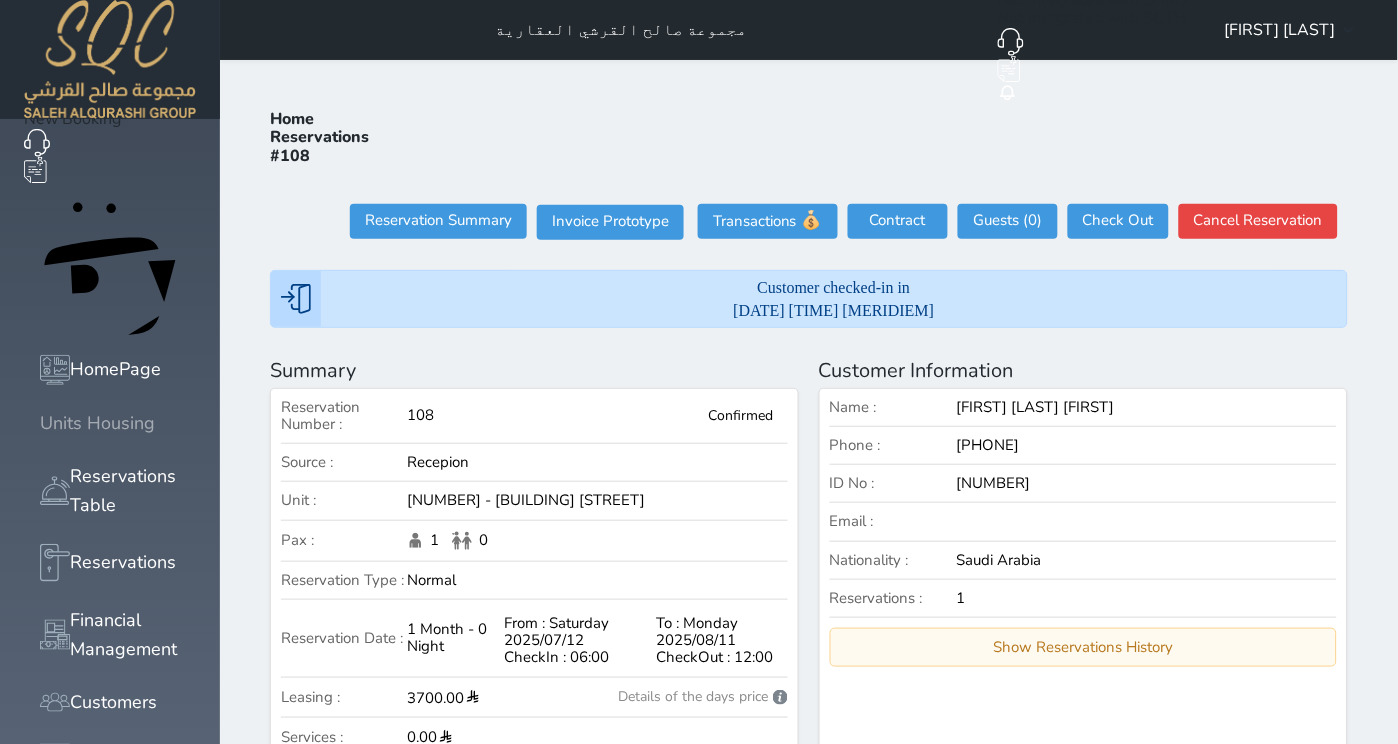 click 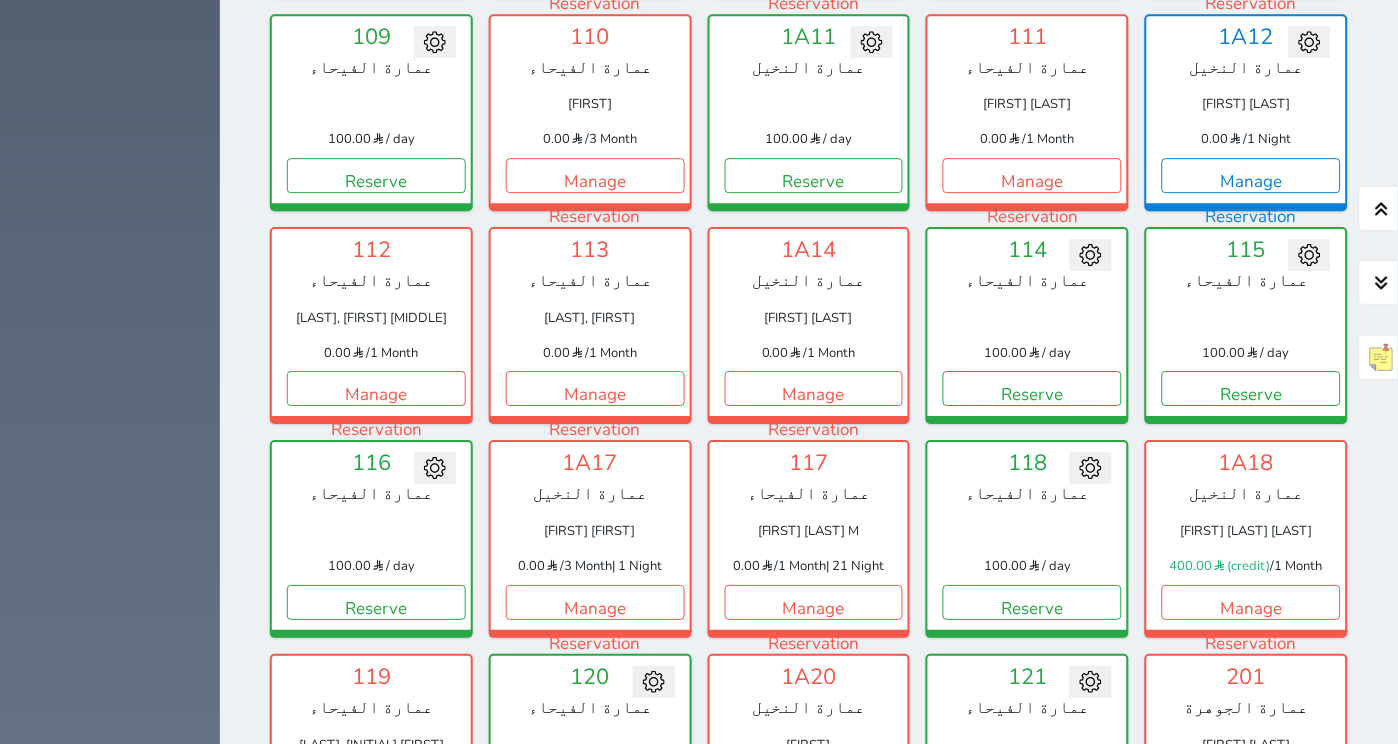 scroll, scrollTop: 1153, scrollLeft: 0, axis: vertical 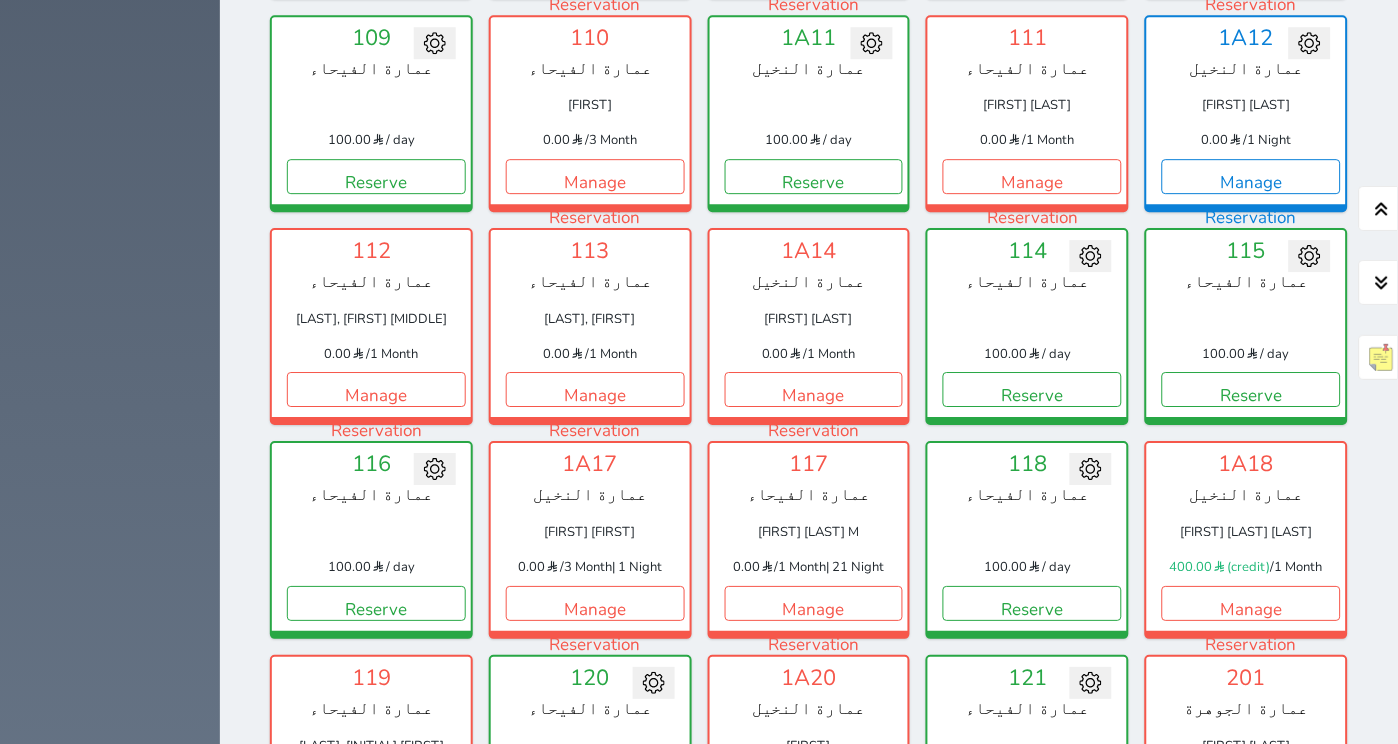 click on "Manage Reservation" at bounding box center (376, 816) 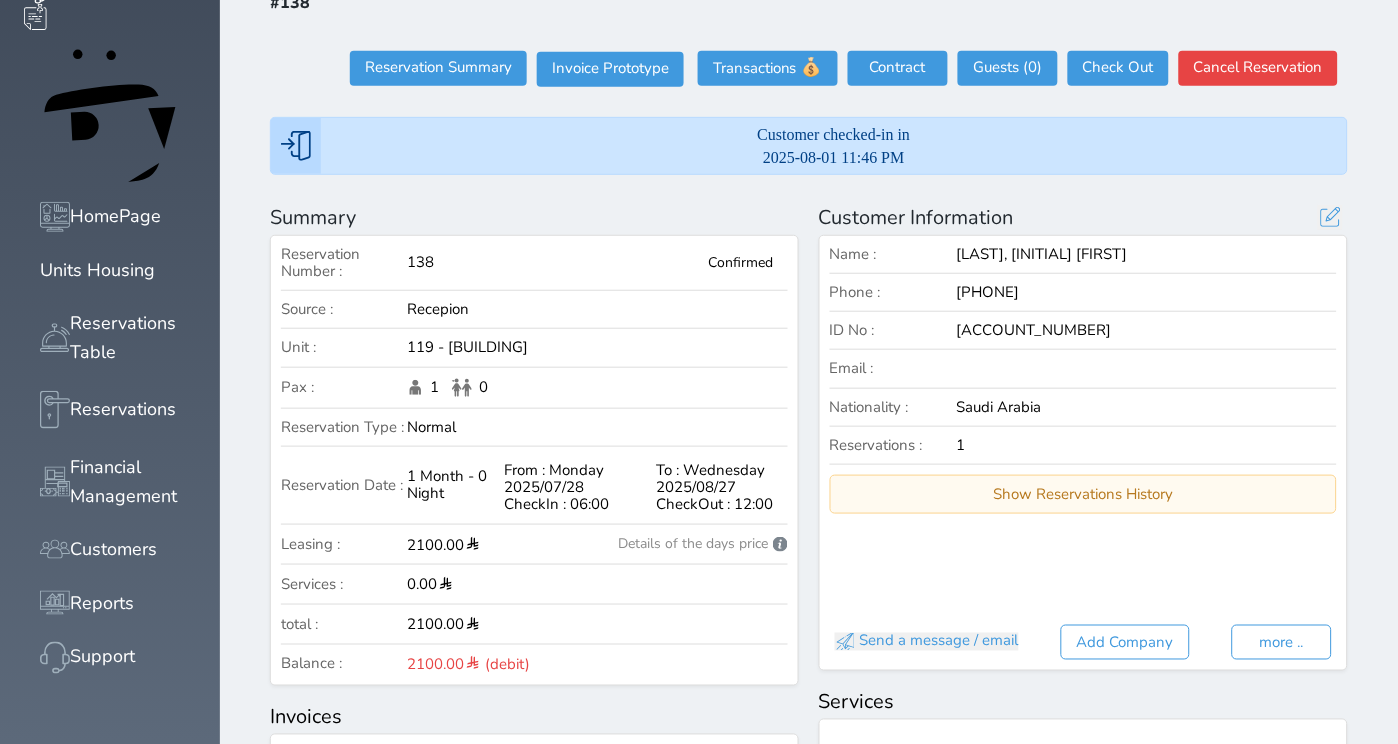 scroll, scrollTop: 152, scrollLeft: 0, axis: vertical 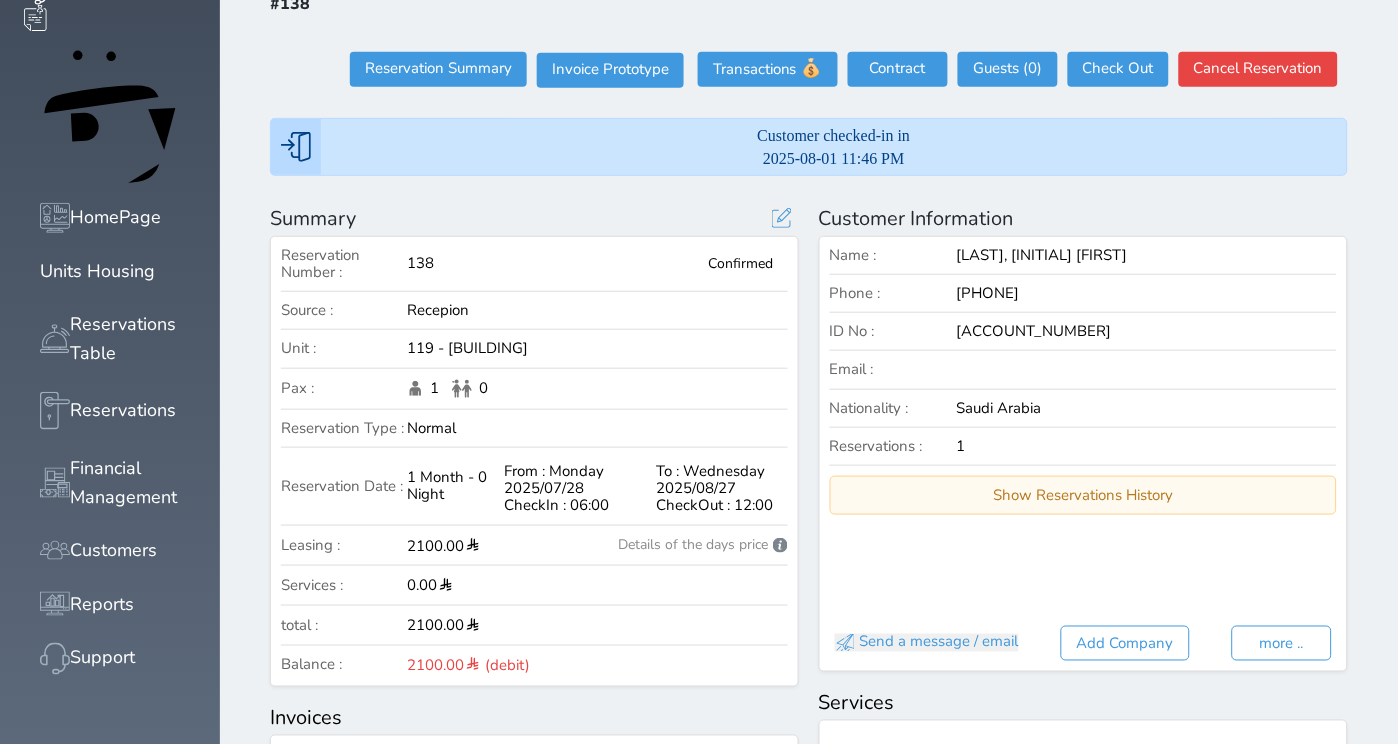 click on "[TEXT] :           [NUMBER]                 [NUMBER]" at bounding box center [534, 394] 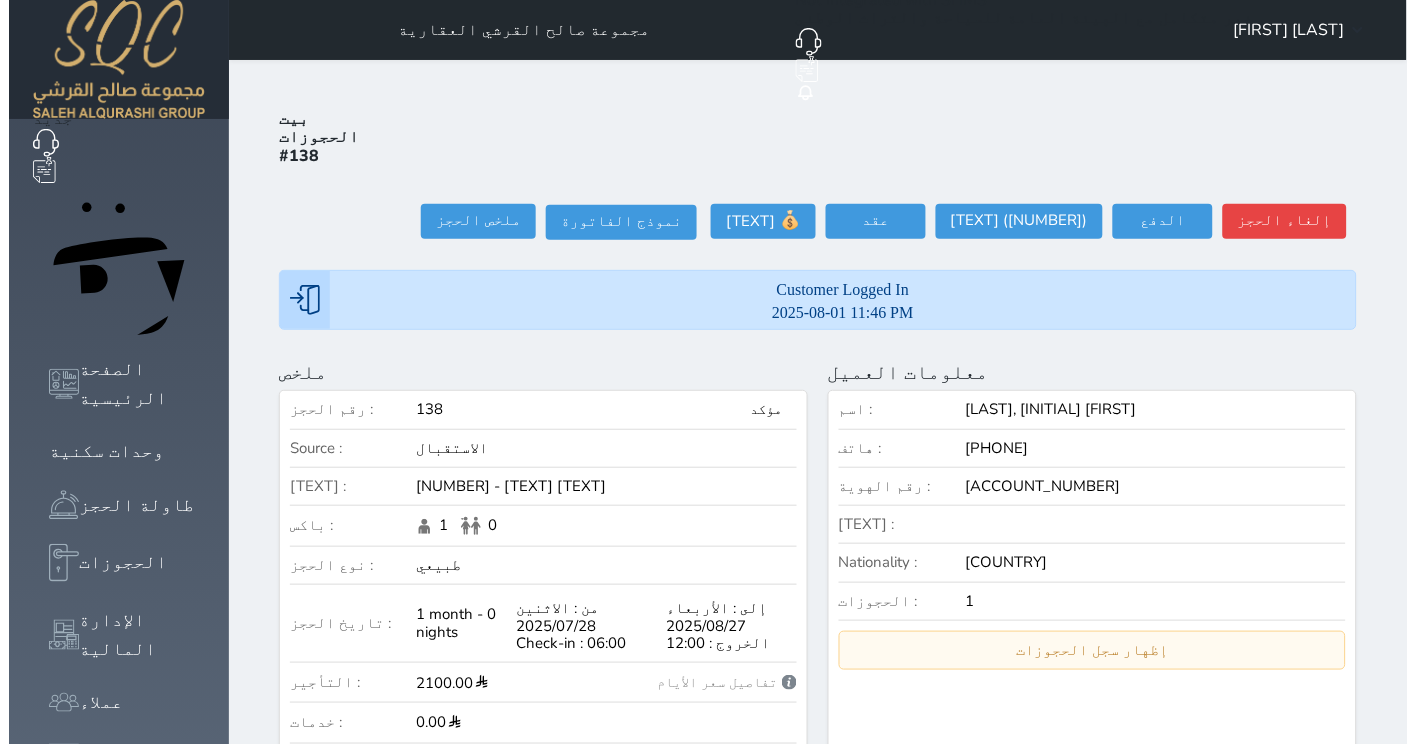 scroll, scrollTop: 151, scrollLeft: 0, axis: vertical 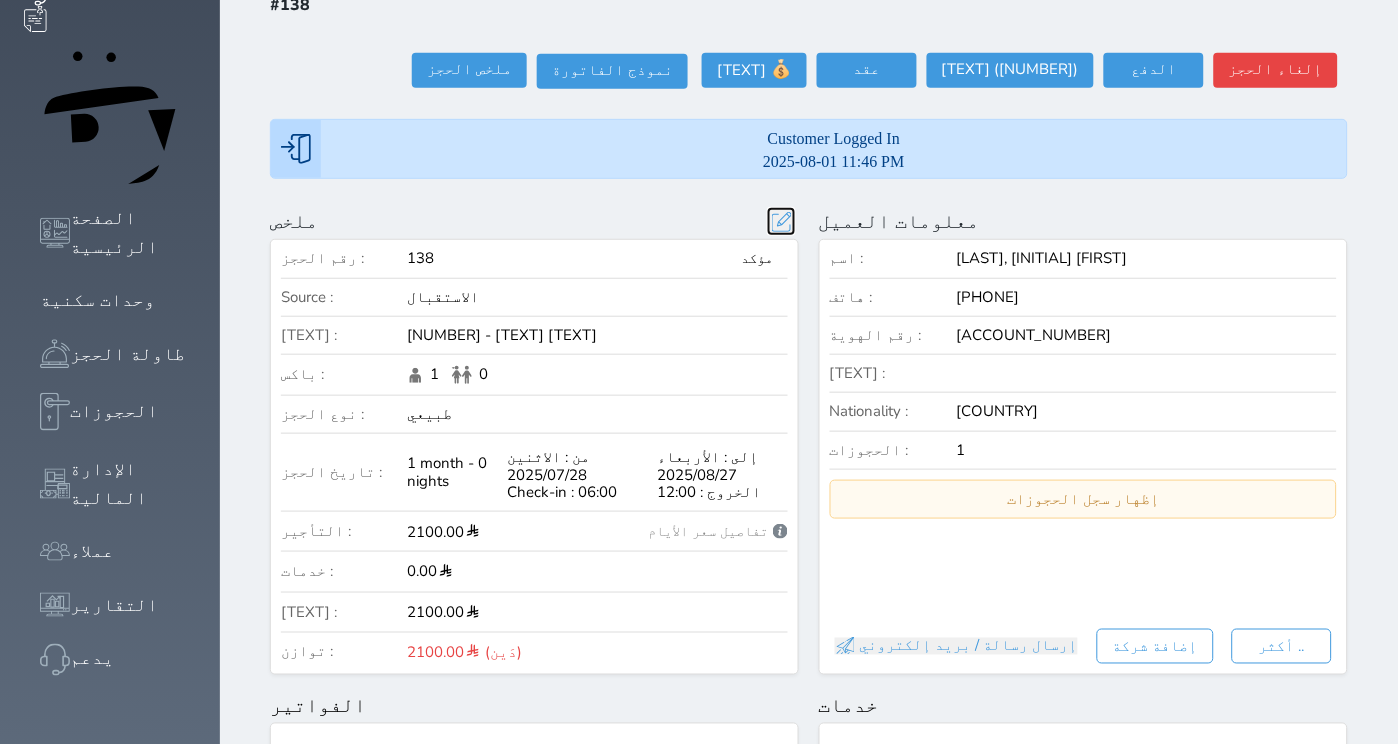 click at bounding box center (781, 221) 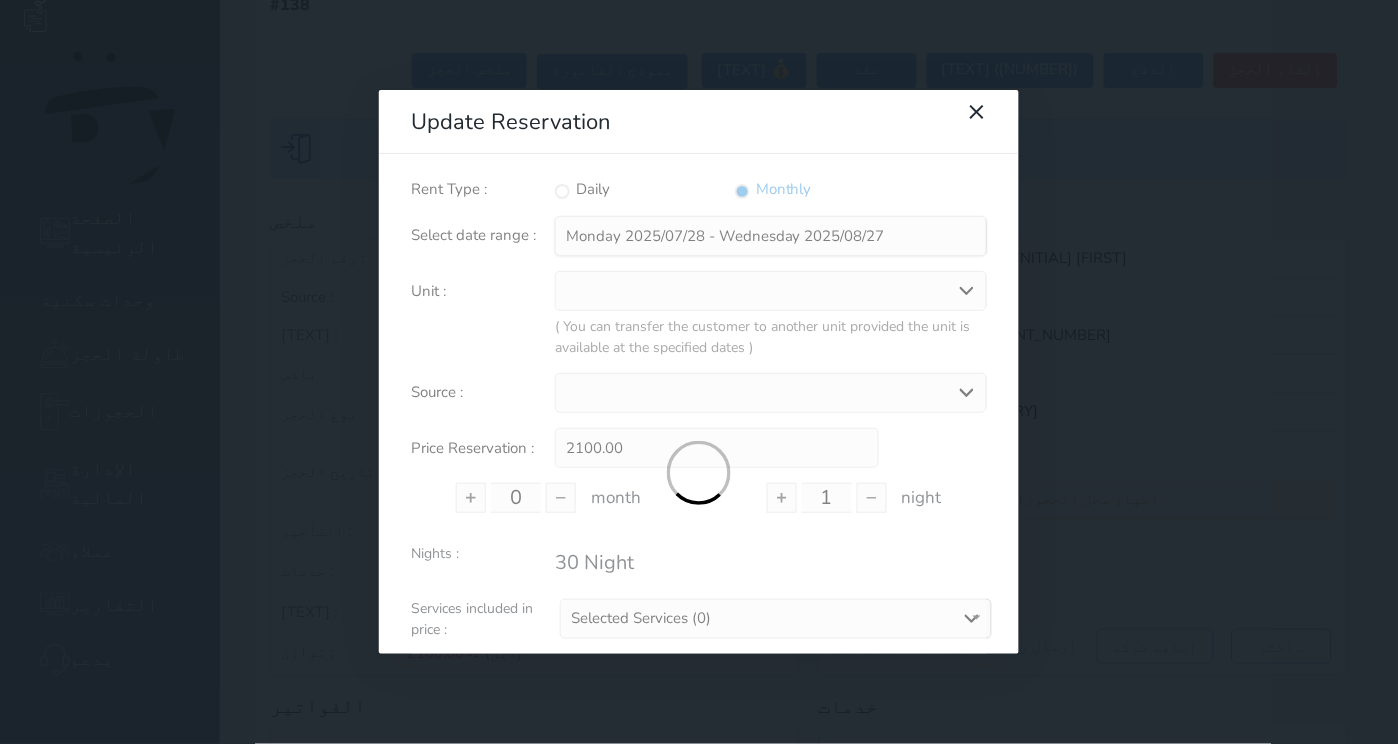 type on "1" 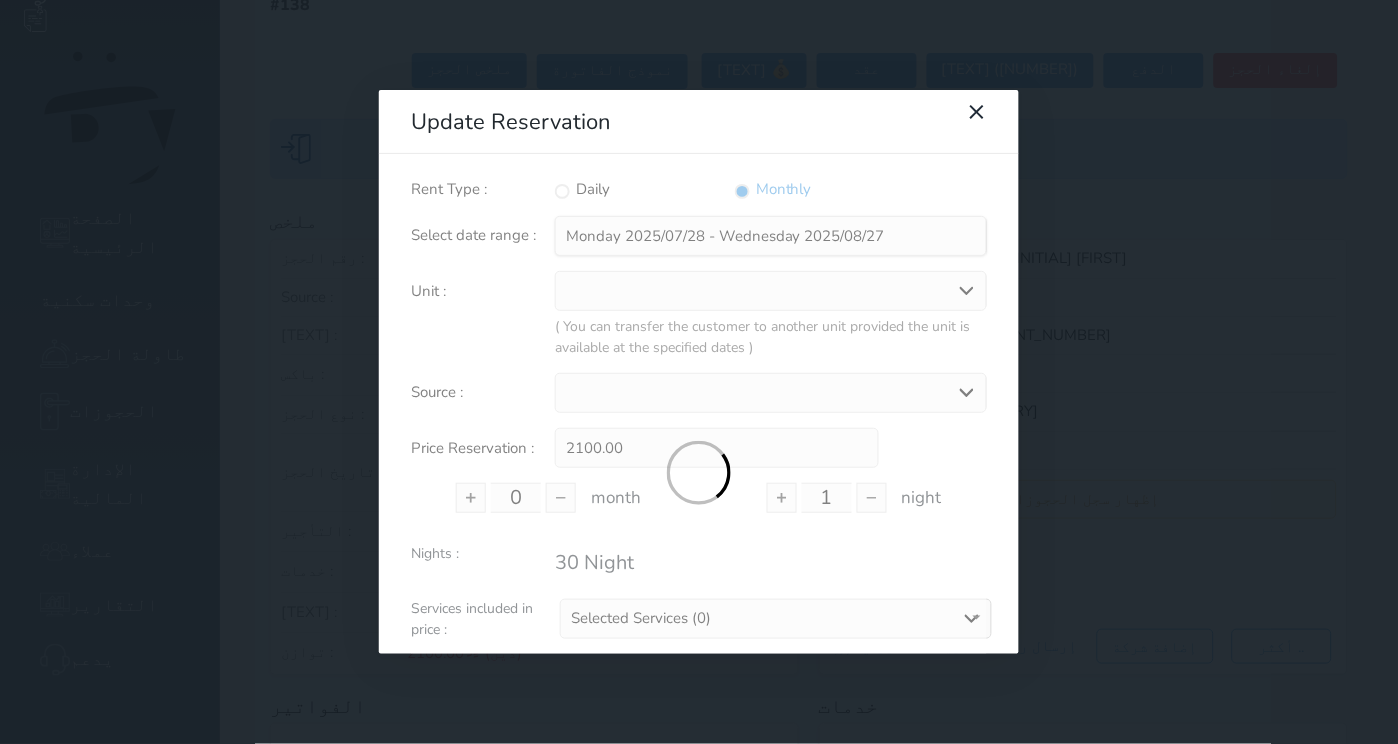 type on "0" 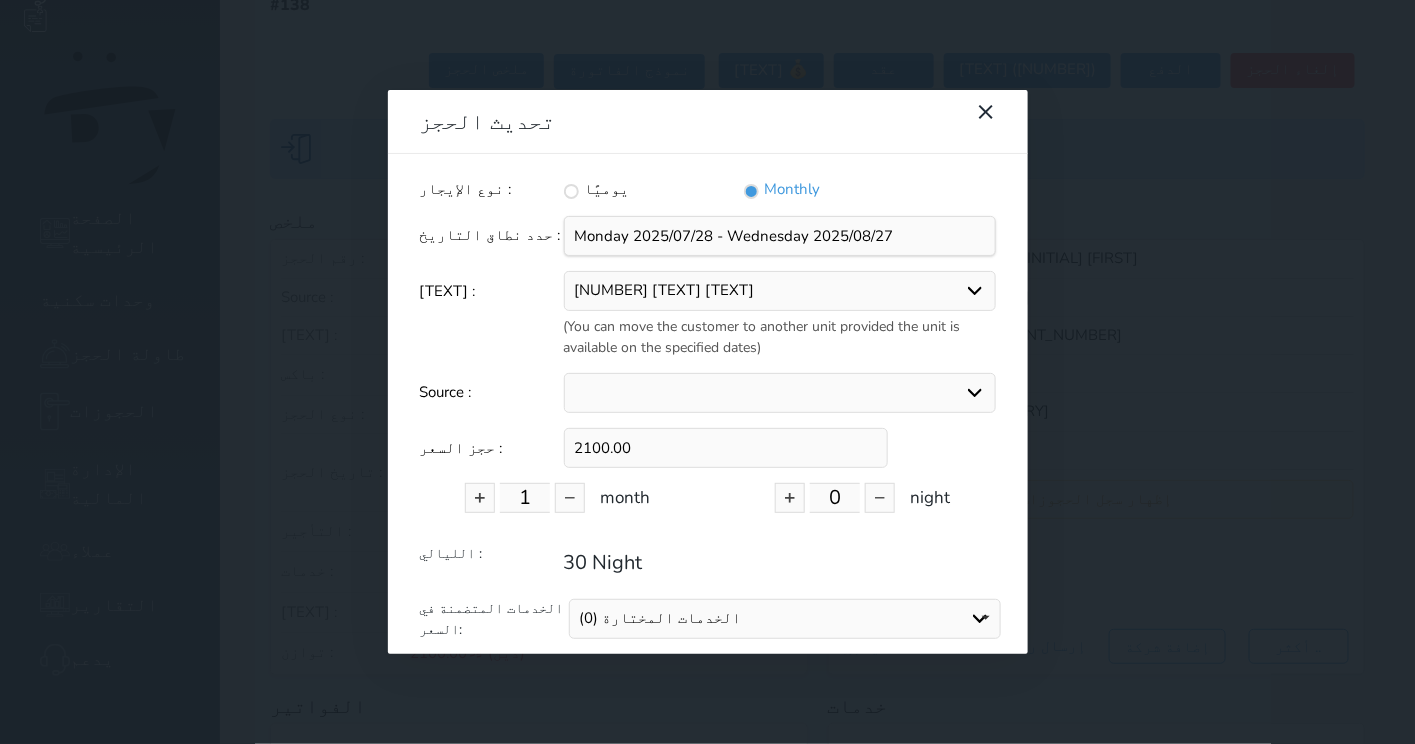 scroll, scrollTop: 104, scrollLeft: 0, axis: vertical 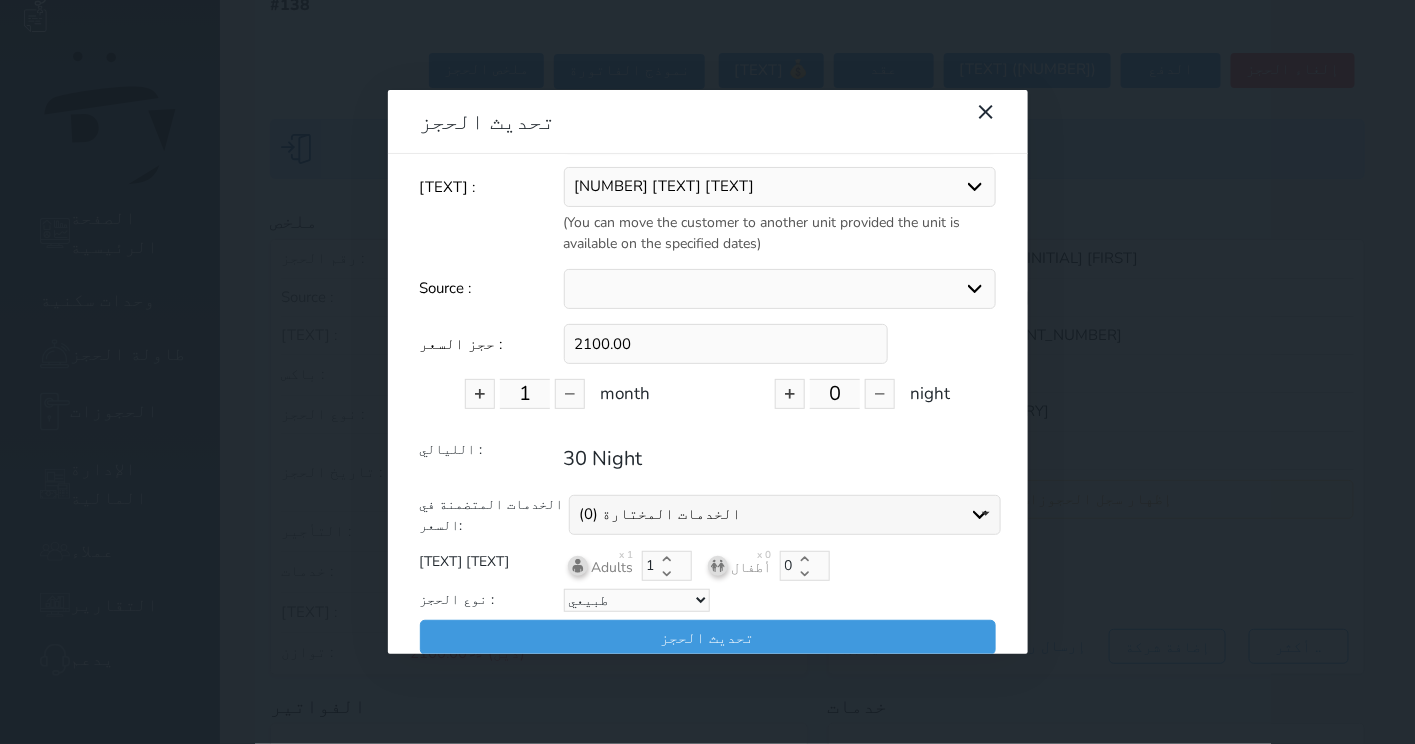 click on "الخدمات المختارة (0)" at bounding box center [661, 514] 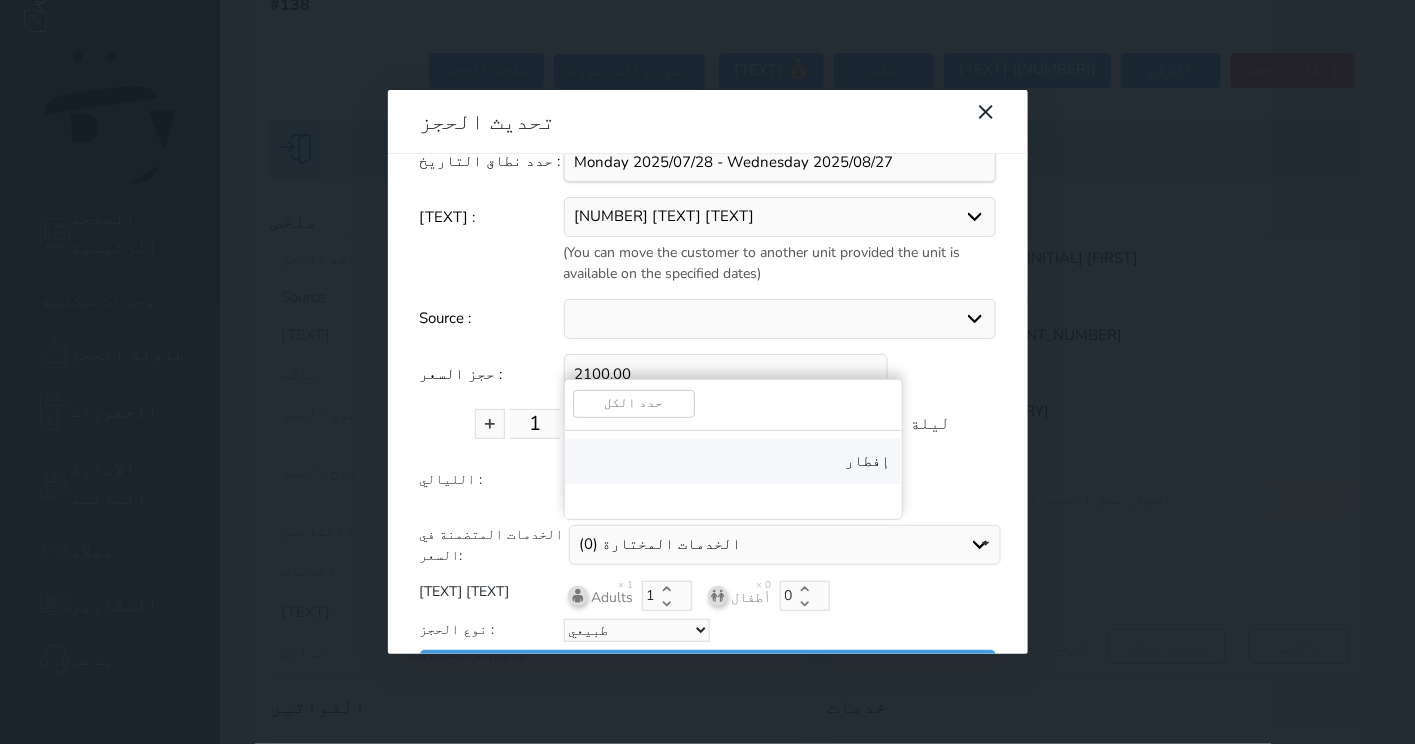 scroll, scrollTop: 0, scrollLeft: 0, axis: both 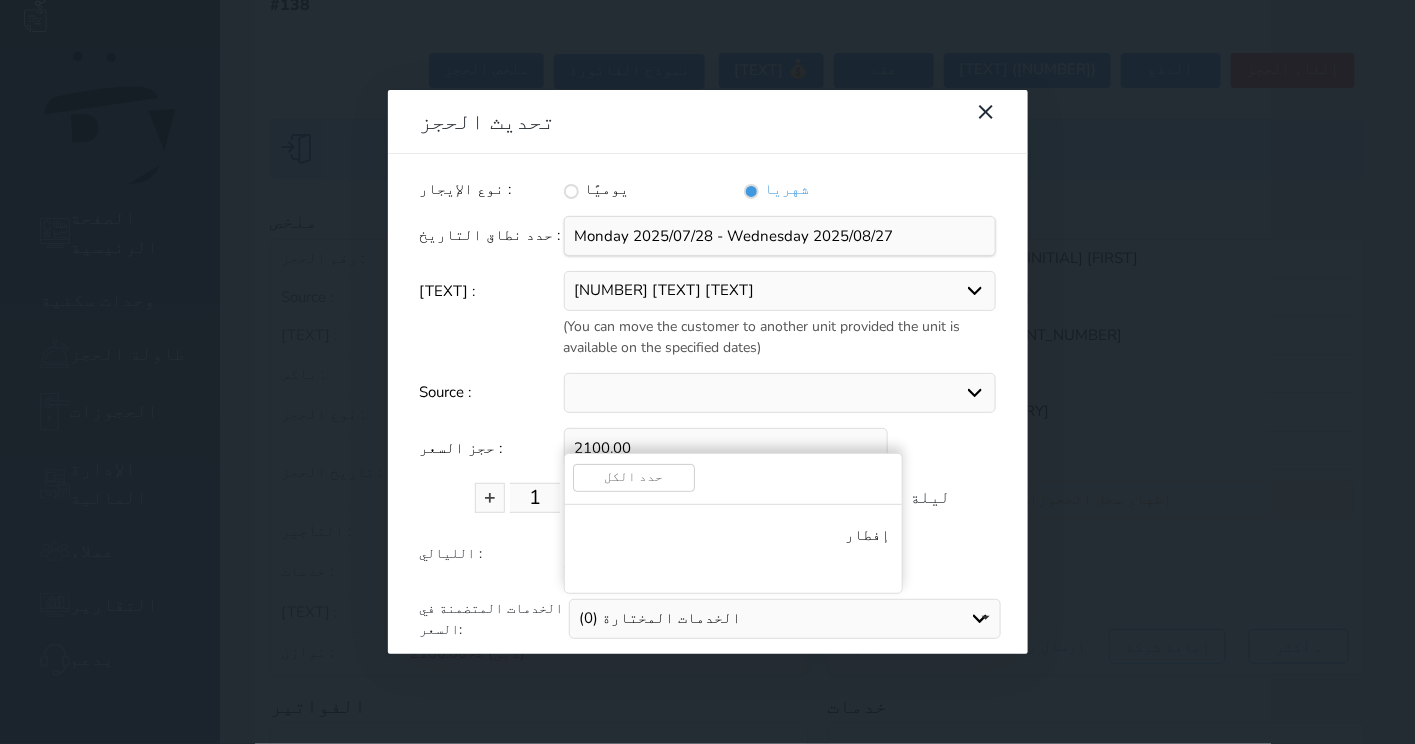 click on "تحديث الحجز" at bounding box center (692, 122) 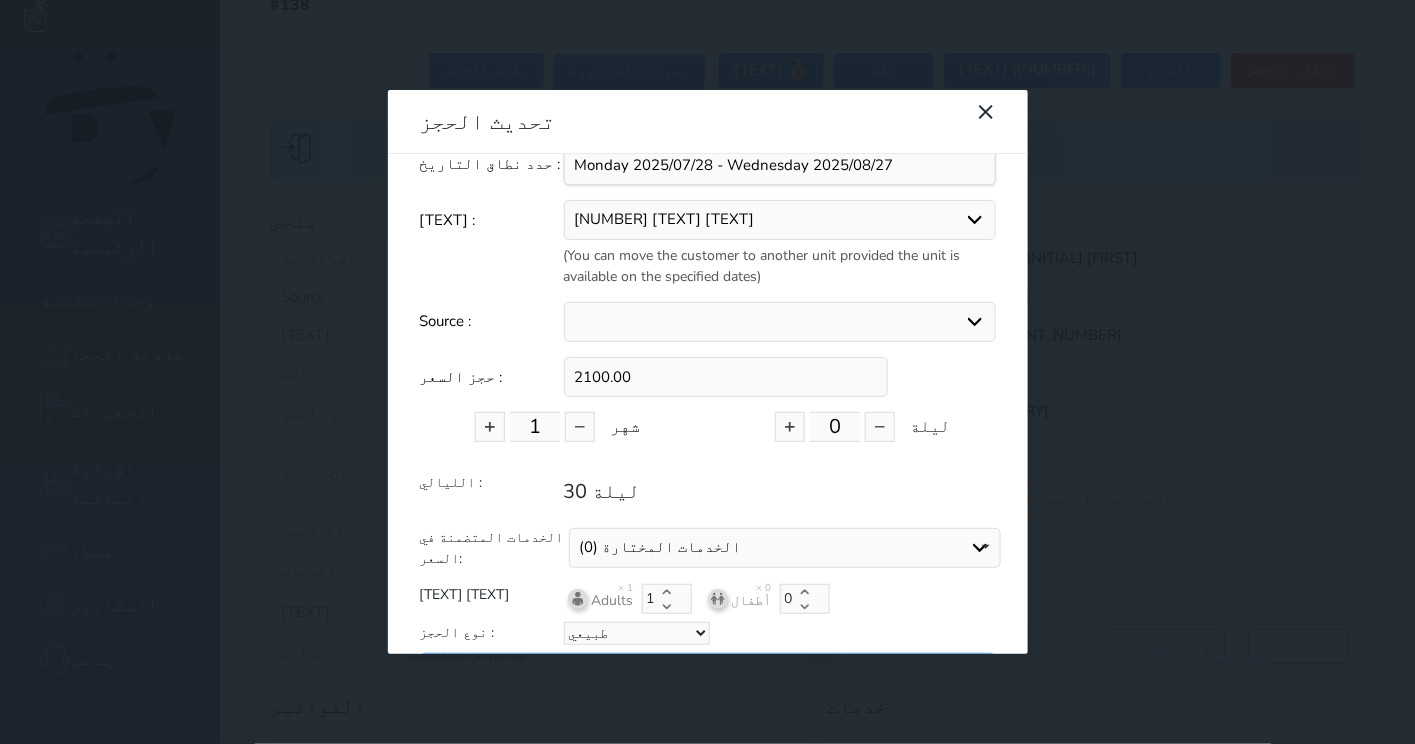 scroll, scrollTop: 68, scrollLeft: 0, axis: vertical 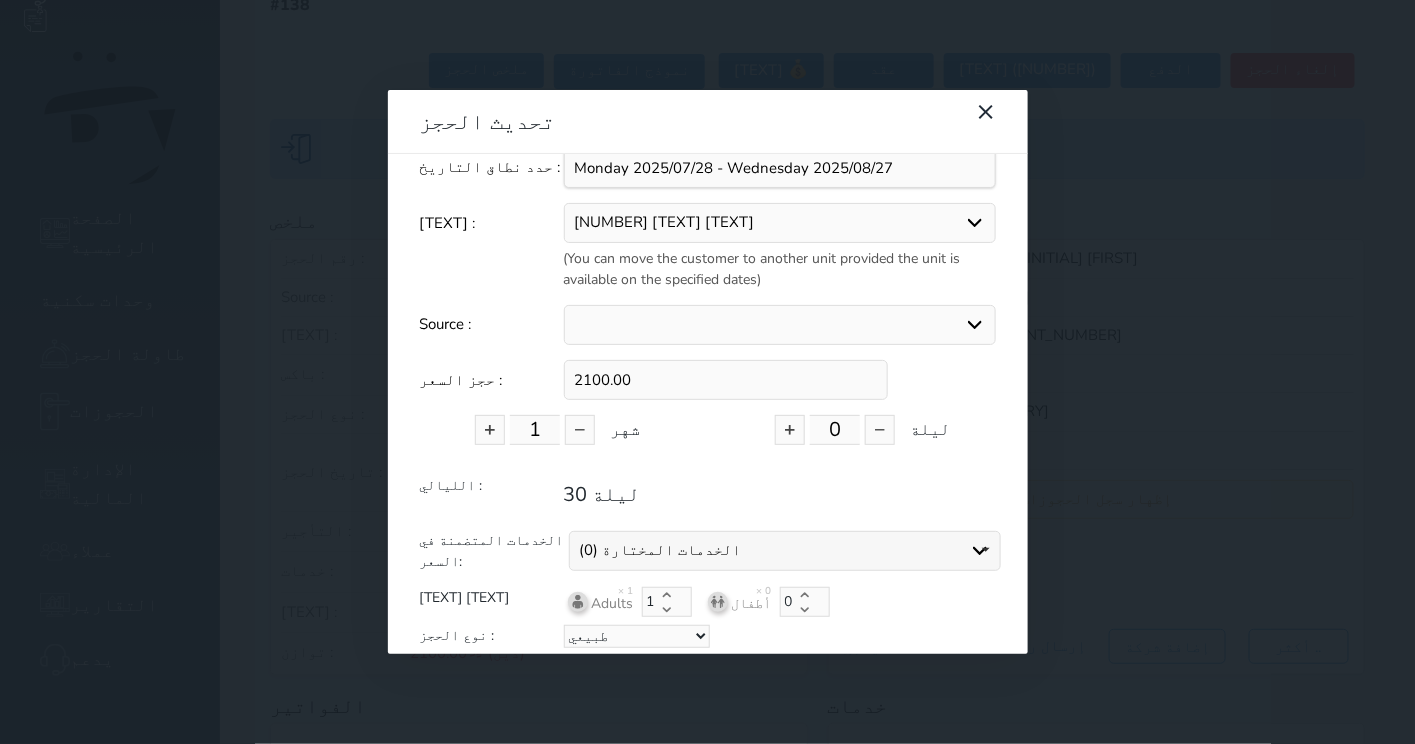 click on "الخدمات المختارة (0)" at bounding box center [661, 550] 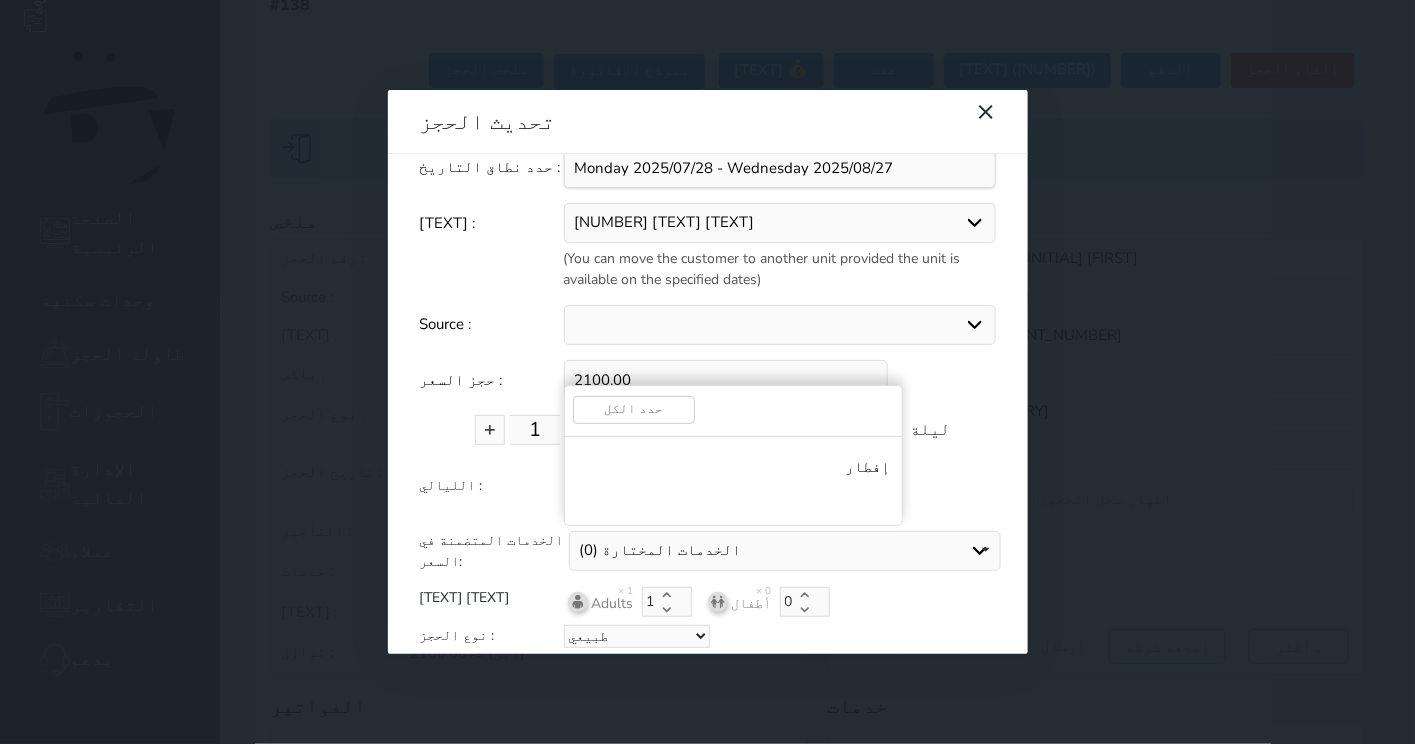 click on "Number of Guests Adults × 1 1 Children × 0 0" at bounding box center [708, 602] 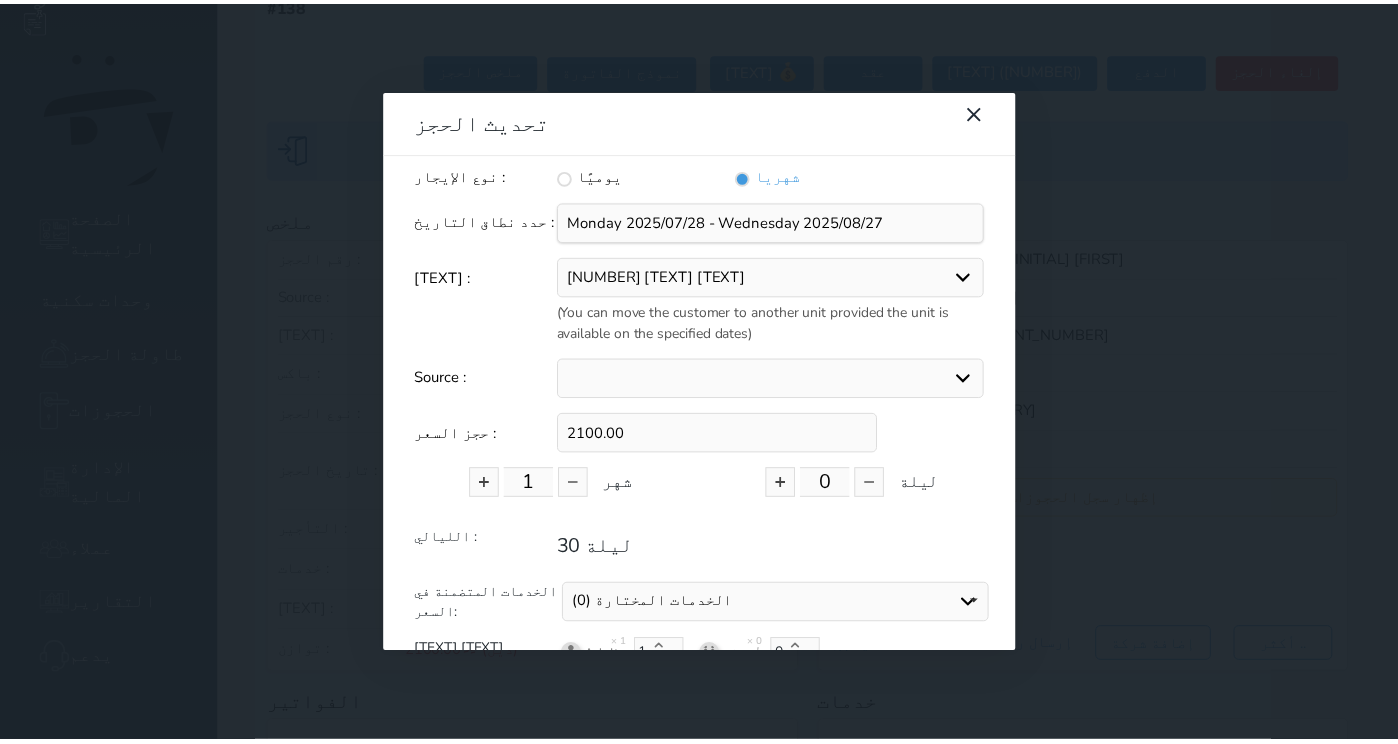 scroll, scrollTop: 0, scrollLeft: 0, axis: both 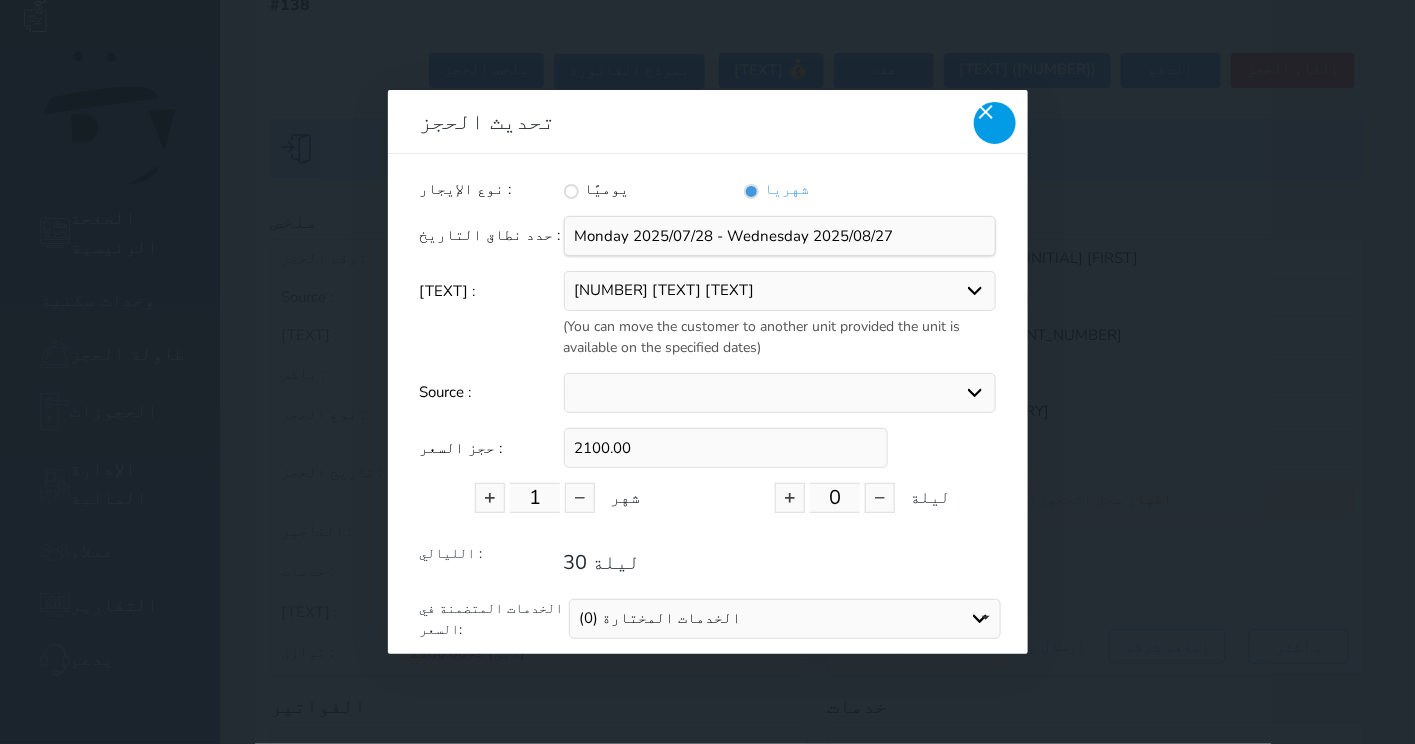 click 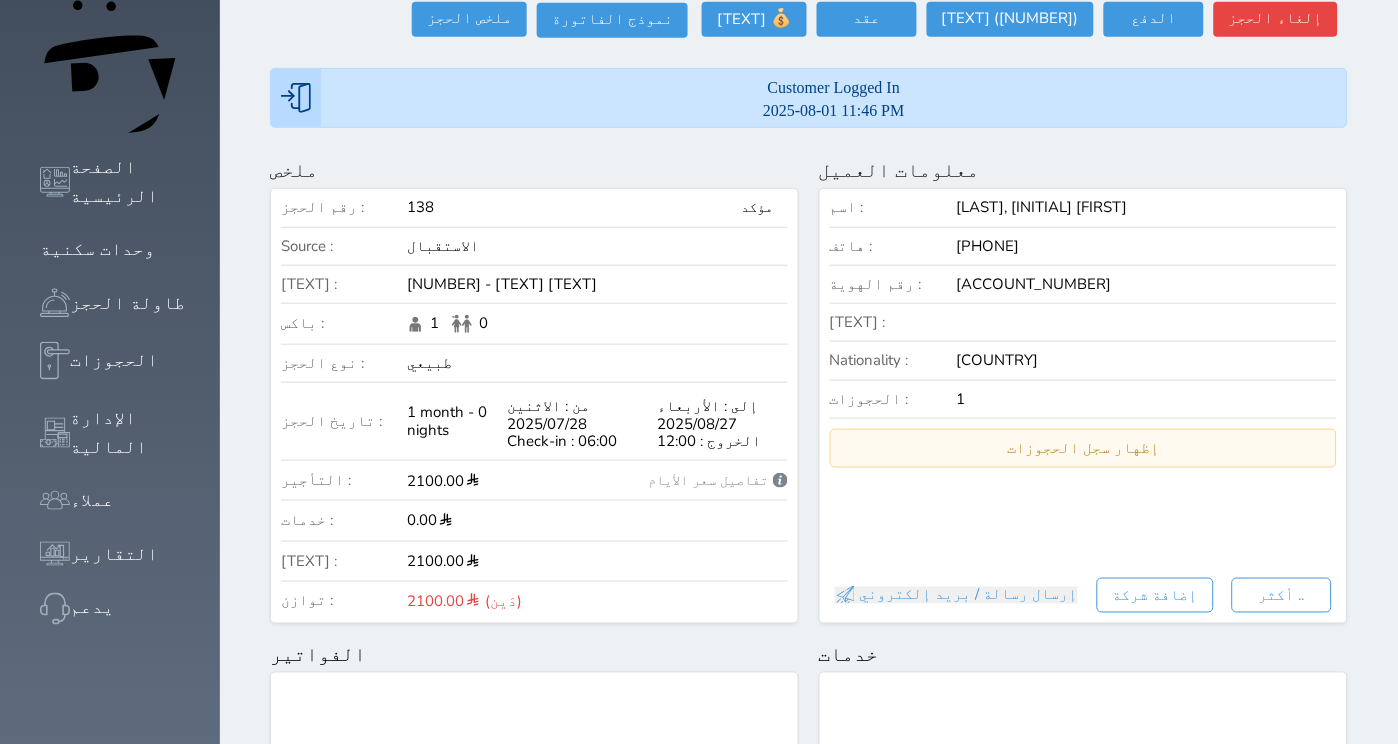 scroll, scrollTop: 201, scrollLeft: 0, axis: vertical 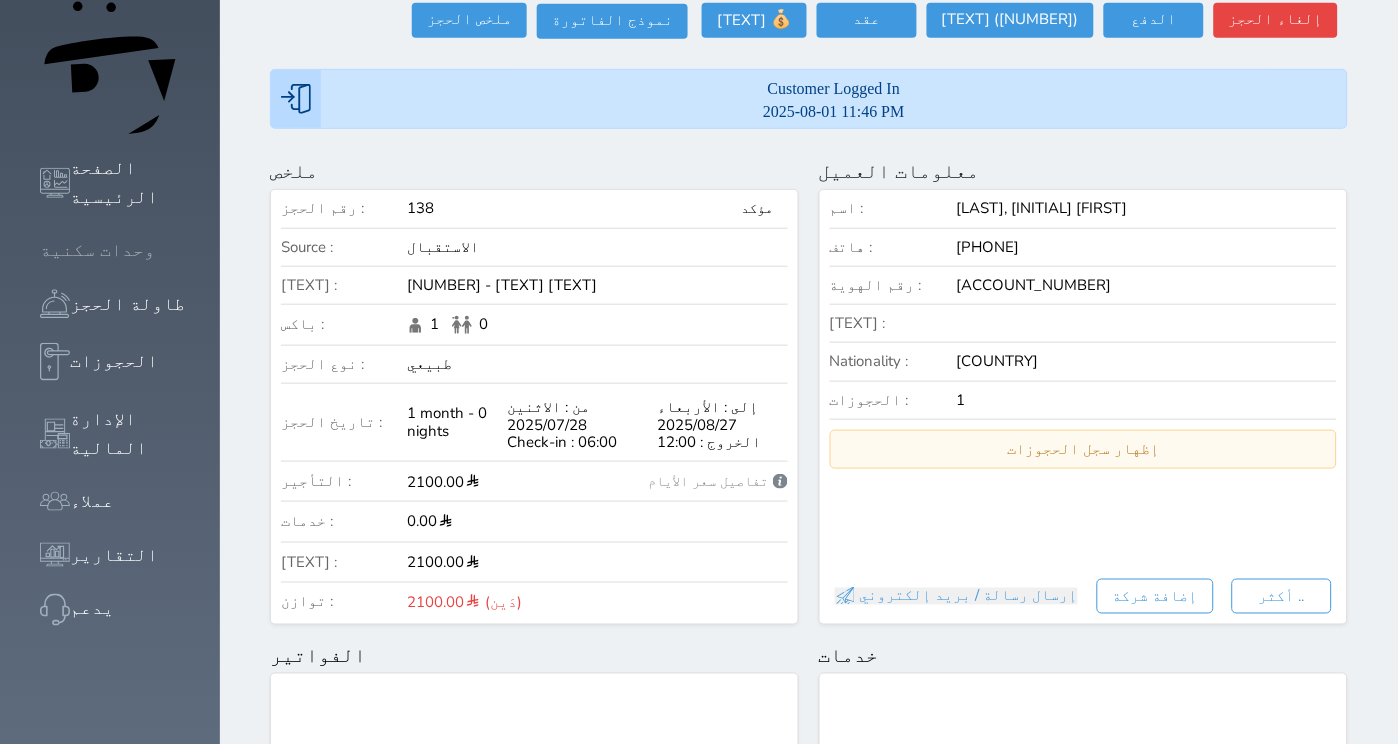 click on "وحدات سكنية" at bounding box center [97, 250] 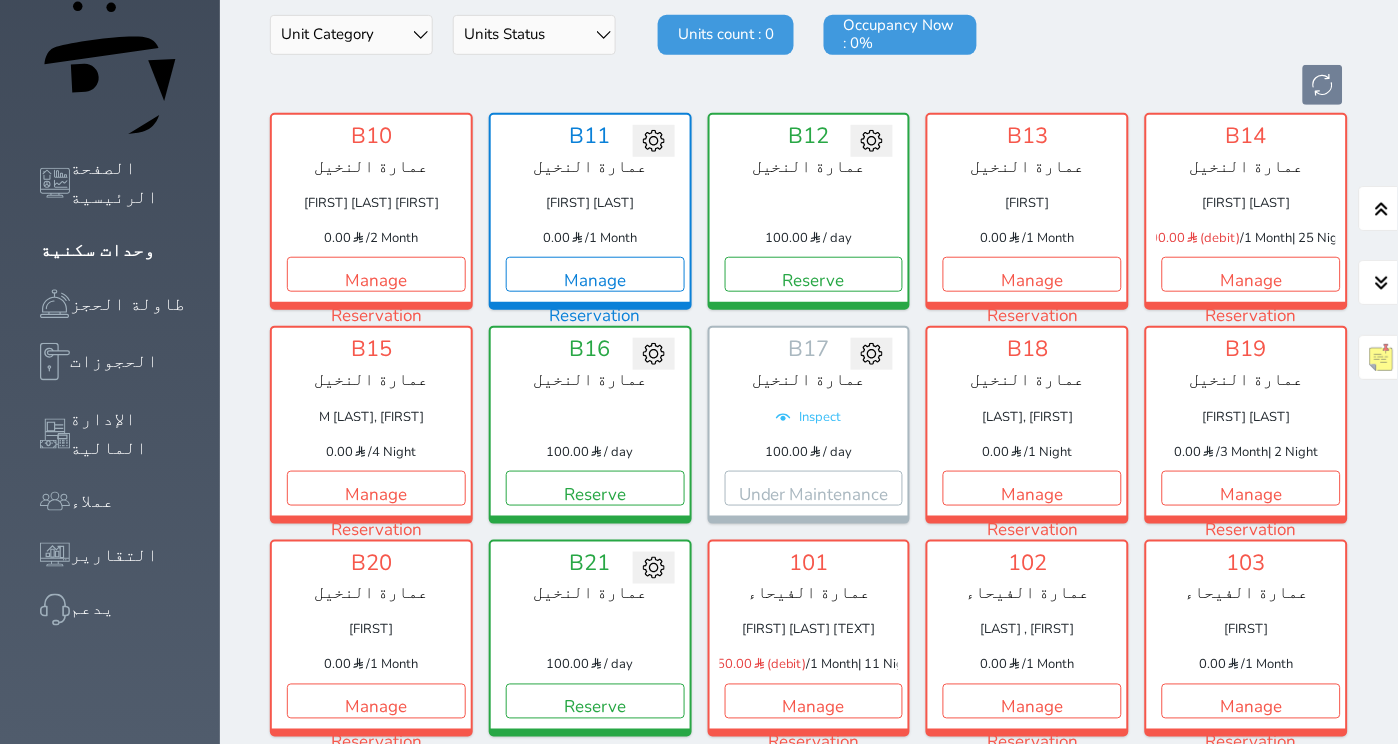 click on "Unit Category [BUILDING] [BUILDING] [BUILDING]" at bounding box center (351, 35) 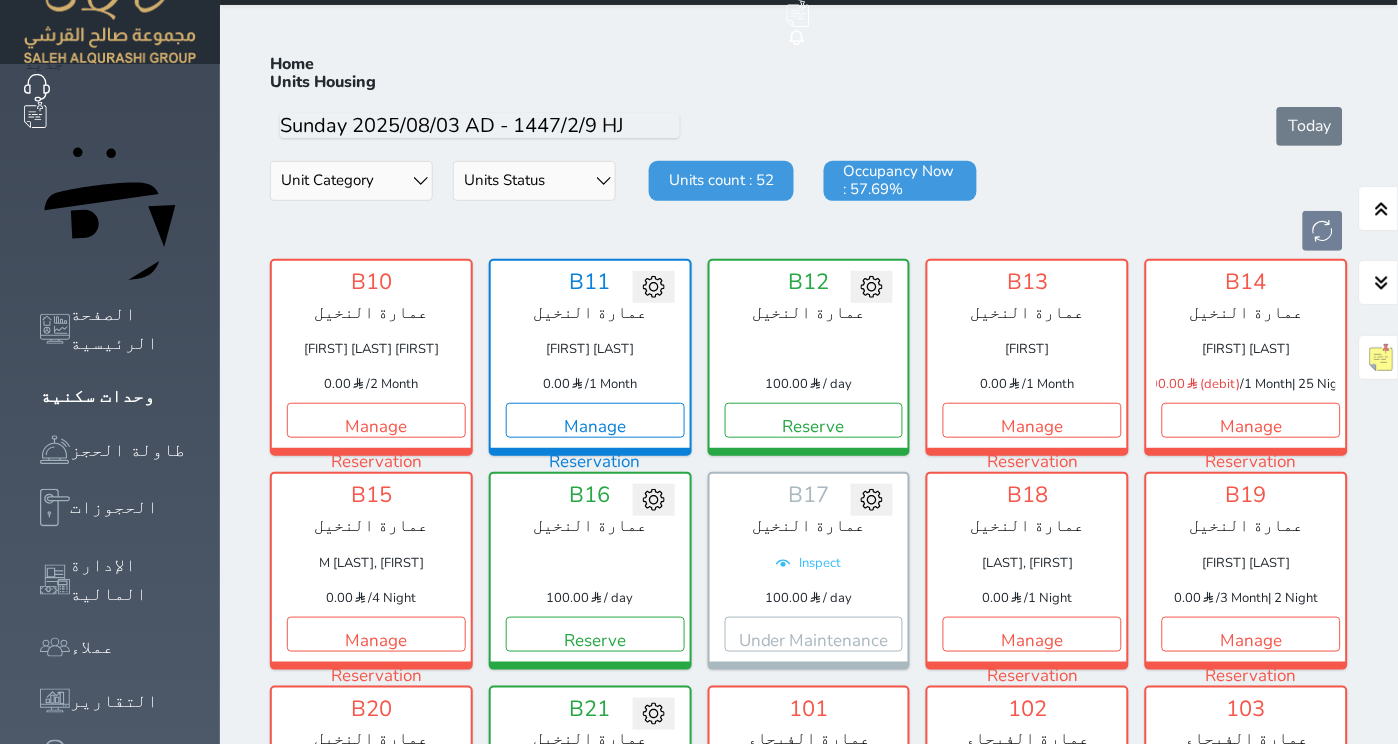 select on "[NUMBER]" 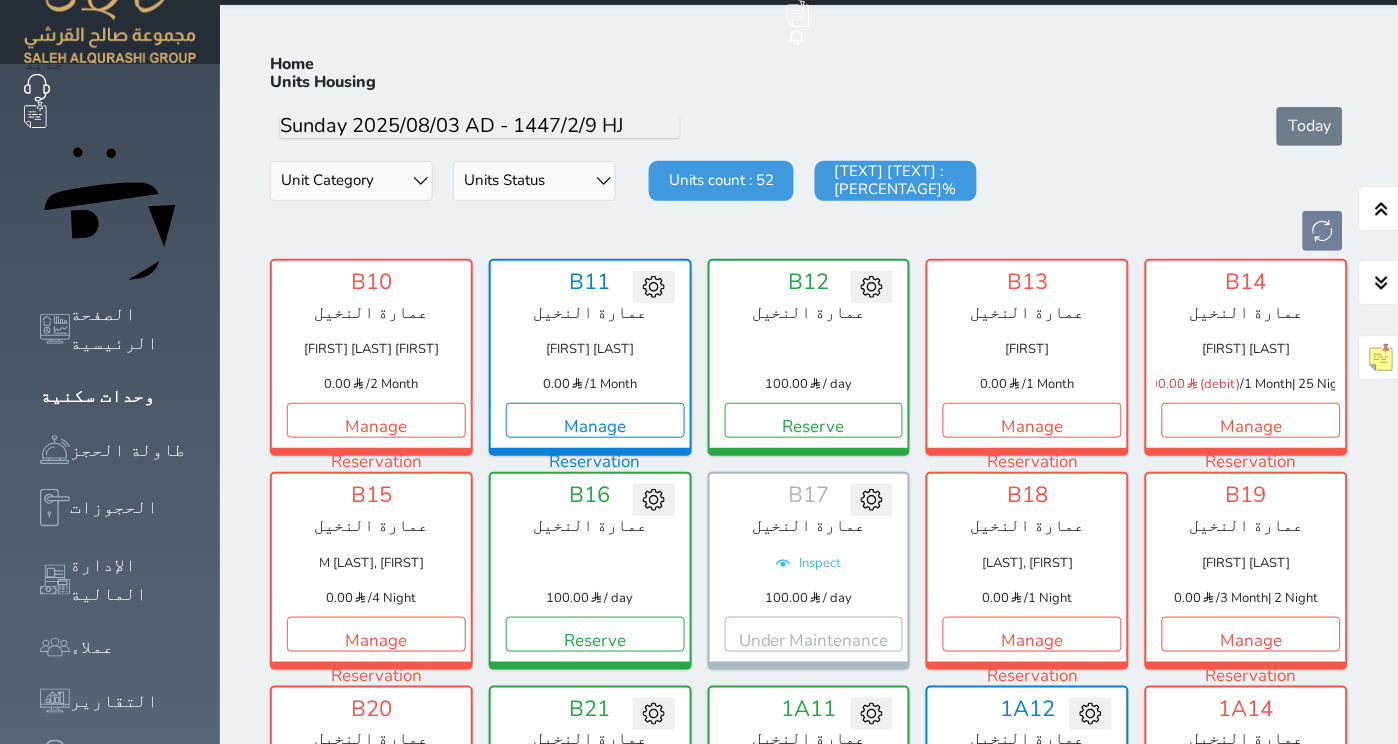 click on "Manage Reservation" at bounding box center (376, 847) 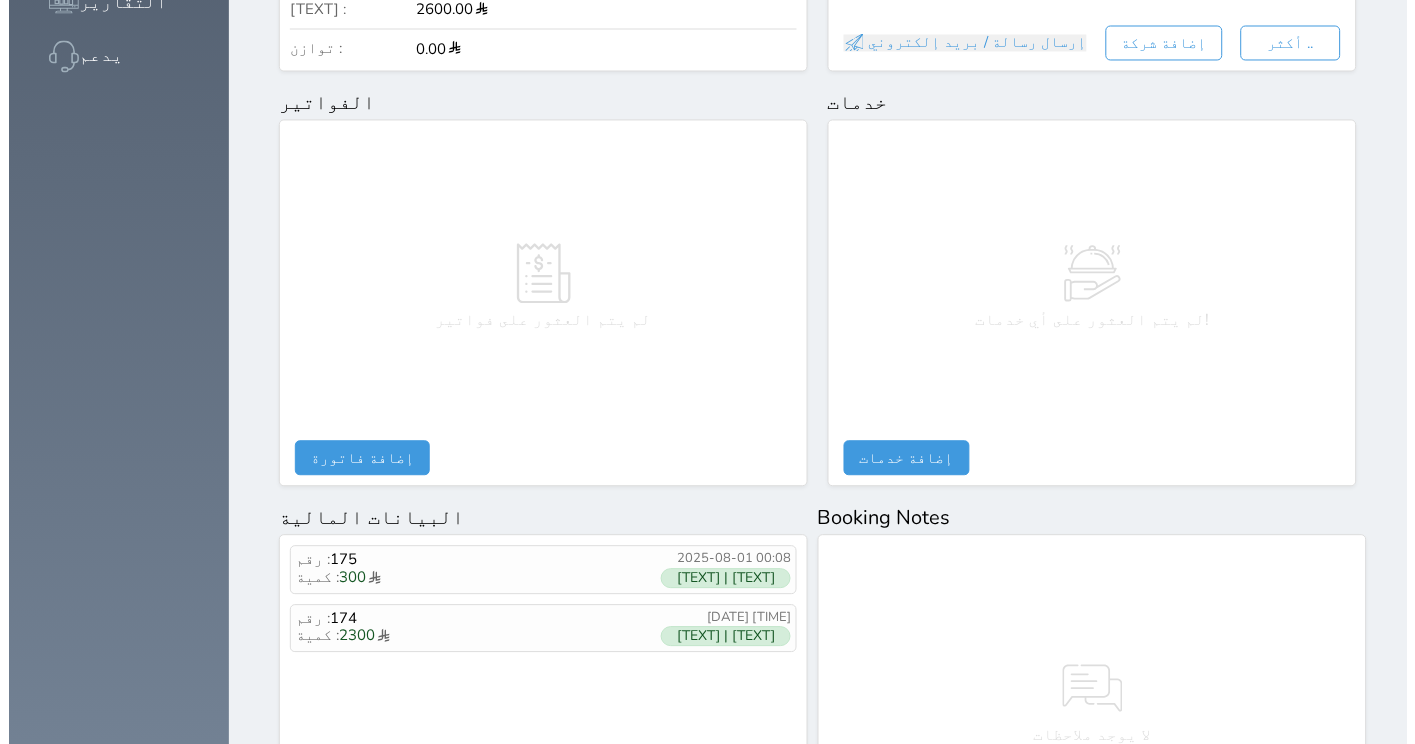 scroll, scrollTop: 755, scrollLeft: 0, axis: vertical 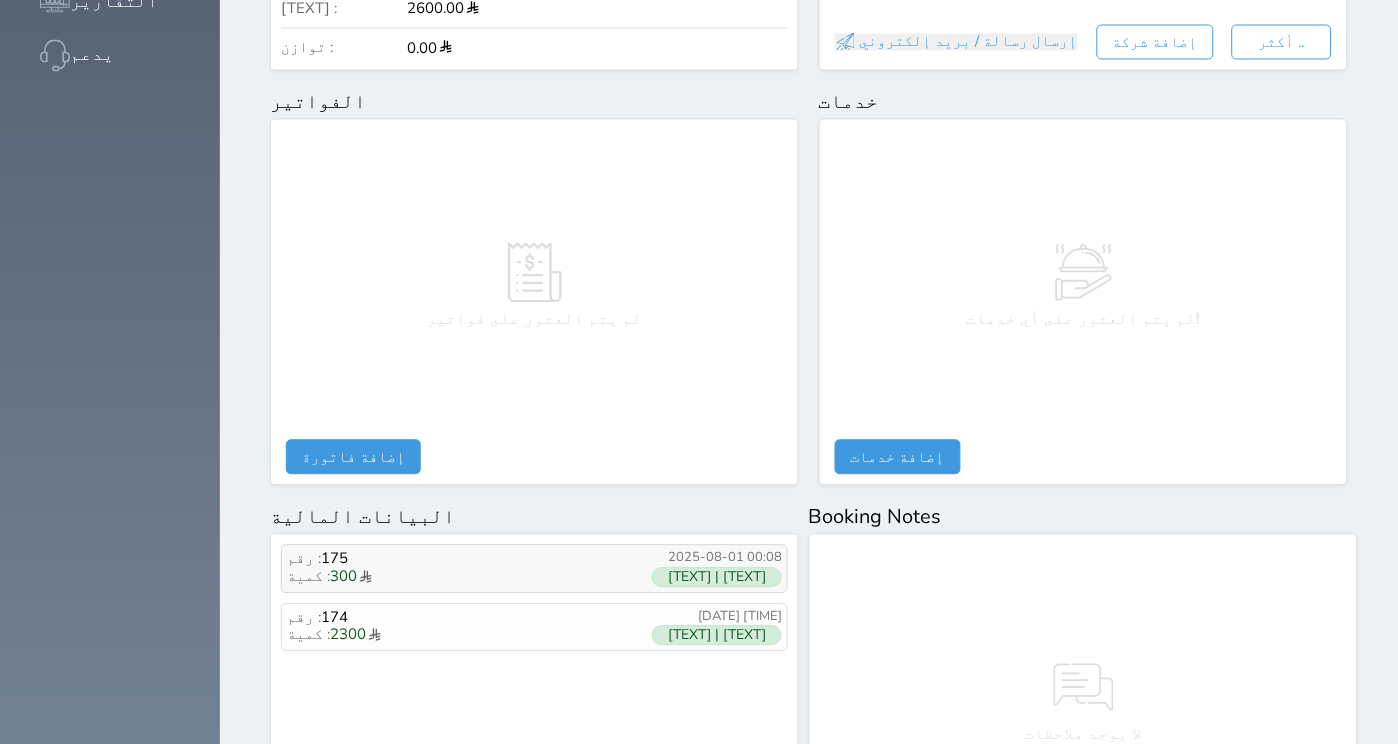 click on "2025-08-01 00:08" at bounding box center [708, 559] 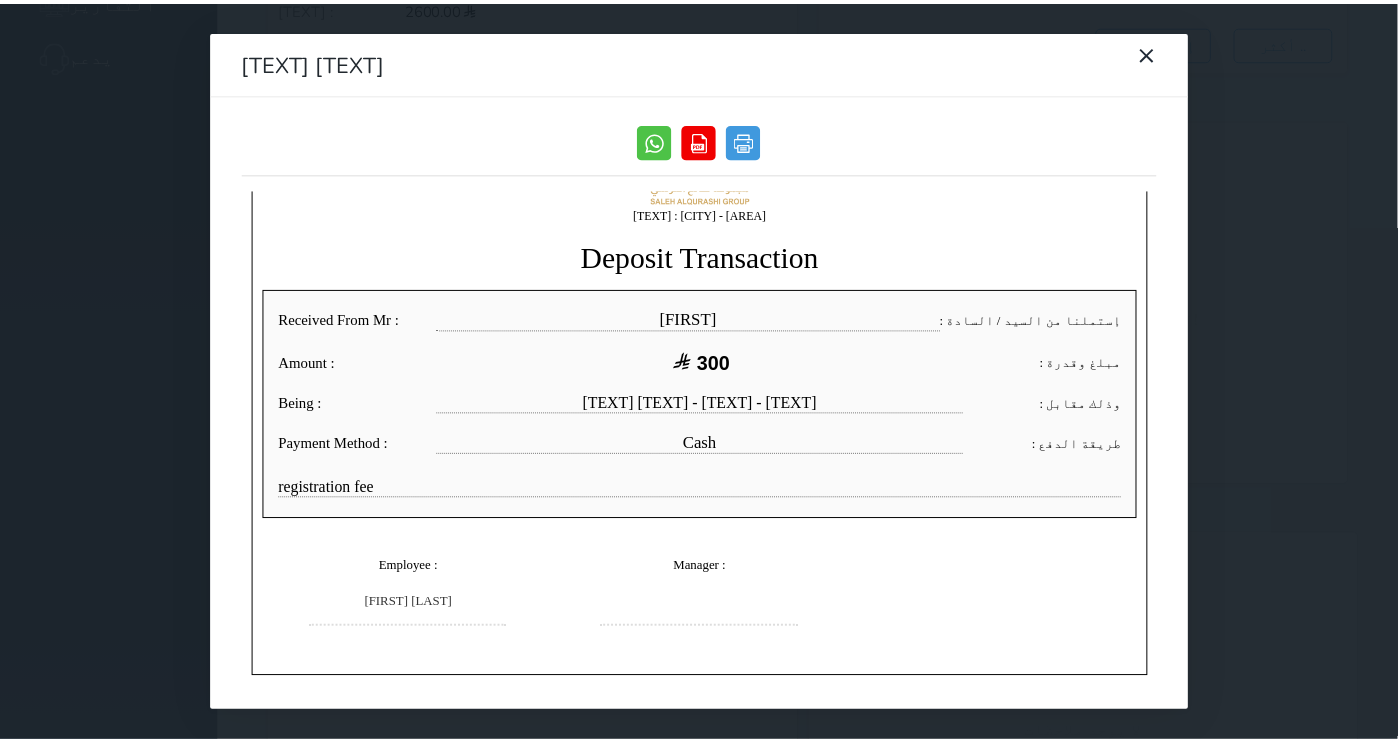 scroll, scrollTop: 44, scrollLeft: 0, axis: vertical 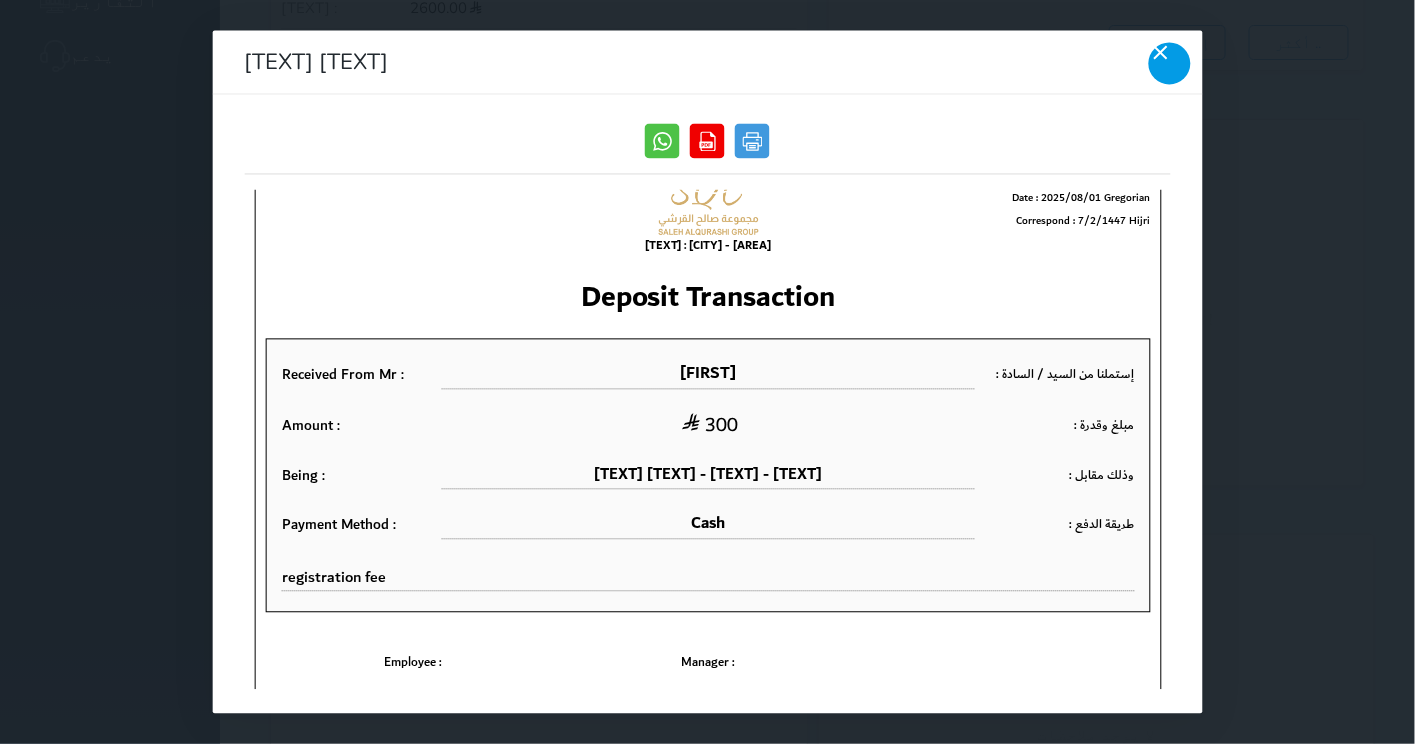 click 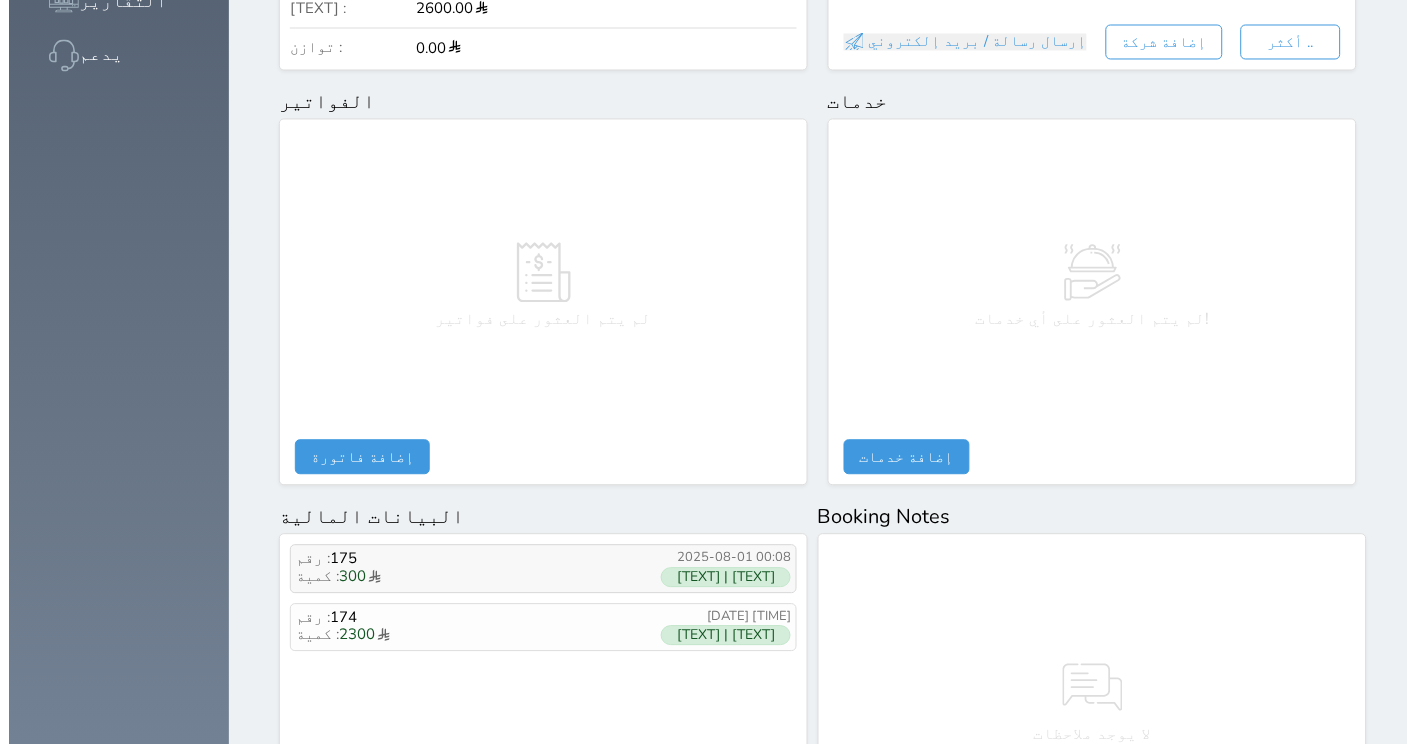 scroll, scrollTop: 0, scrollLeft: 0, axis: both 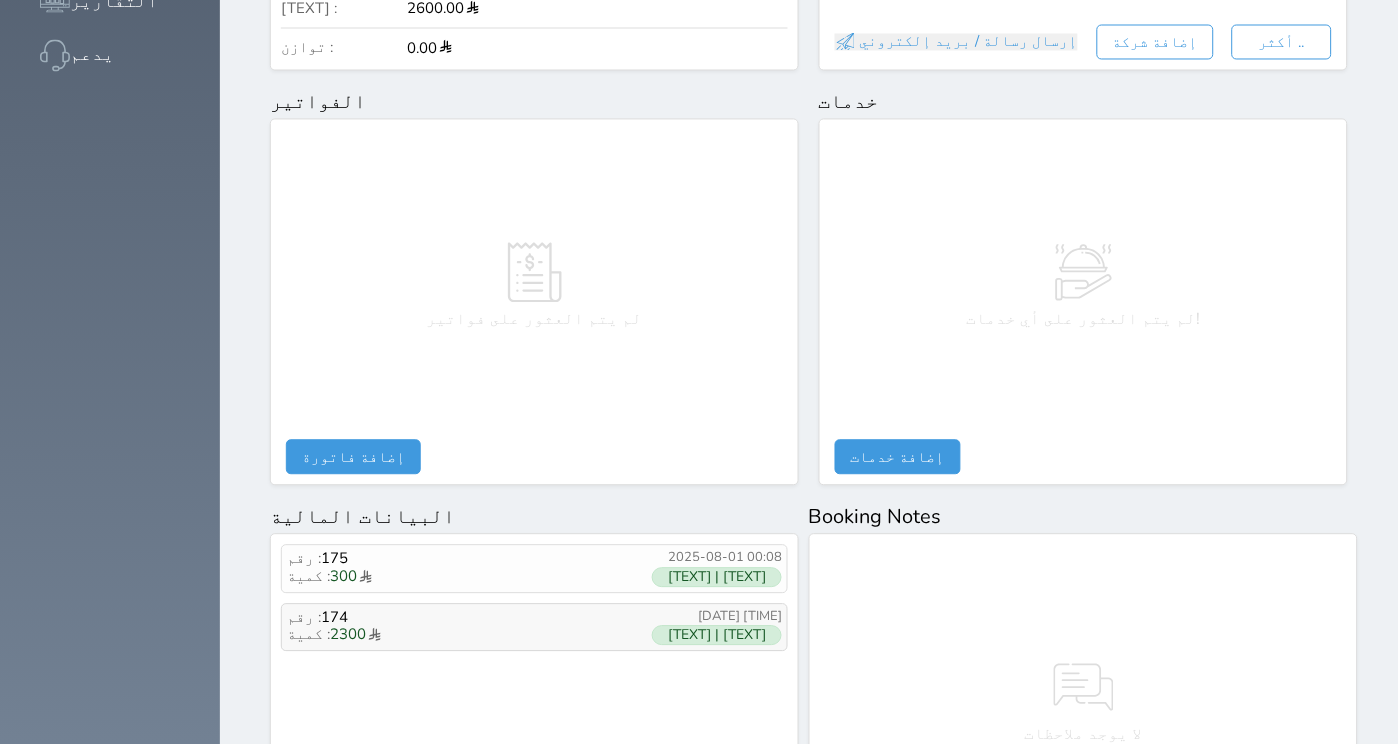 click on "كمية : 2300" at bounding box center [460, 636] 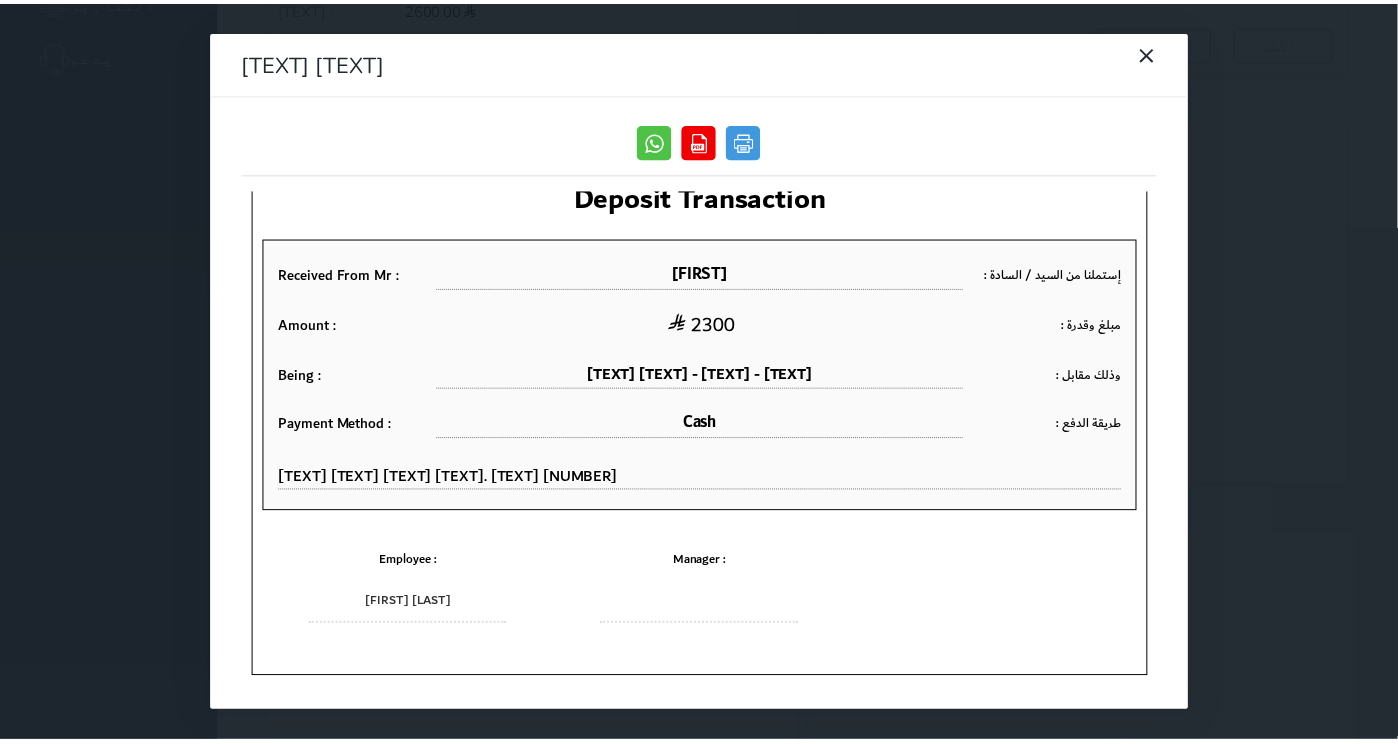 scroll, scrollTop: 0, scrollLeft: 0, axis: both 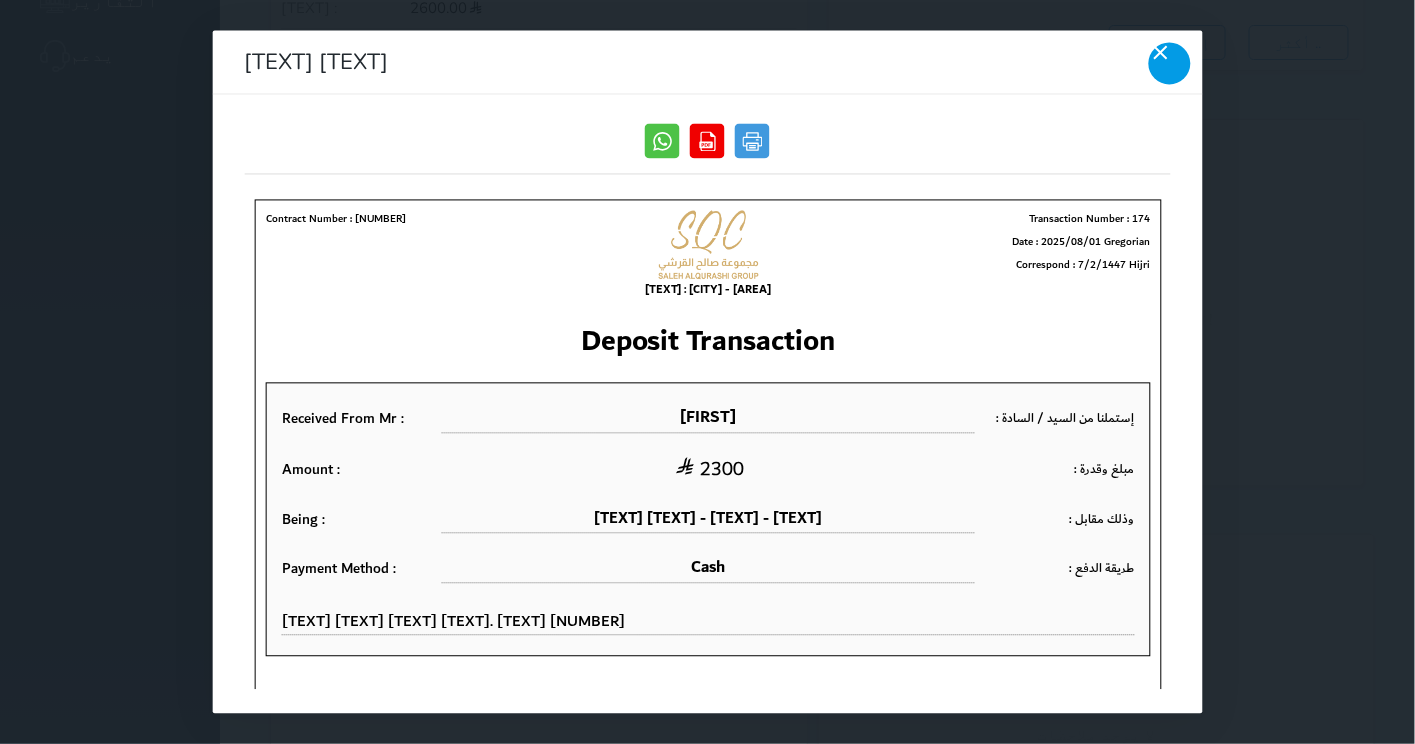 click 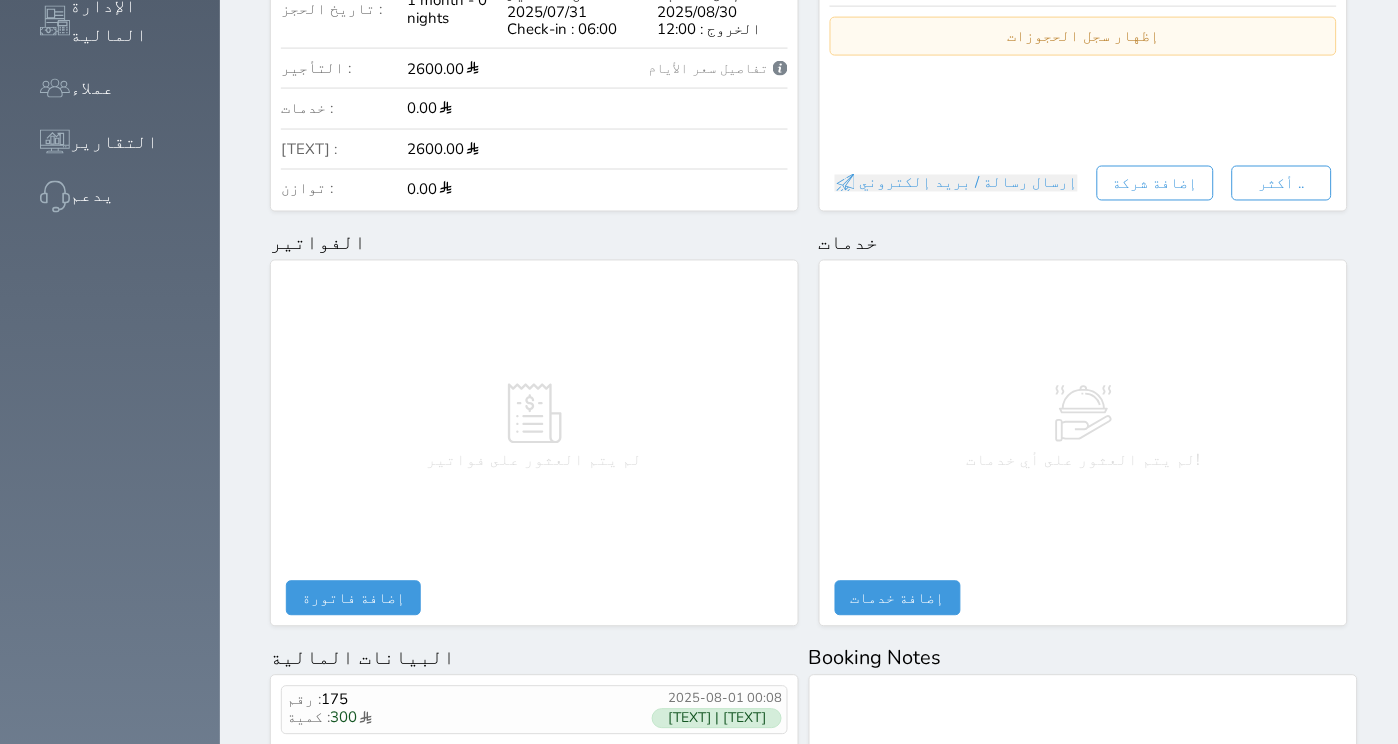 scroll, scrollTop: 0, scrollLeft: 0, axis: both 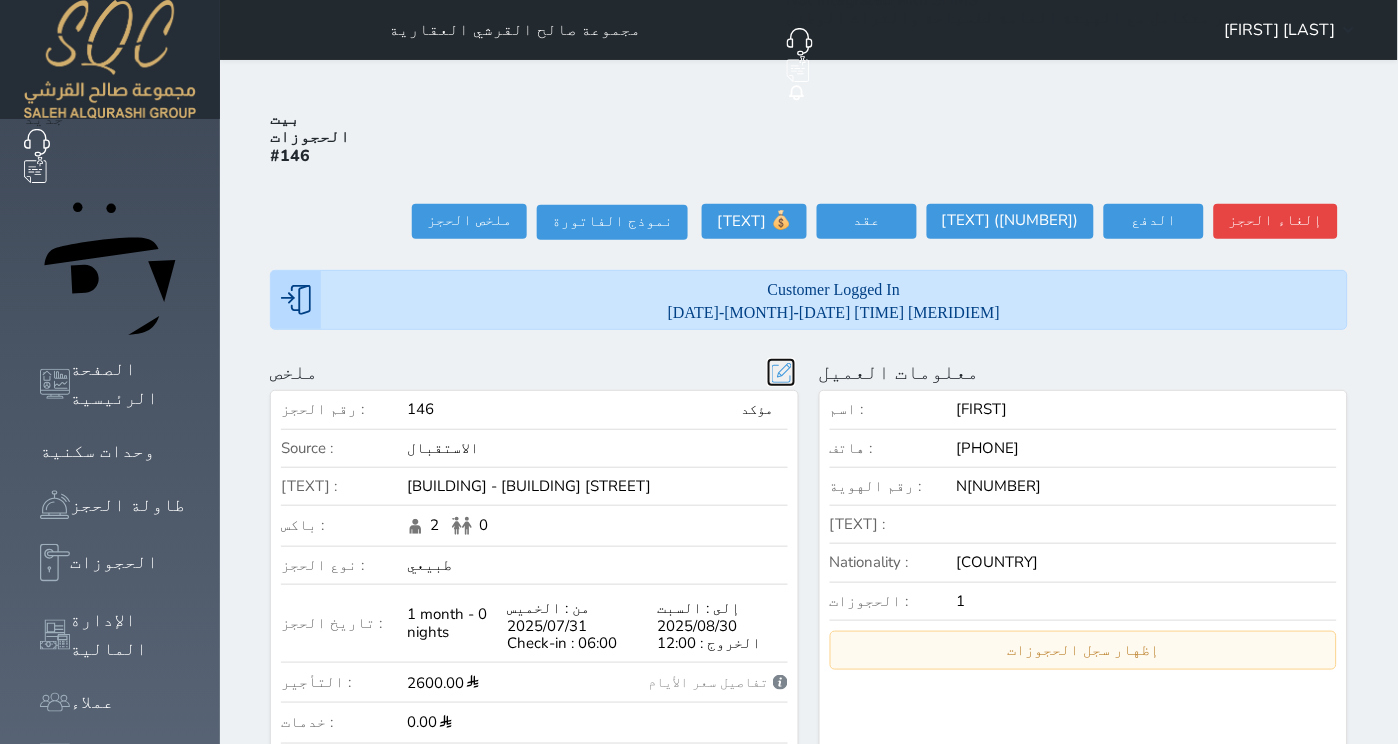 click at bounding box center [781, 372] 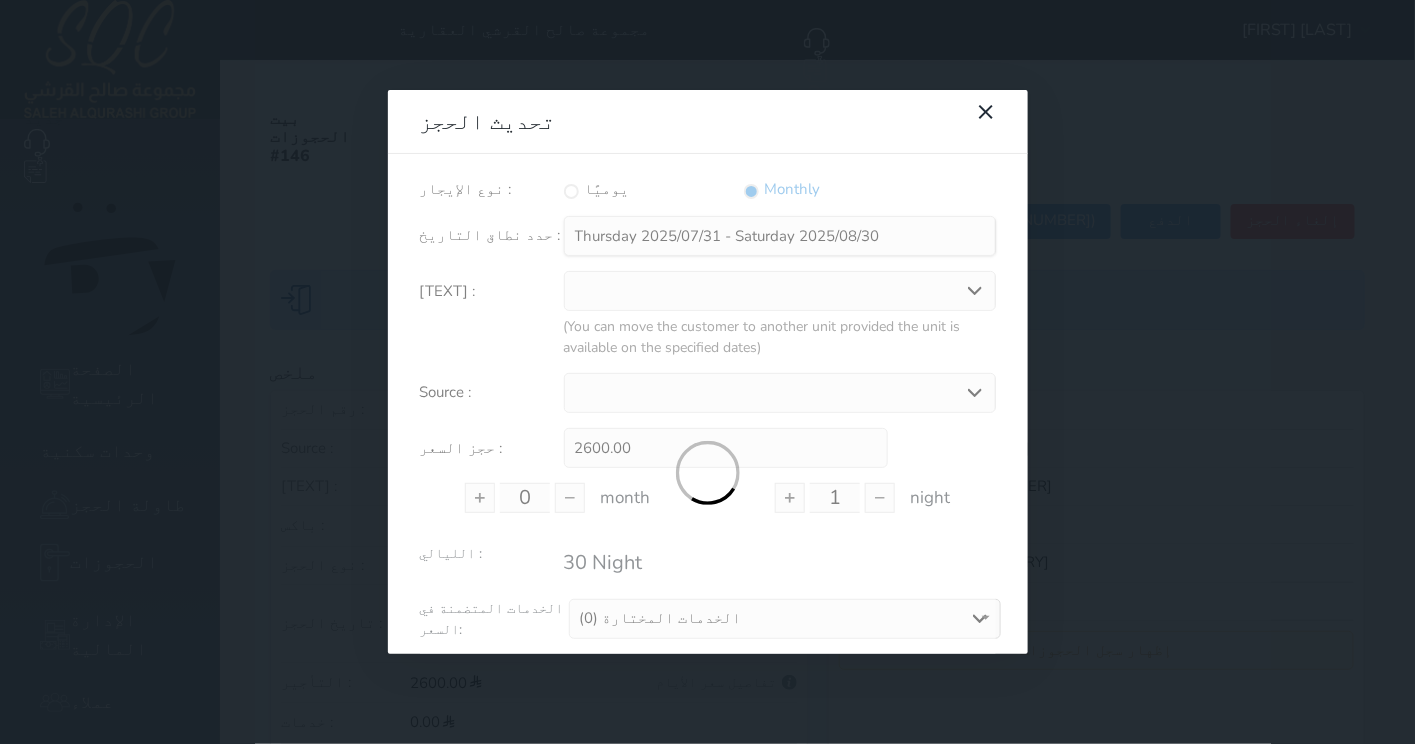 select on "33238" 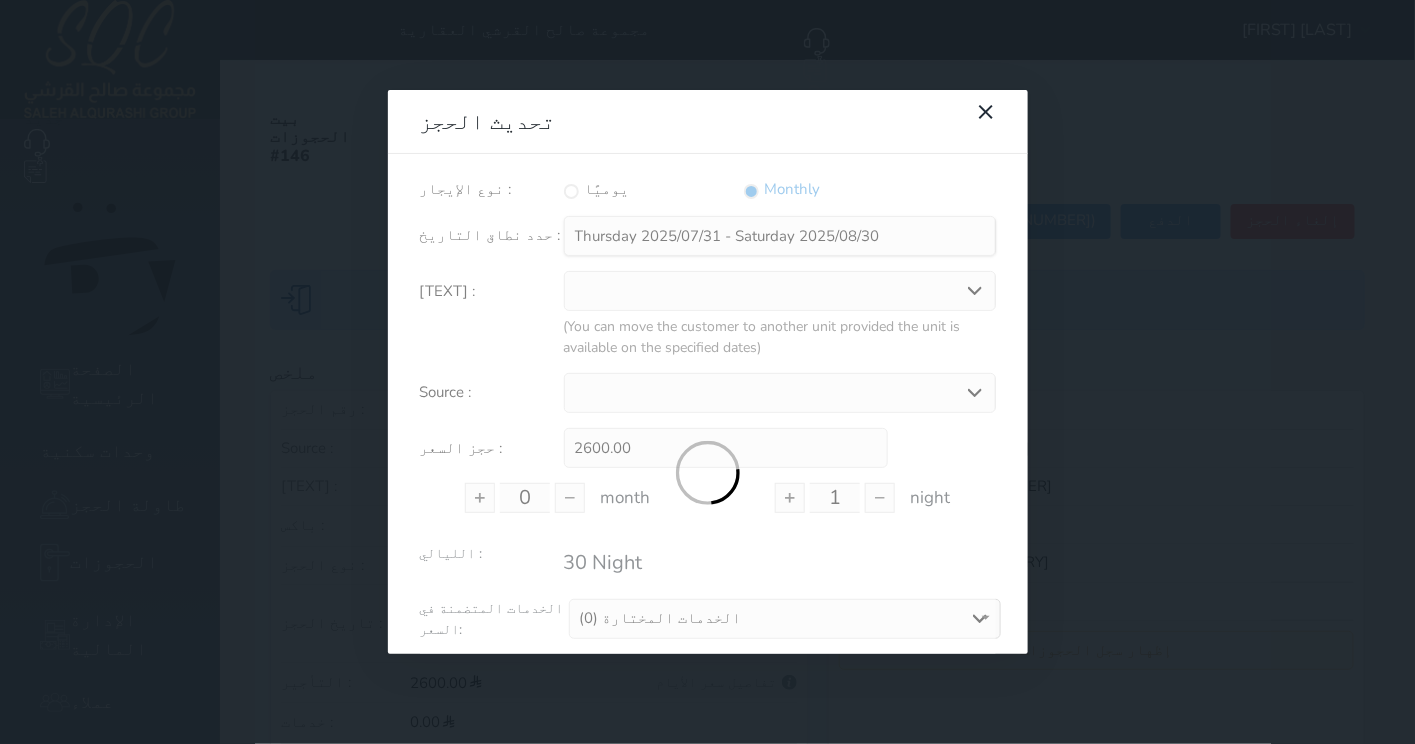 type on "1" 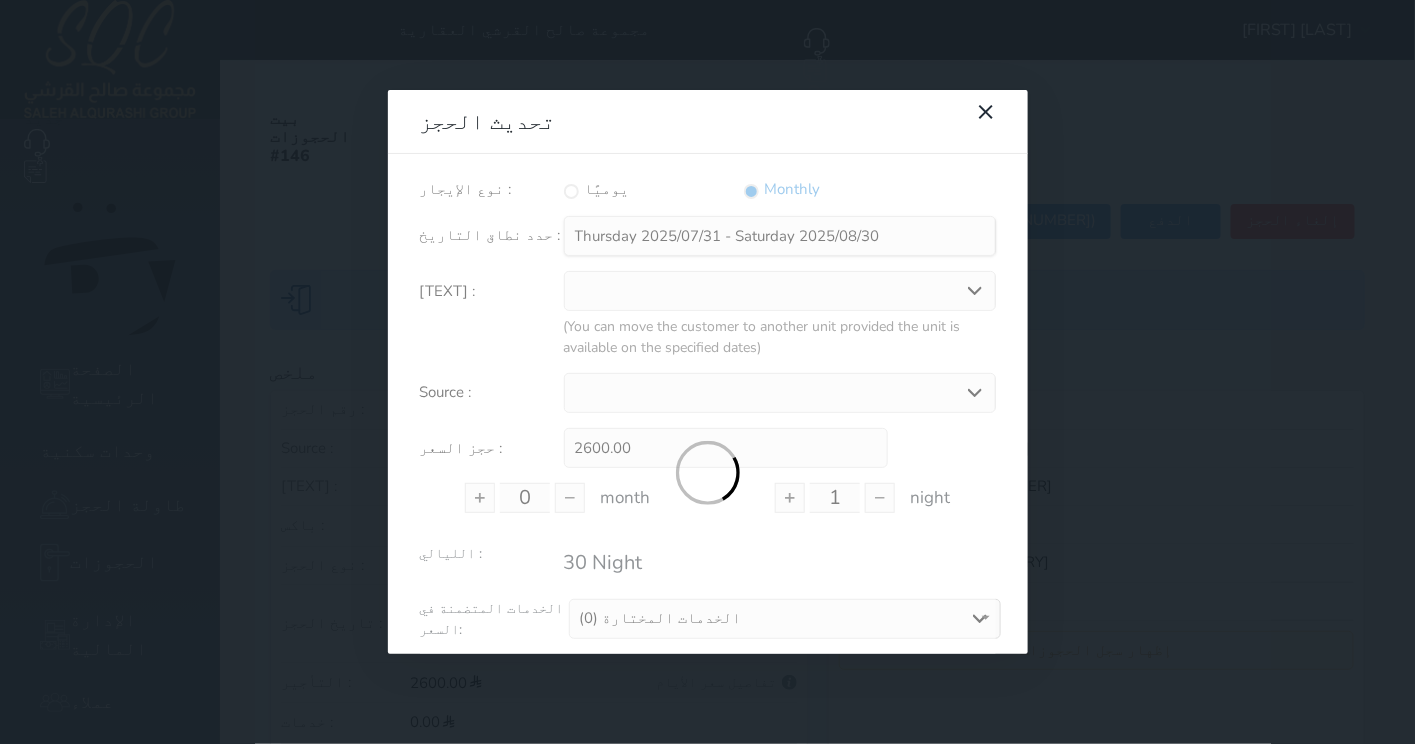 type on "0" 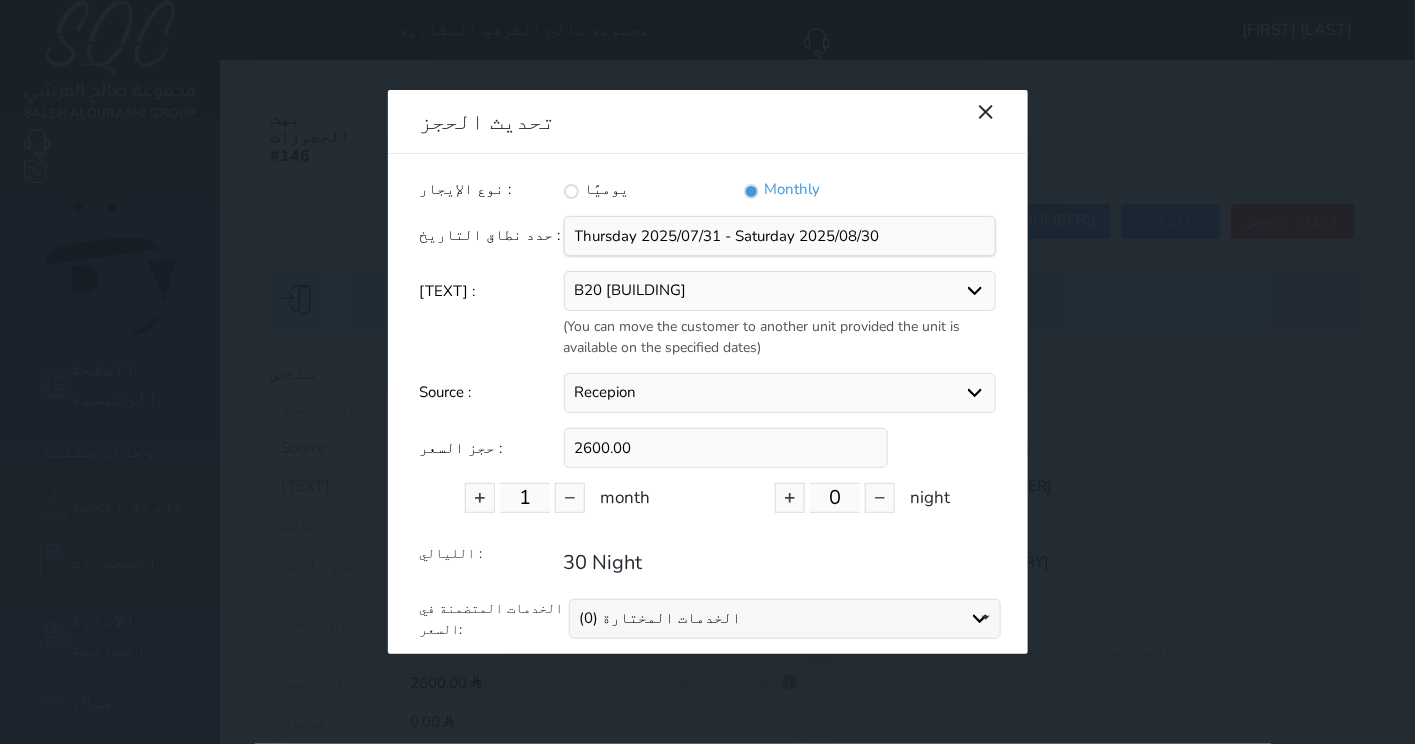 click on "الخدمات المختارة (0)" at bounding box center (785, 618) 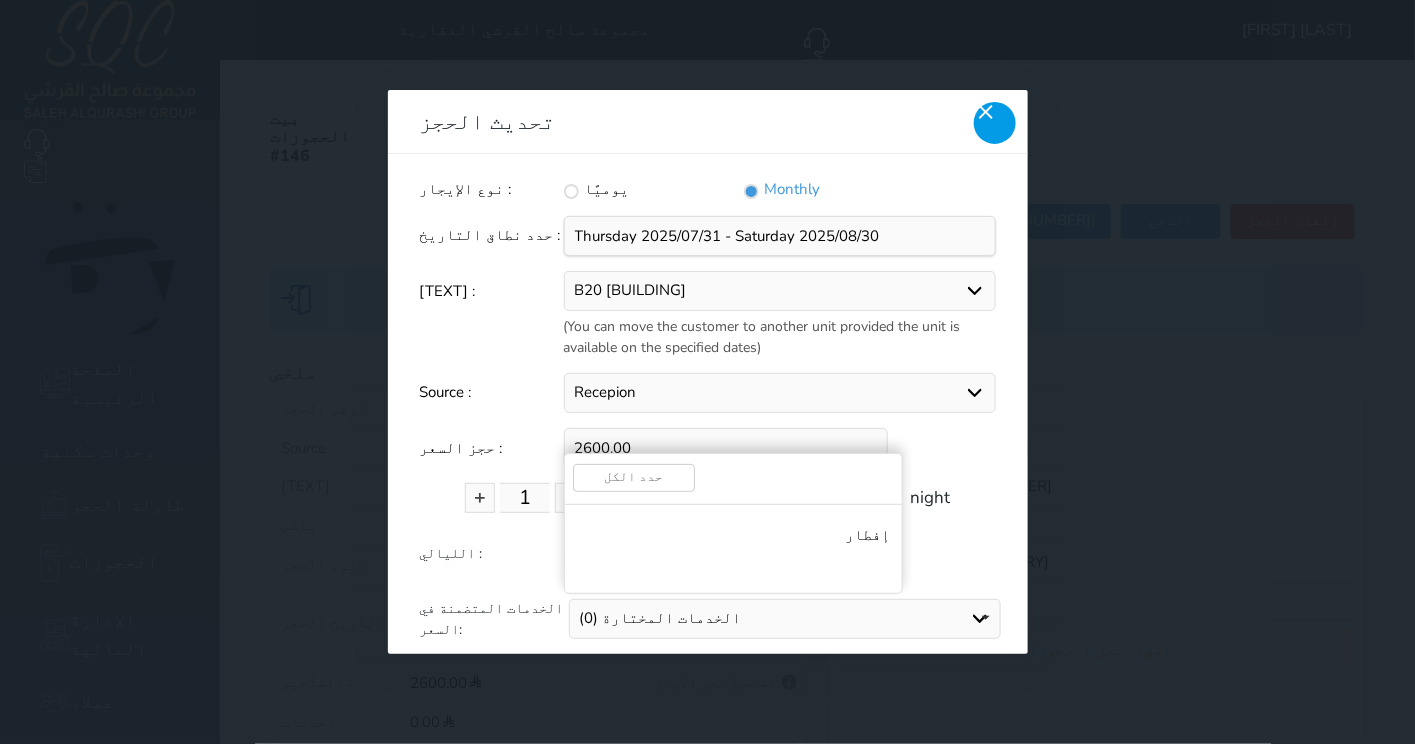 click 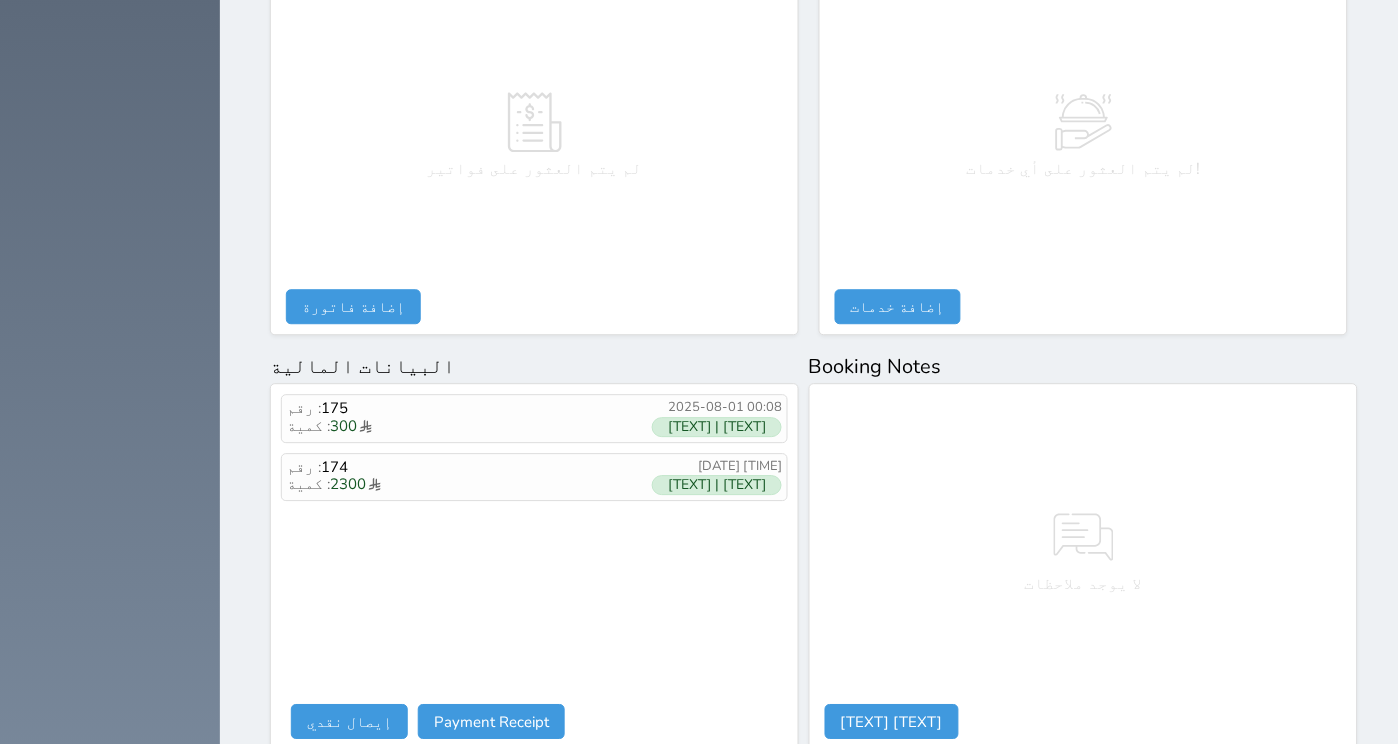 scroll, scrollTop: 0, scrollLeft: 0, axis: both 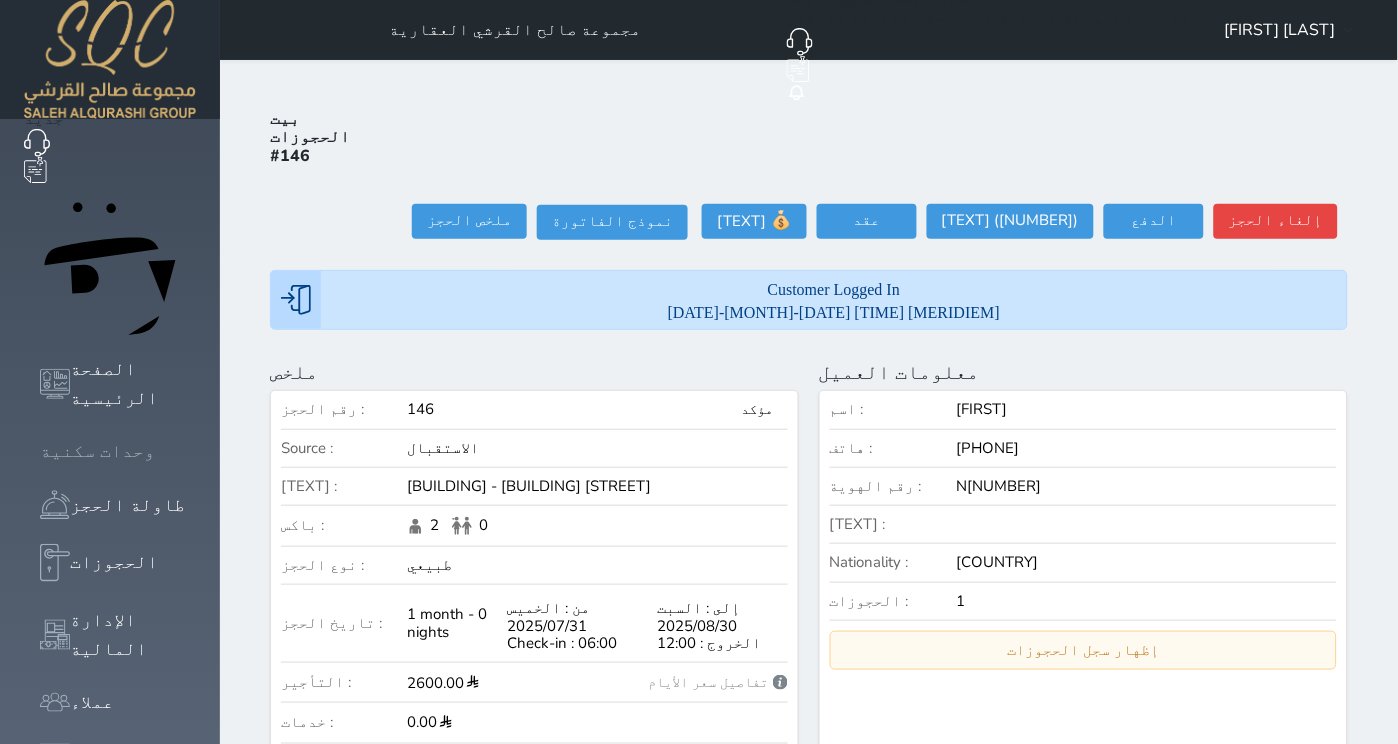 click 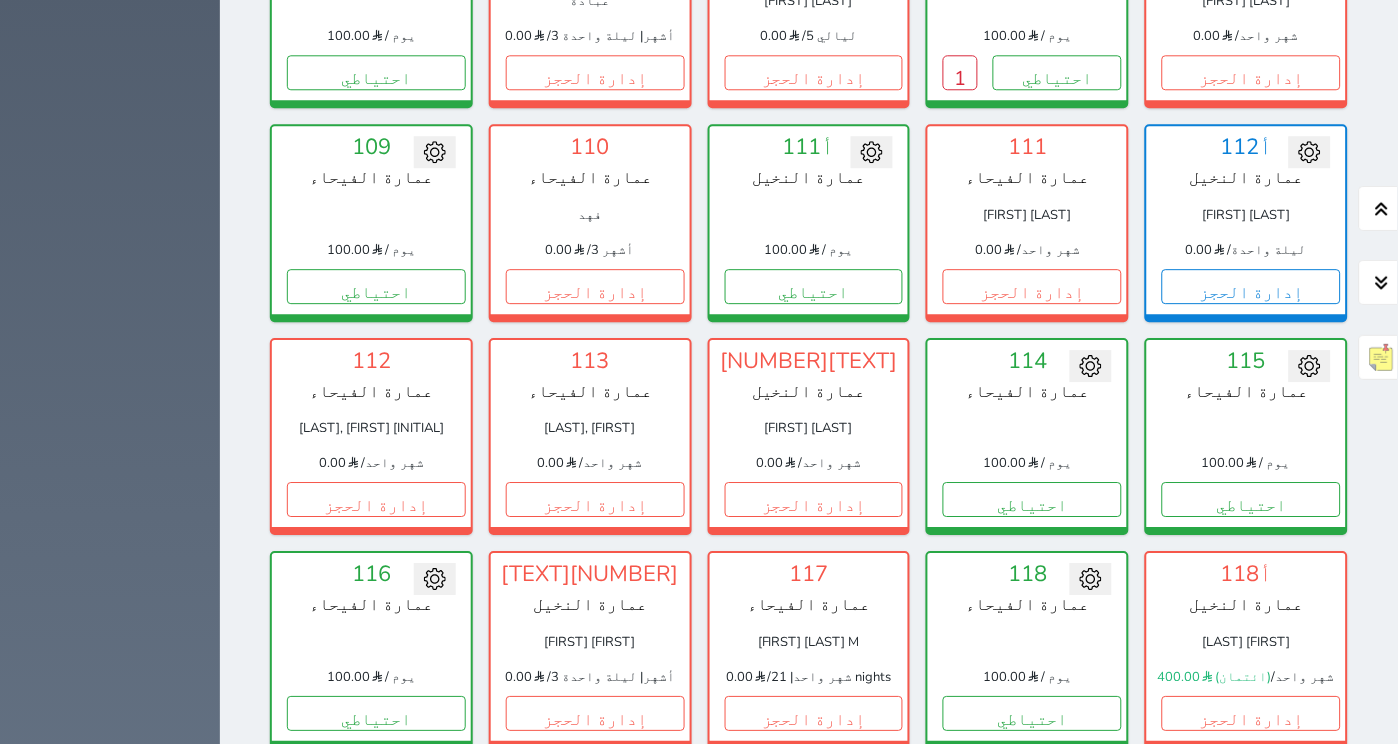 scroll, scrollTop: 1057, scrollLeft: 0, axis: vertical 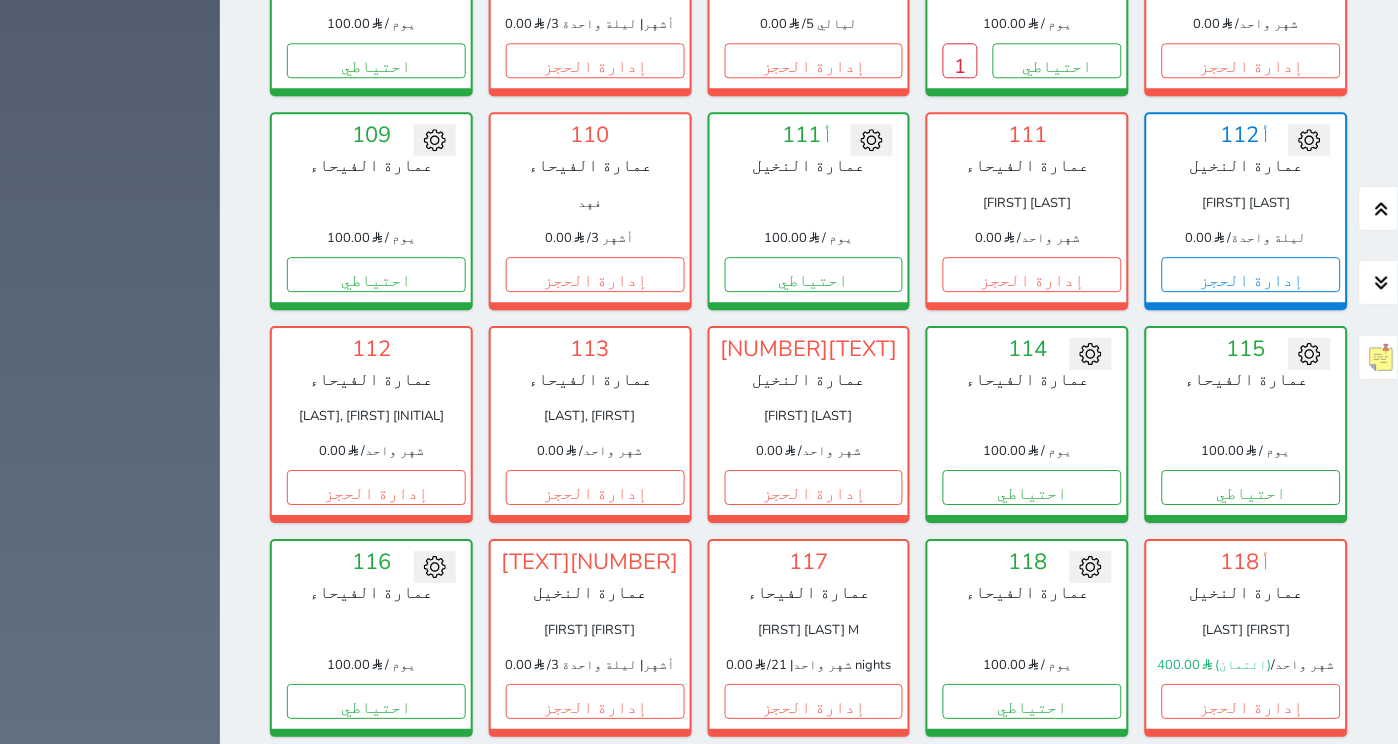 click on "إدارة الحجز" at bounding box center [376, 920] 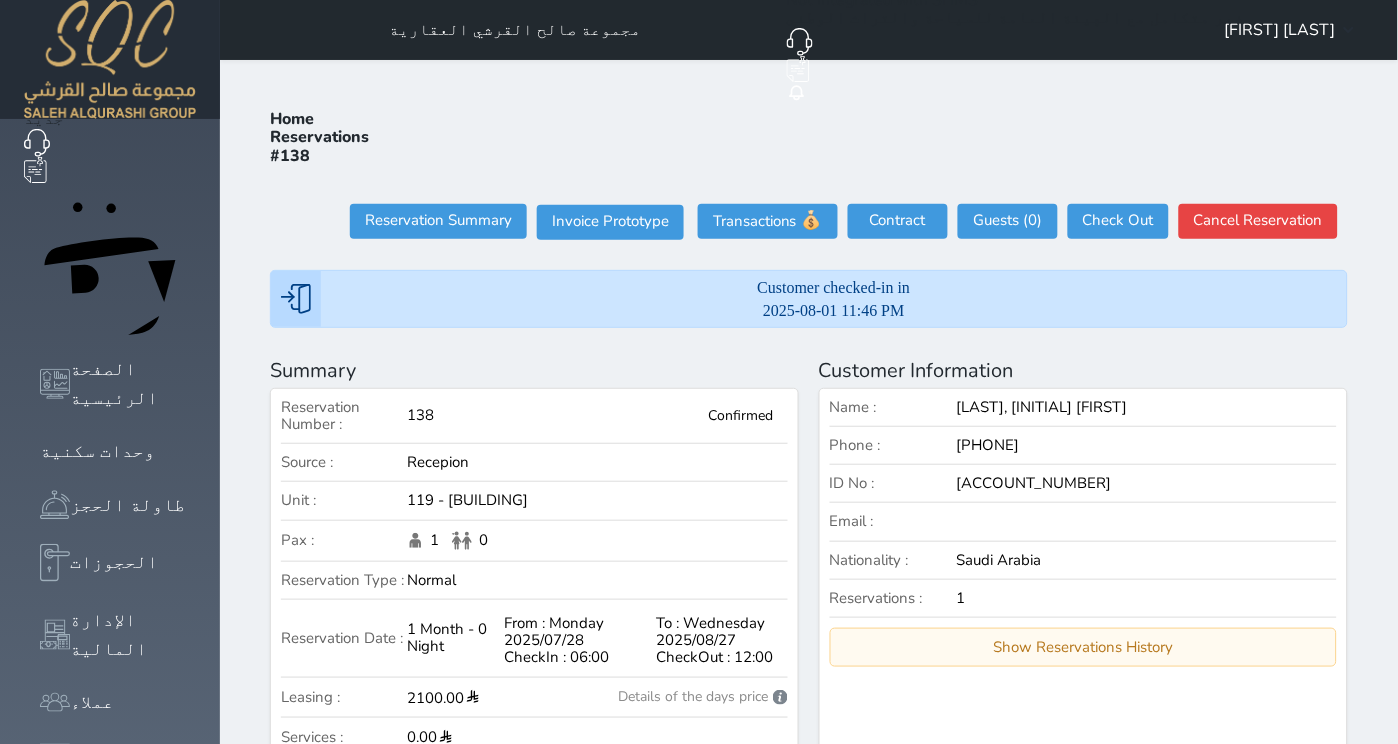 scroll, scrollTop: 983, scrollLeft: 0, axis: vertical 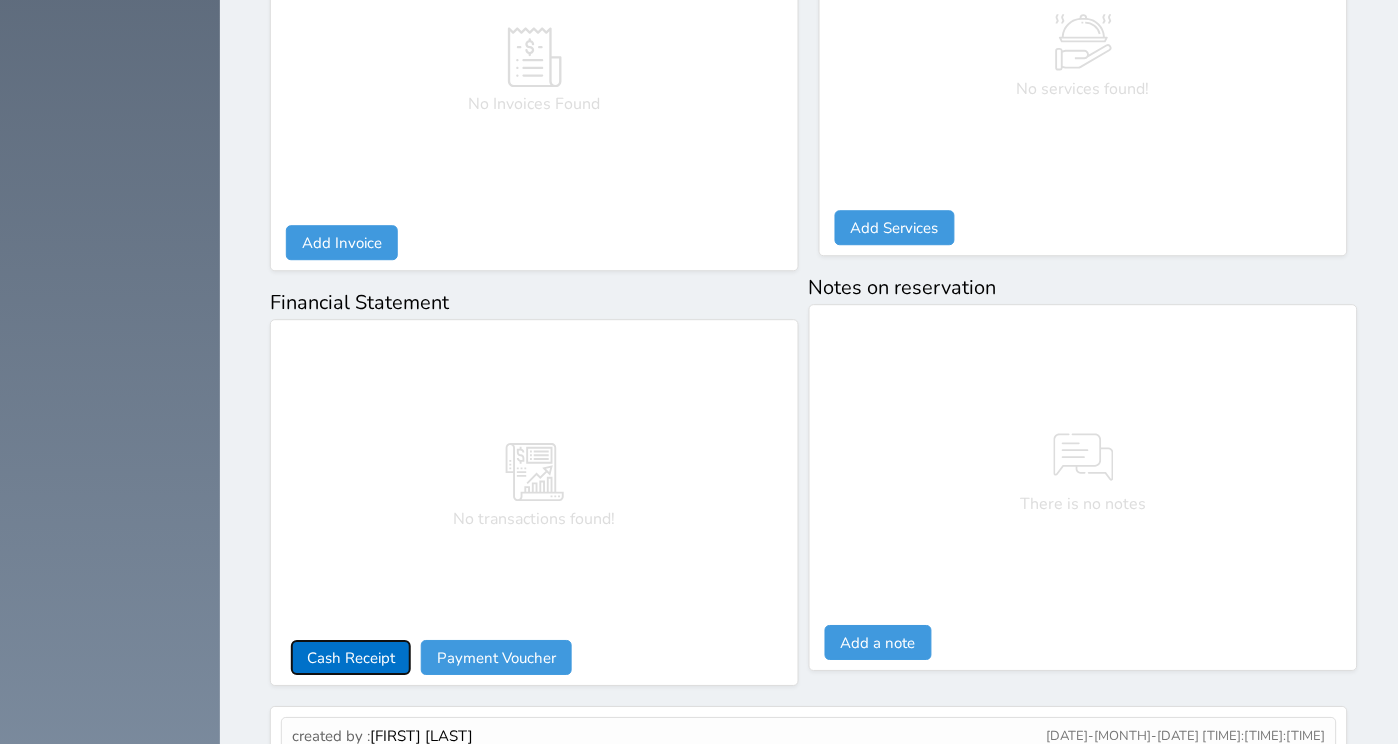 click on "Cash Receipt" at bounding box center [351, 657] 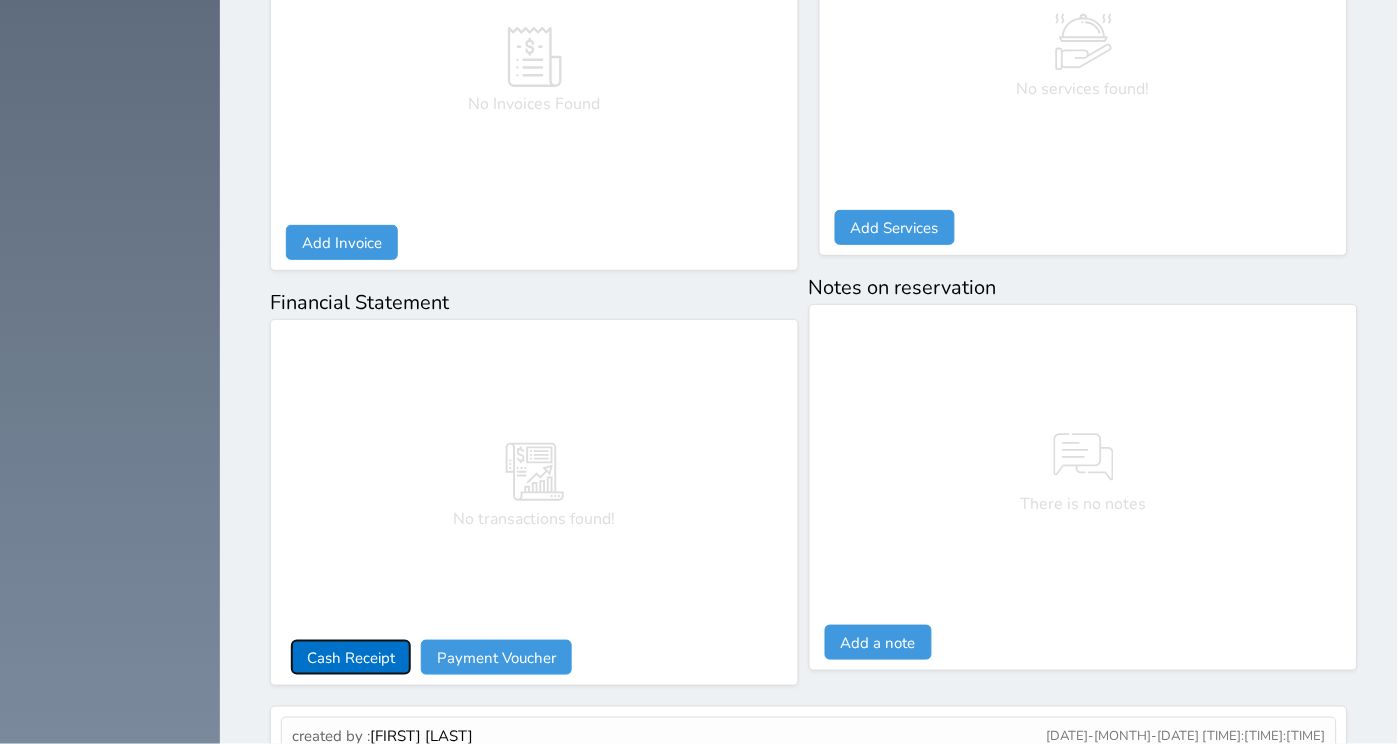 select 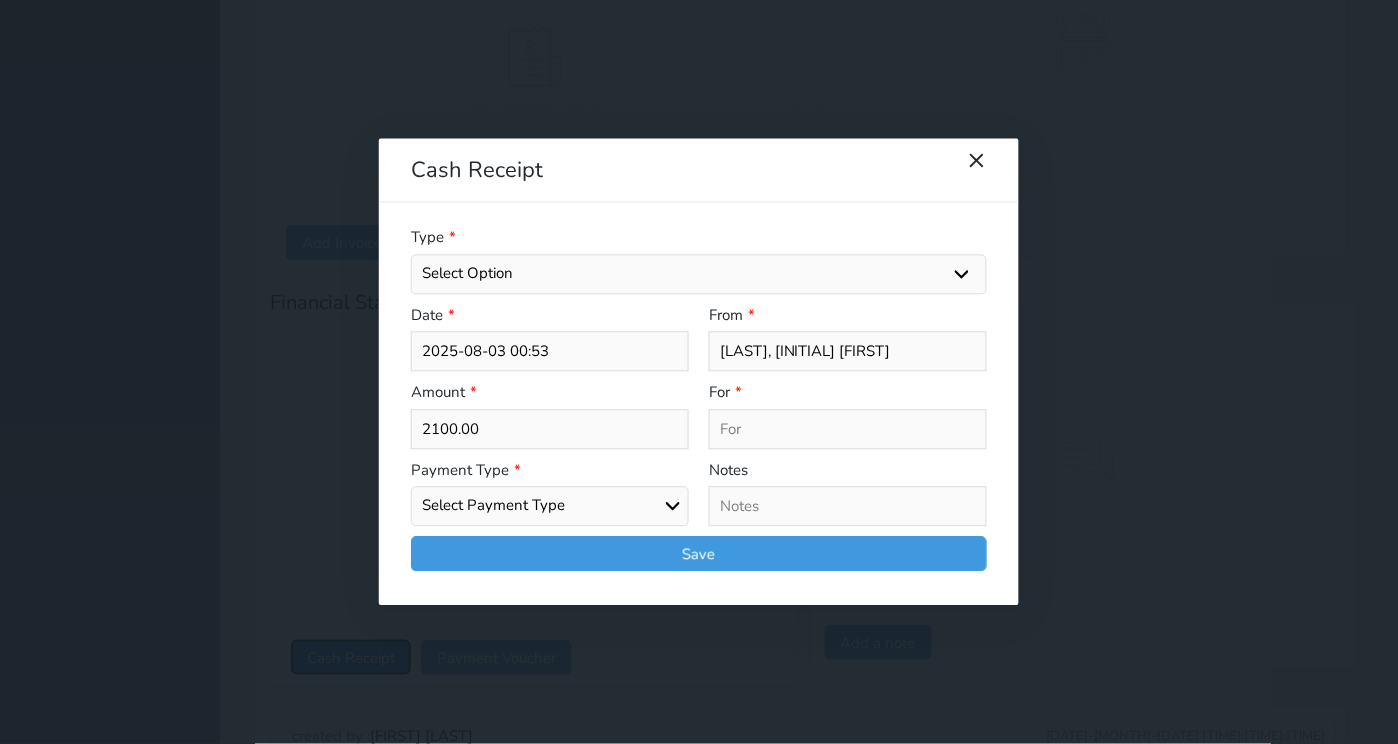 select 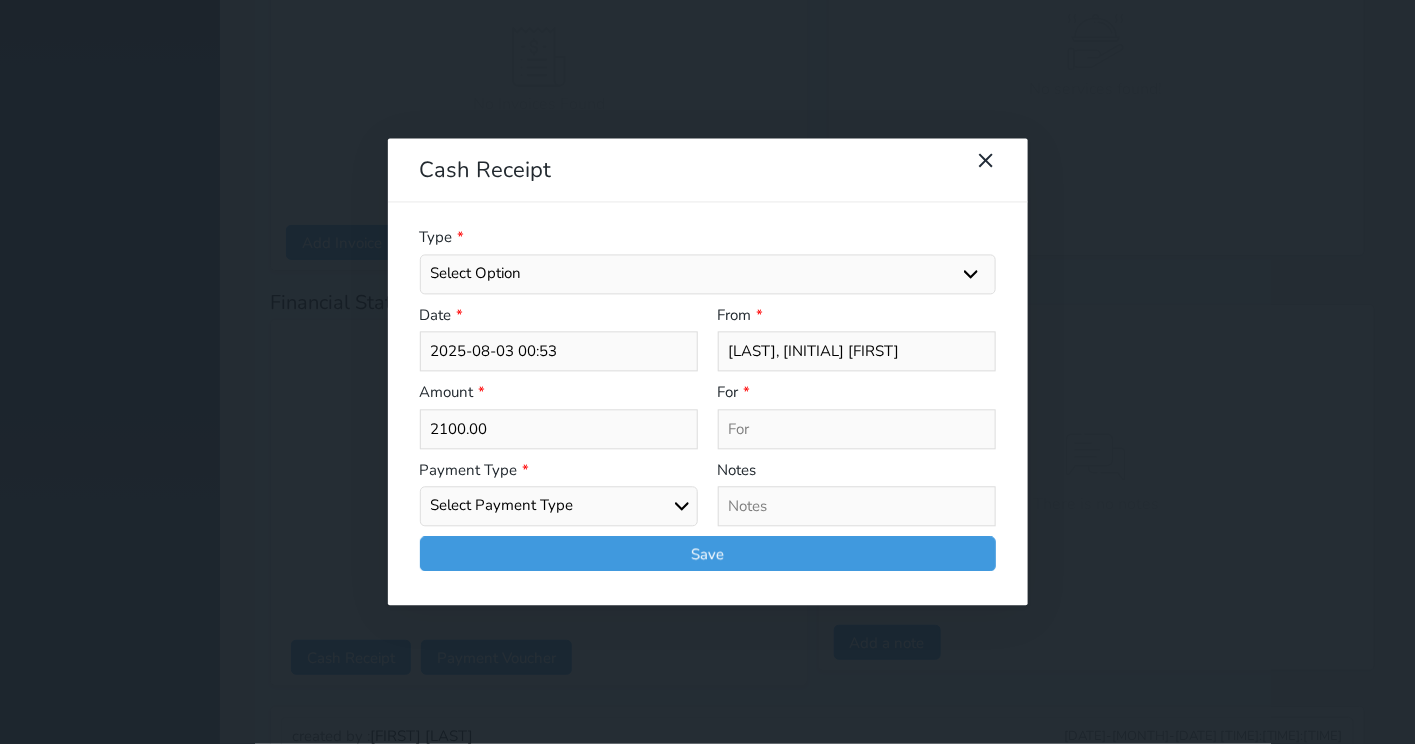 click on "Select Option   General receipts Rent value Bills insurance Retainer Not Applicable Other Laundry Wifi - Internet Car Parking Food Food & Beverages Beverages Cold Drinks Hot Drinks Breakfast Lunch Dinner Bakery & Cakes Swimming pool Gym SPA & Beauty Services Pick & Drop (Transport Services) Minibar Cable - TV Extra Bed Hairdresser Shopping Organized Tours Services Tour Guide Services" at bounding box center (708, 274) 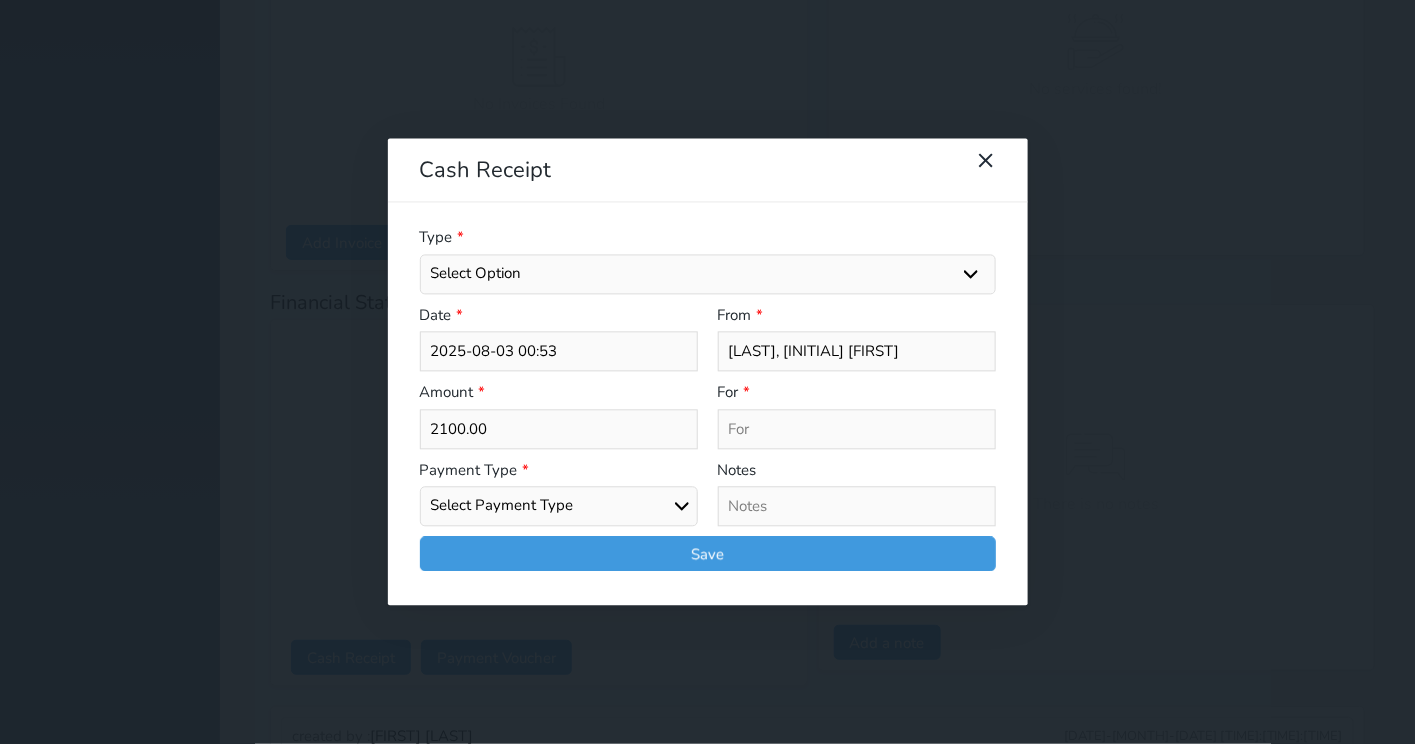 select 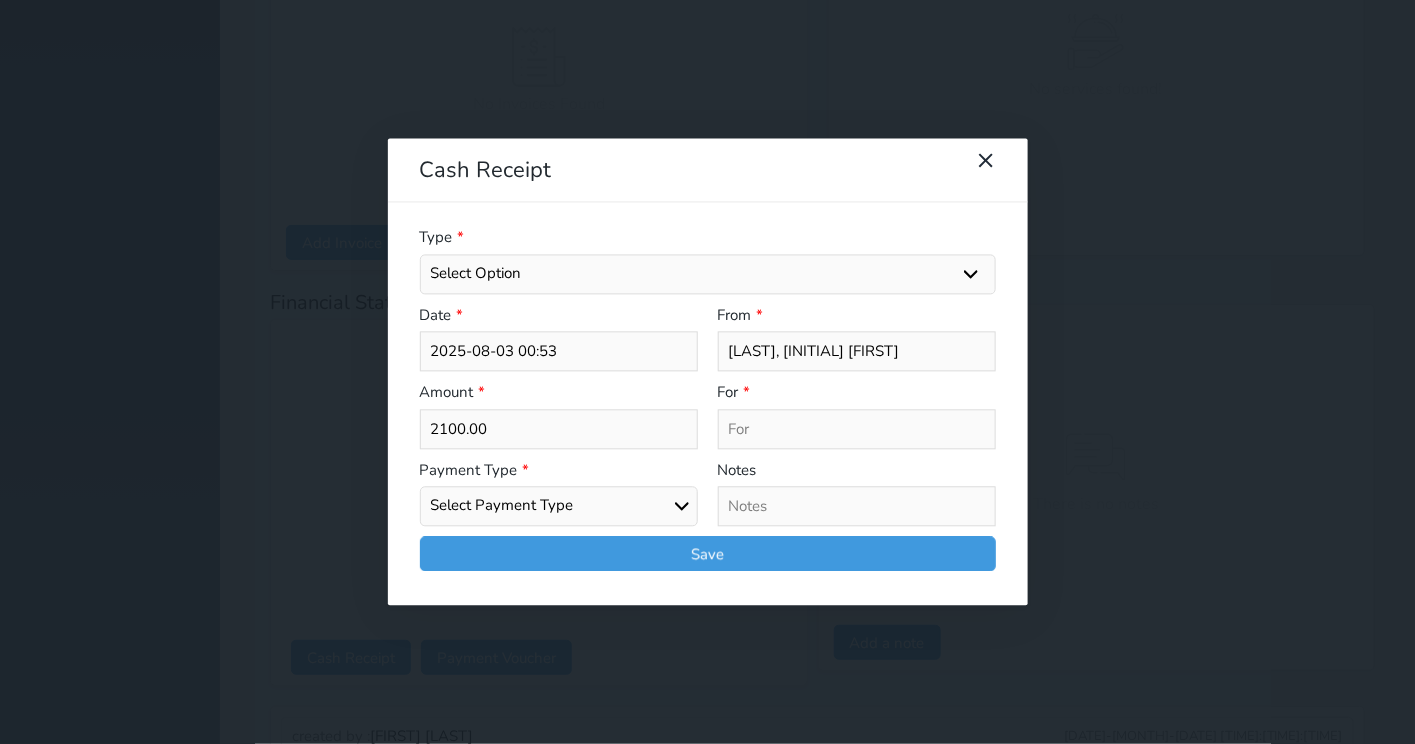 type on "[TEXT] [TEXT] - [TEXT] - [NUMBER]" 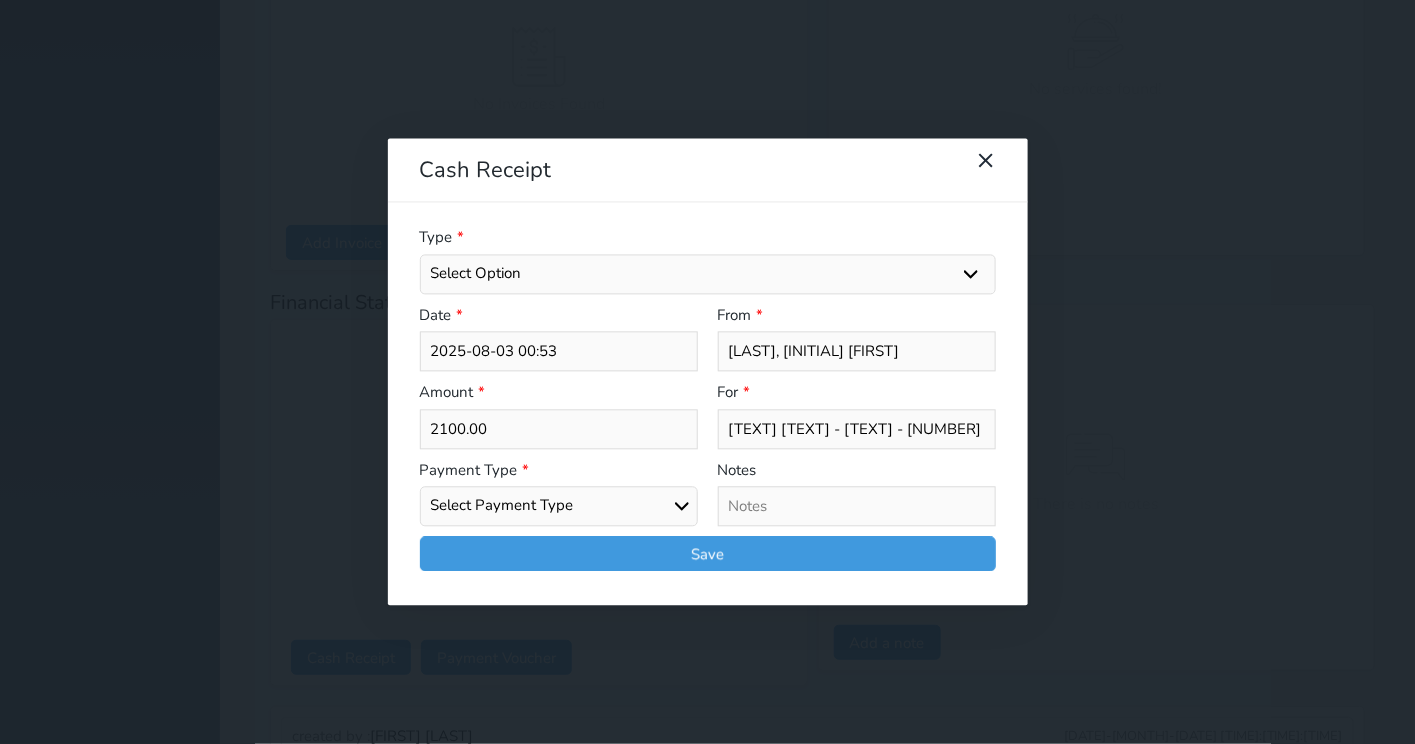 drag, startPoint x: 643, startPoint y: 288, endPoint x: 708, endPoint y: 288, distance: 65 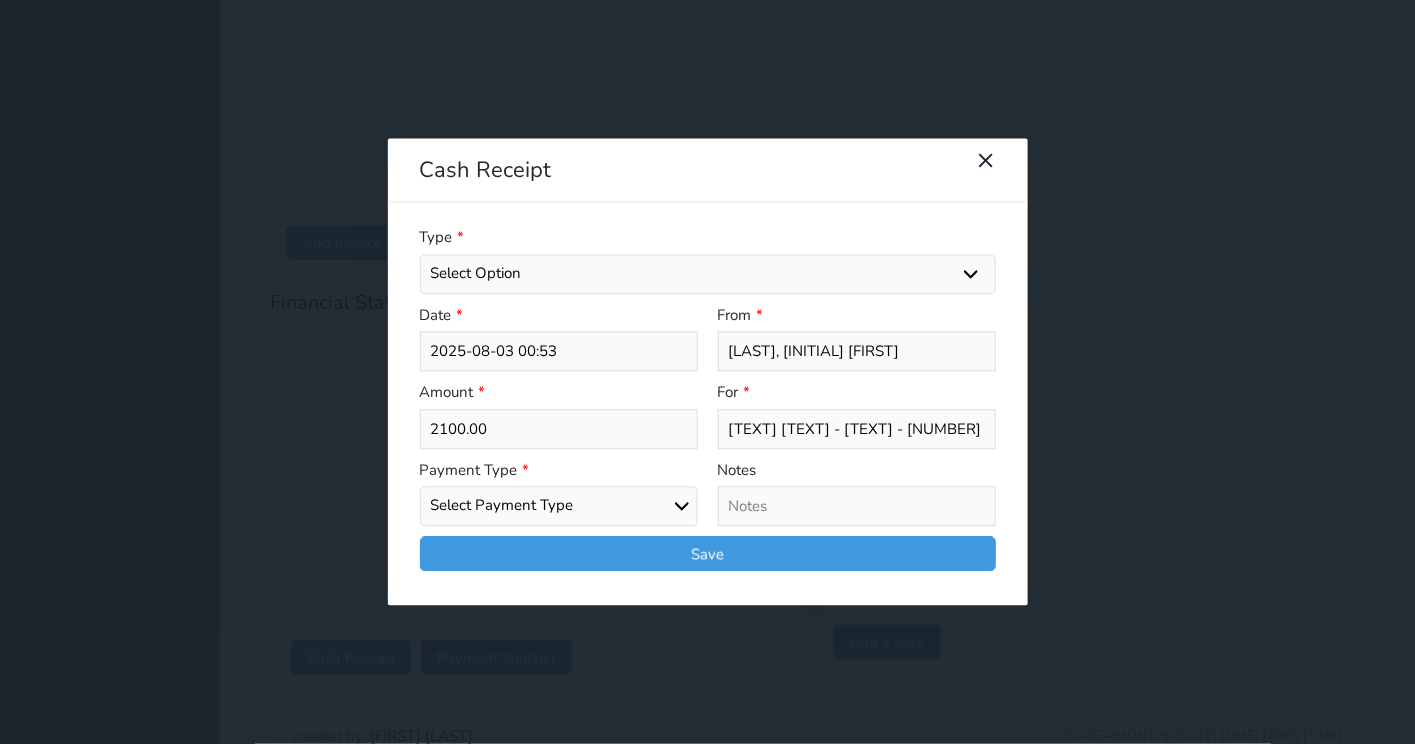 click on "[TEXT] *   [PRICE]   [TEXT] *   [TEXT] - [TEXT] - [NUMBER]" at bounding box center (708, 421) 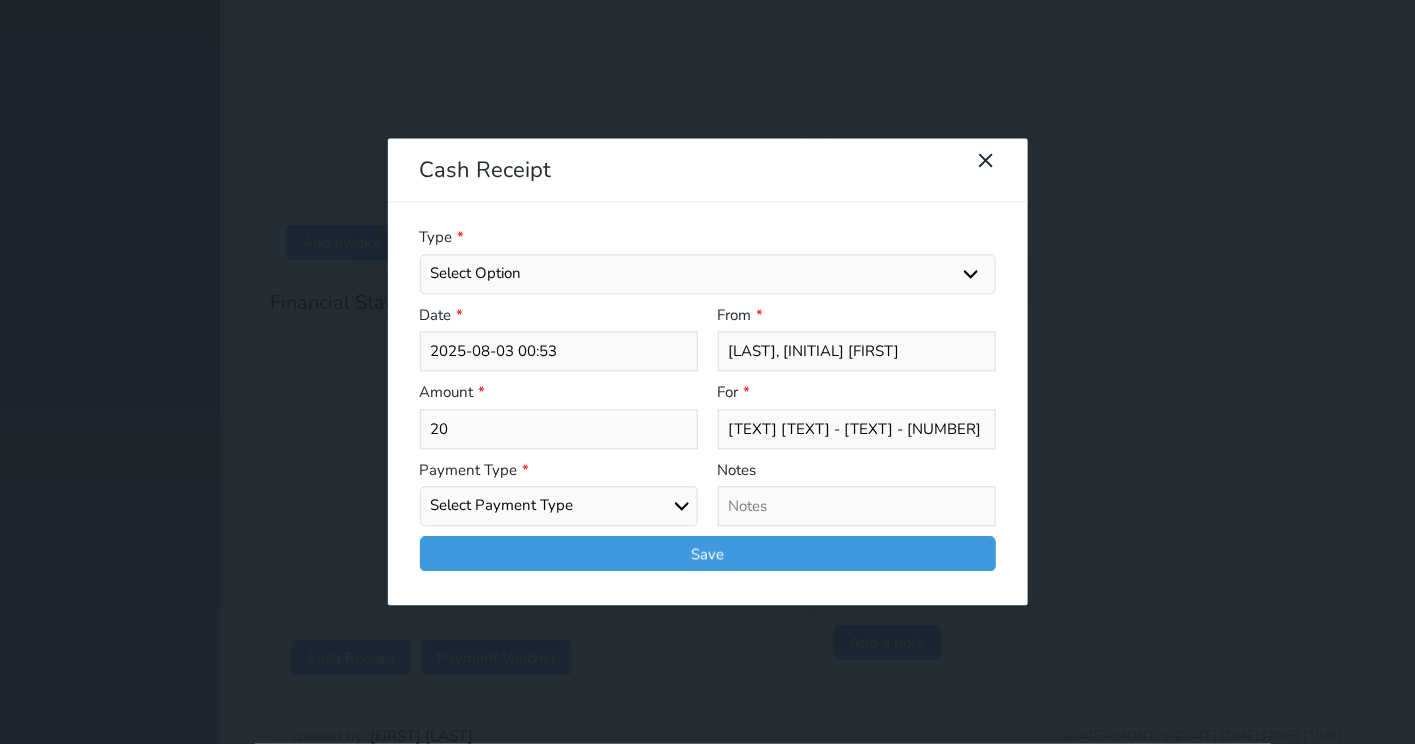 select 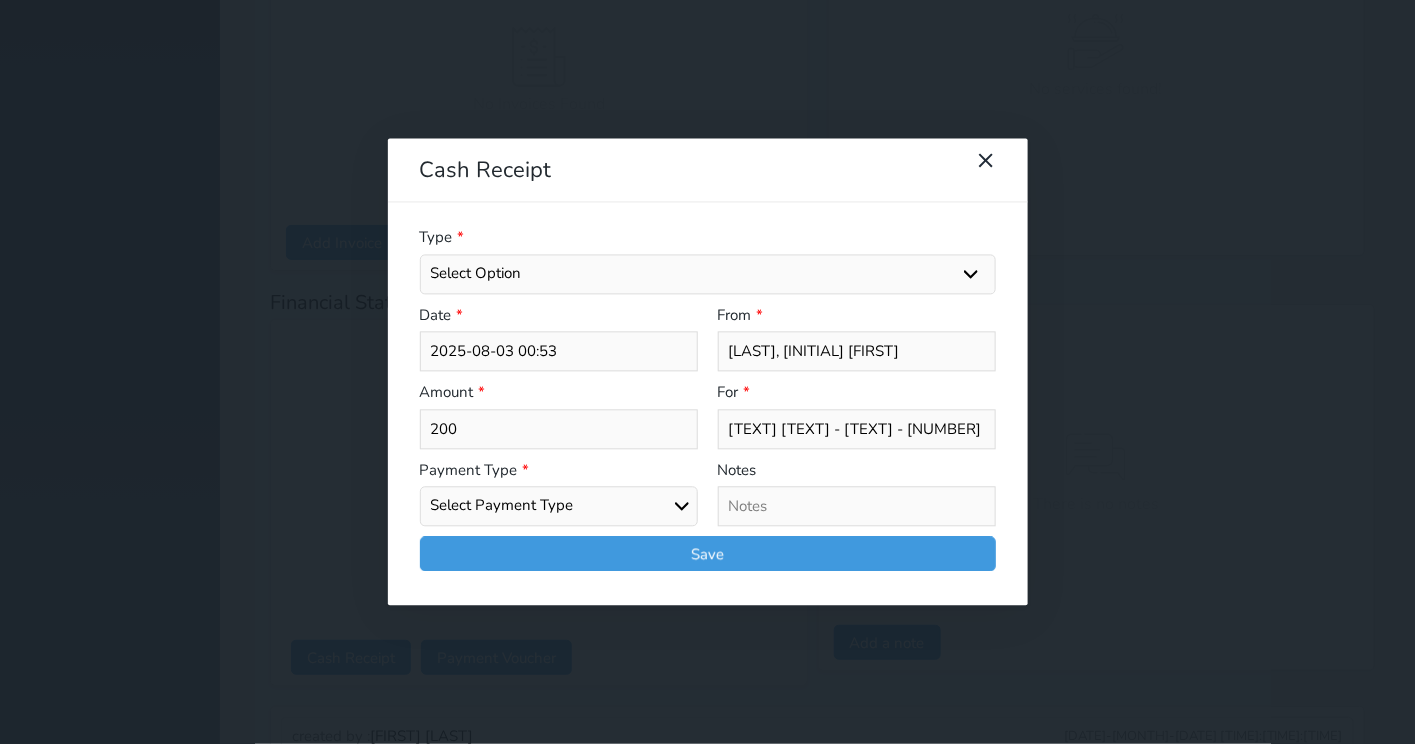 type on "2000" 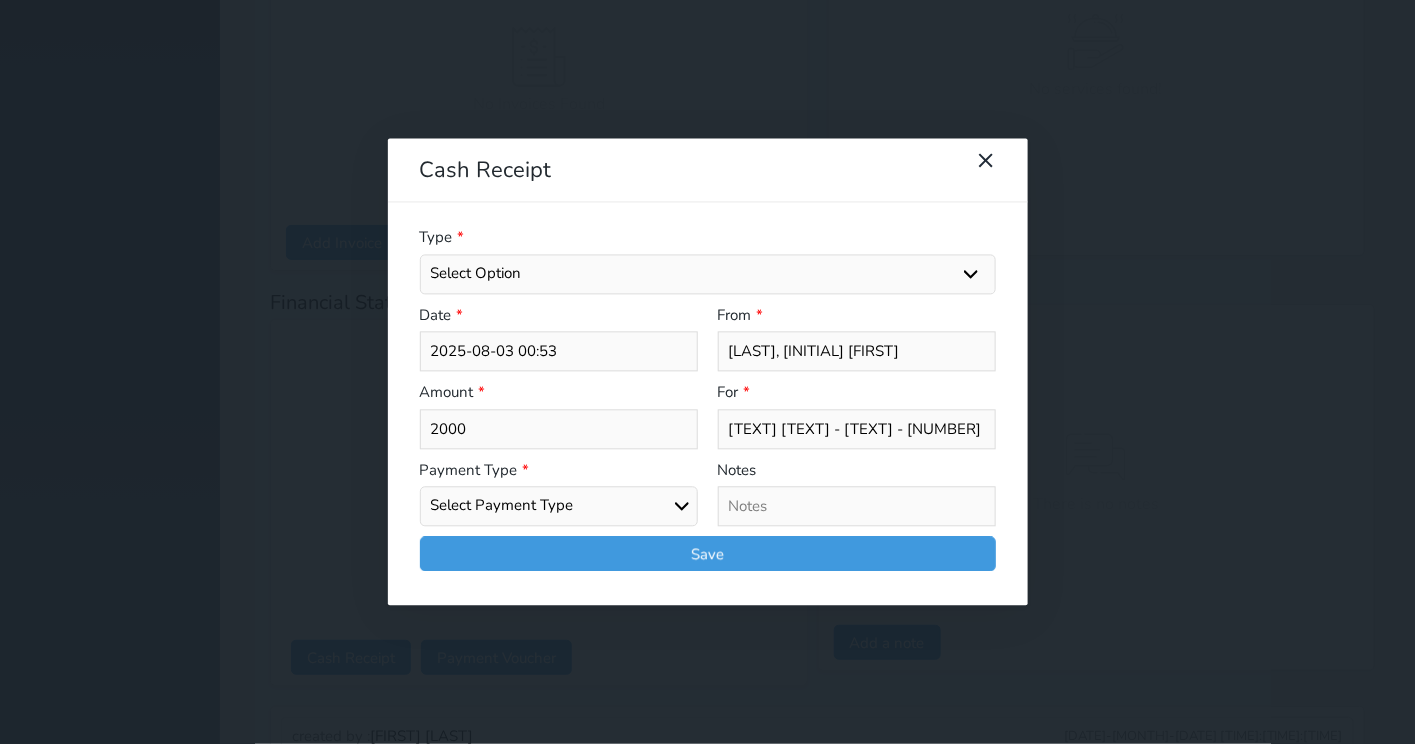 select 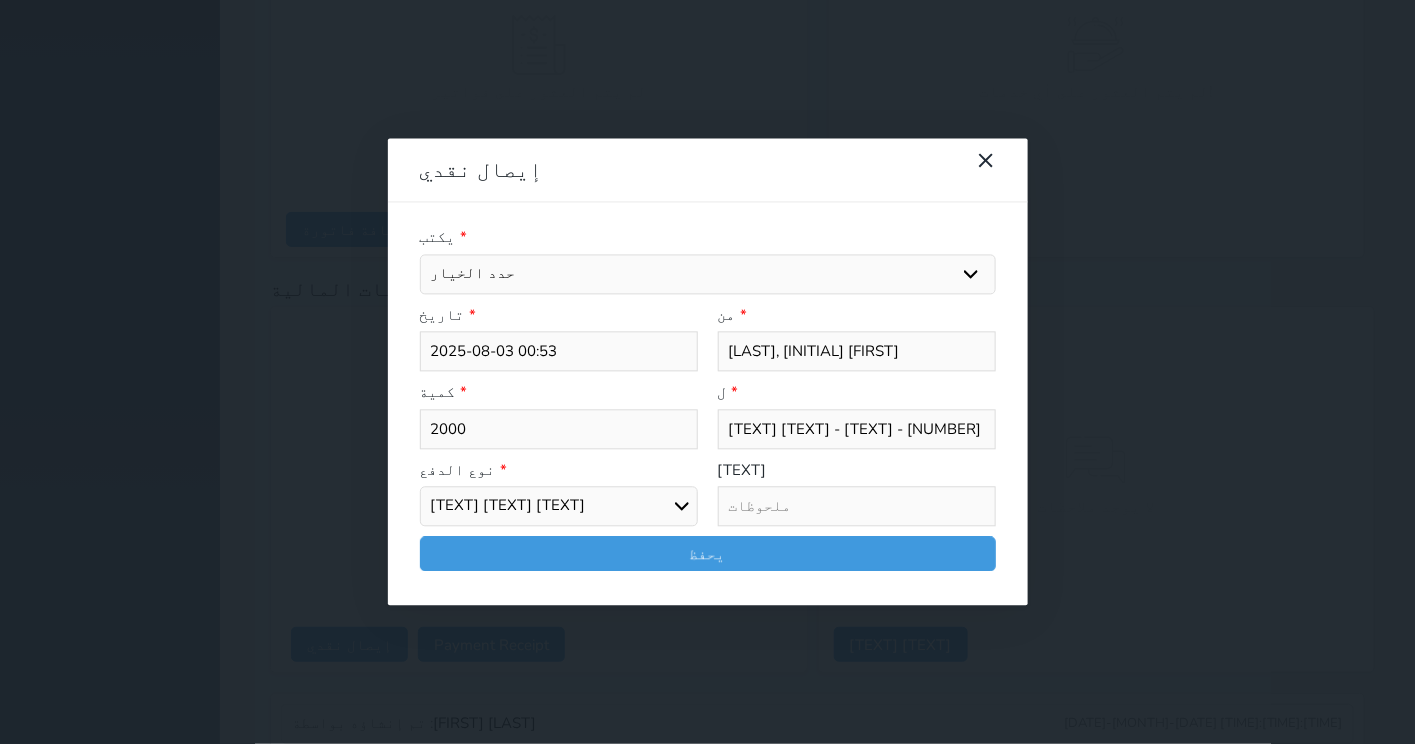 type on "2000" 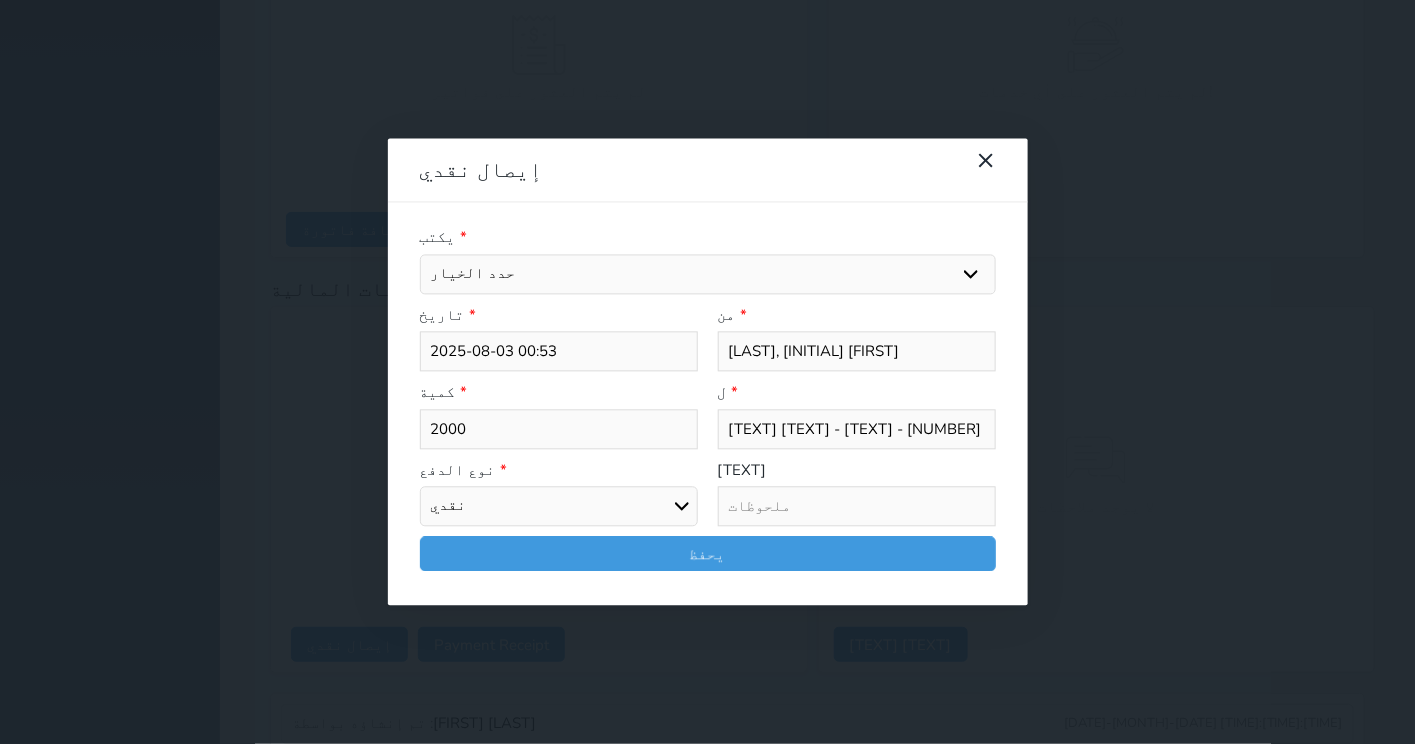 click at bounding box center (857, 507) 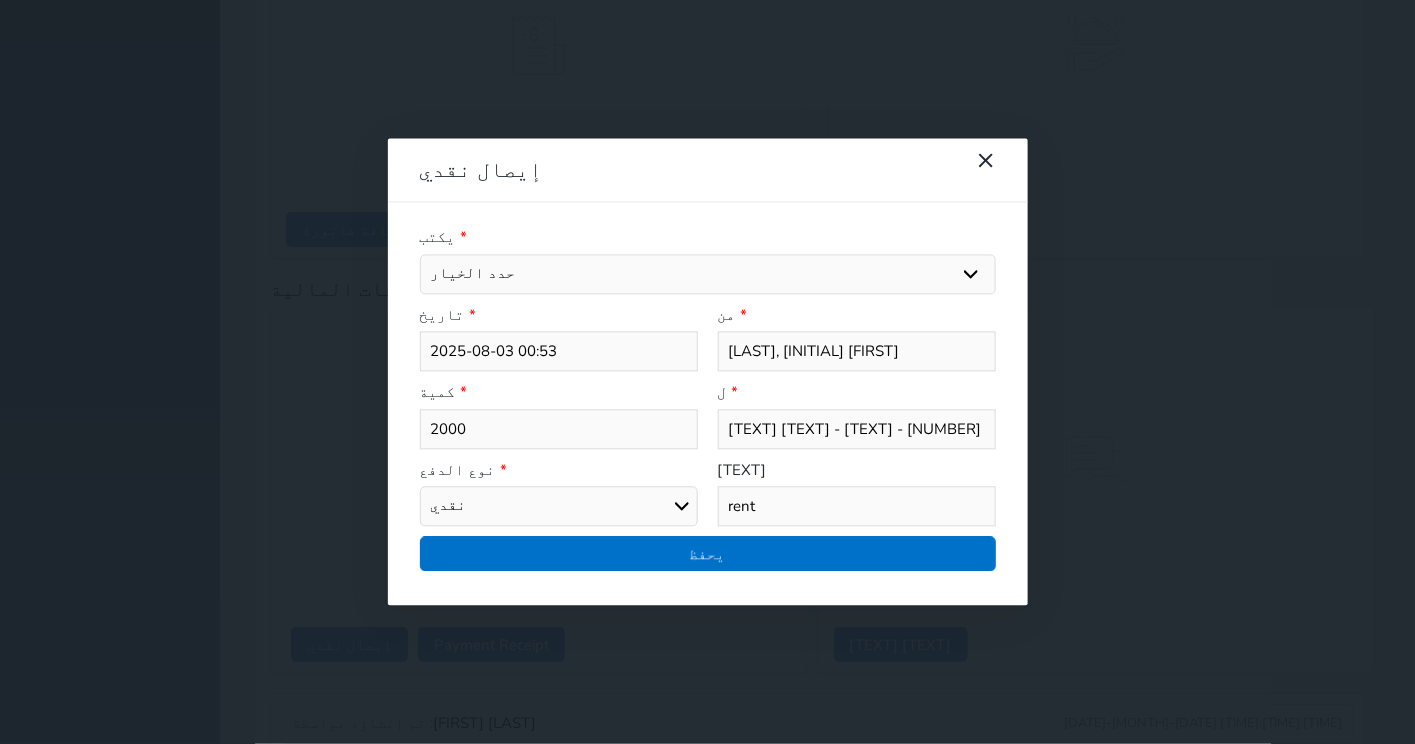 type on "rent" 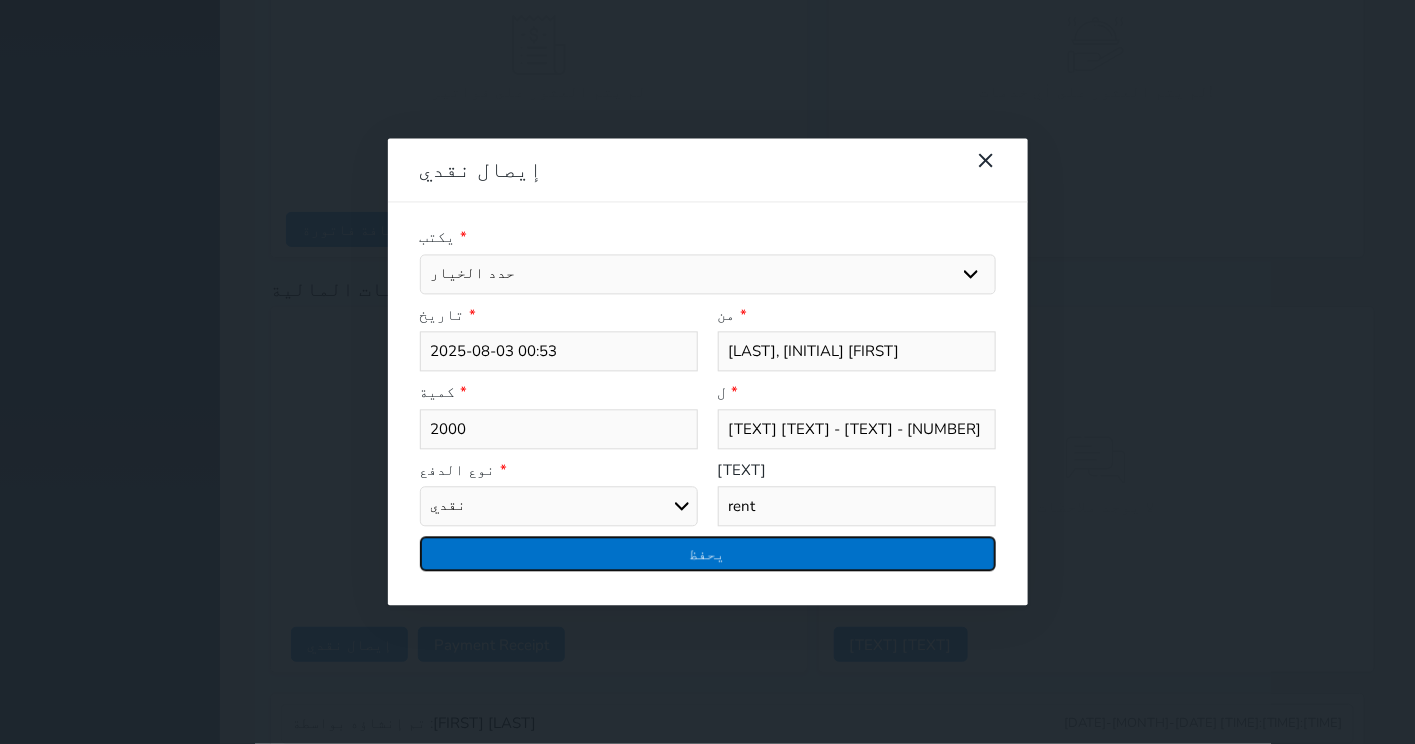 click on "يحفظ" at bounding box center [708, 554] 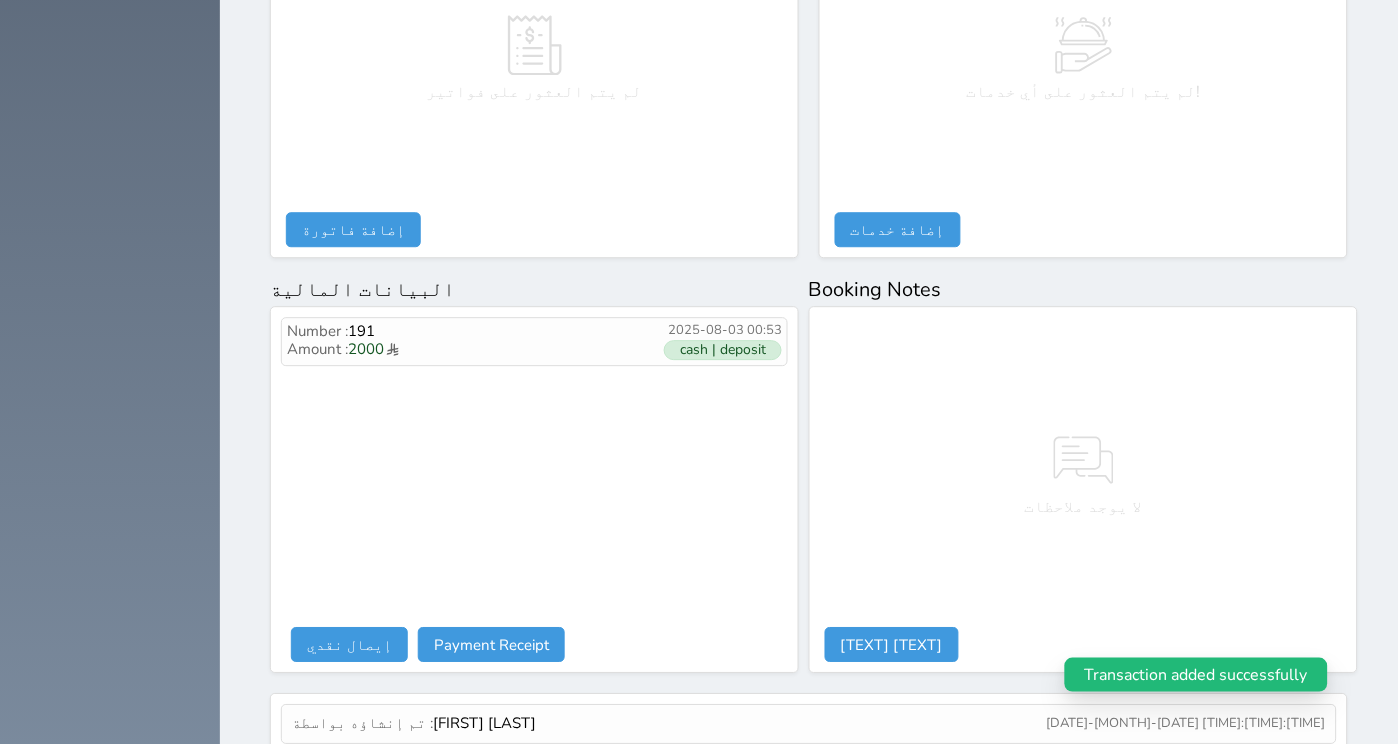 click on "Number : 191 Amount : 2000 2025-08-03 00:53 cash | deposit" at bounding box center [534, 472] 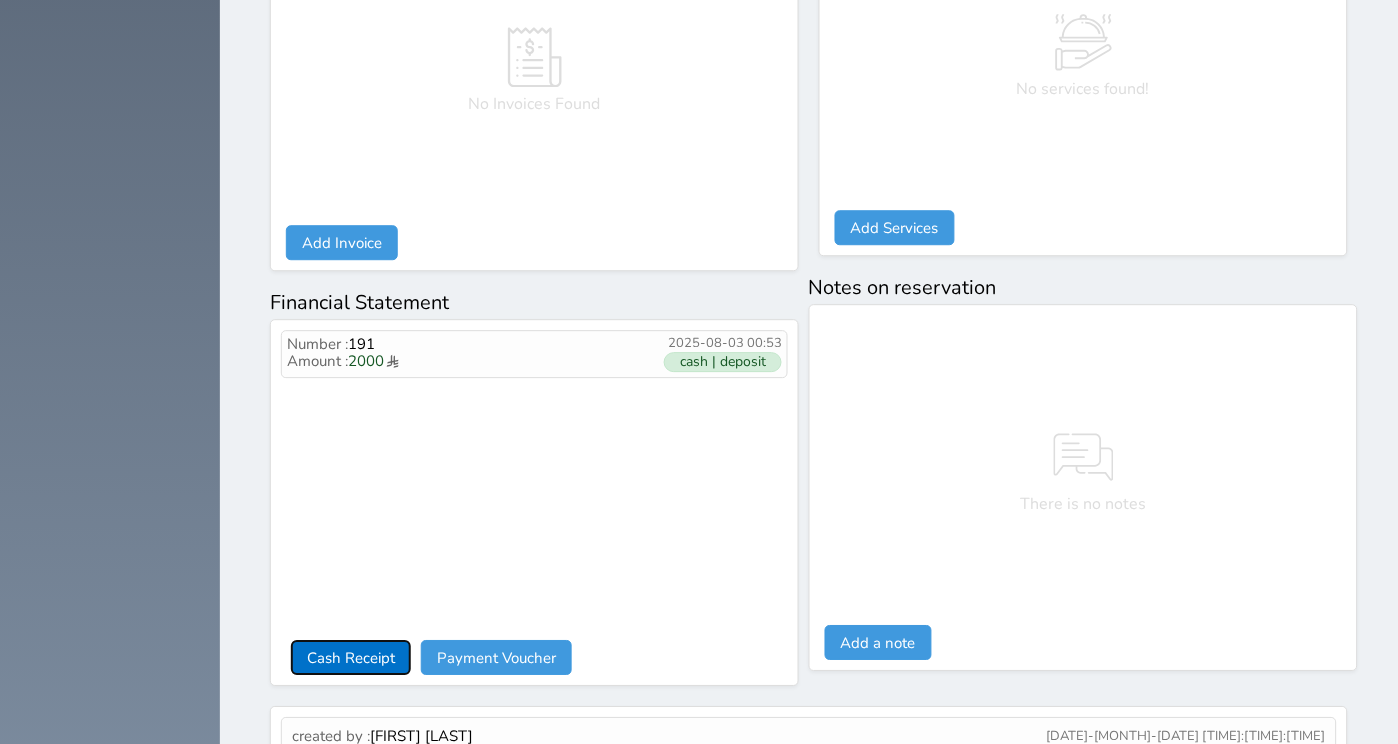click on "Cash Receipt" at bounding box center [351, 657] 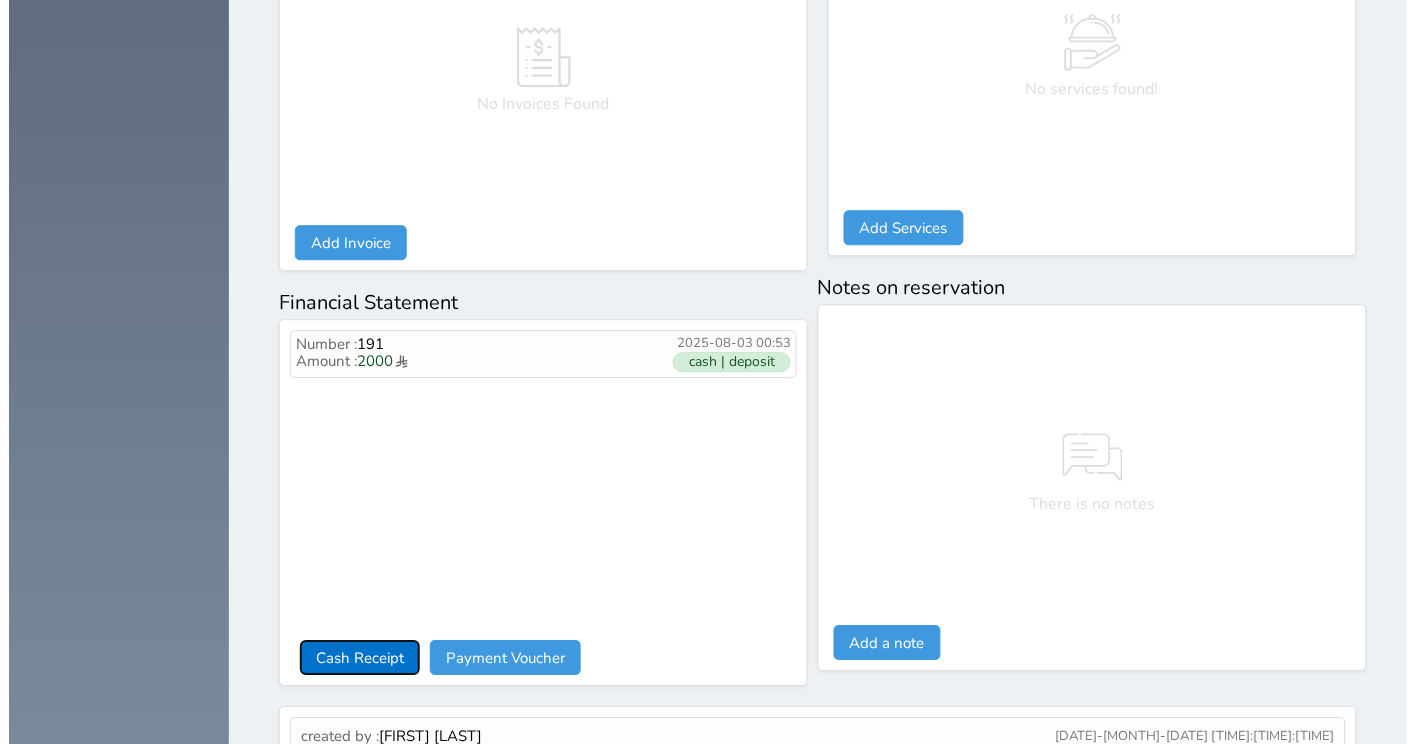 select 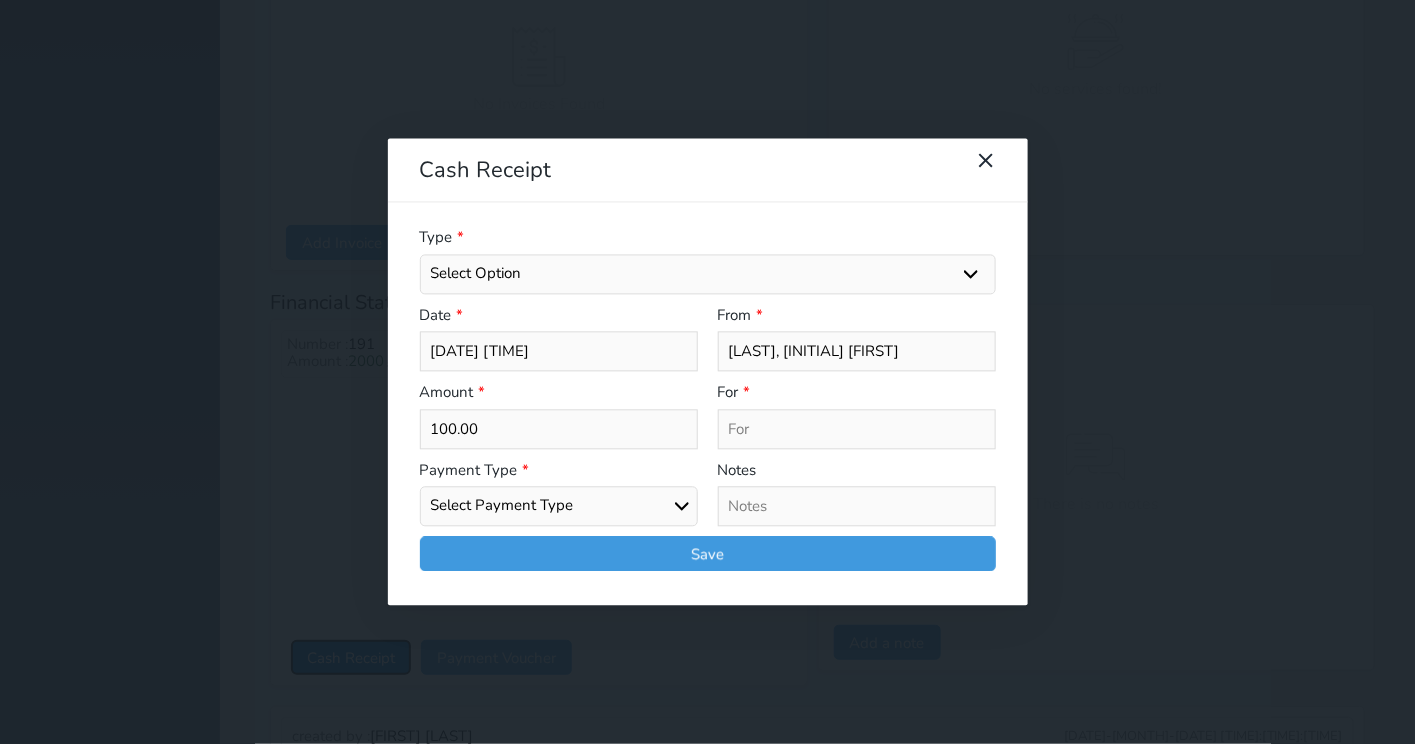 select 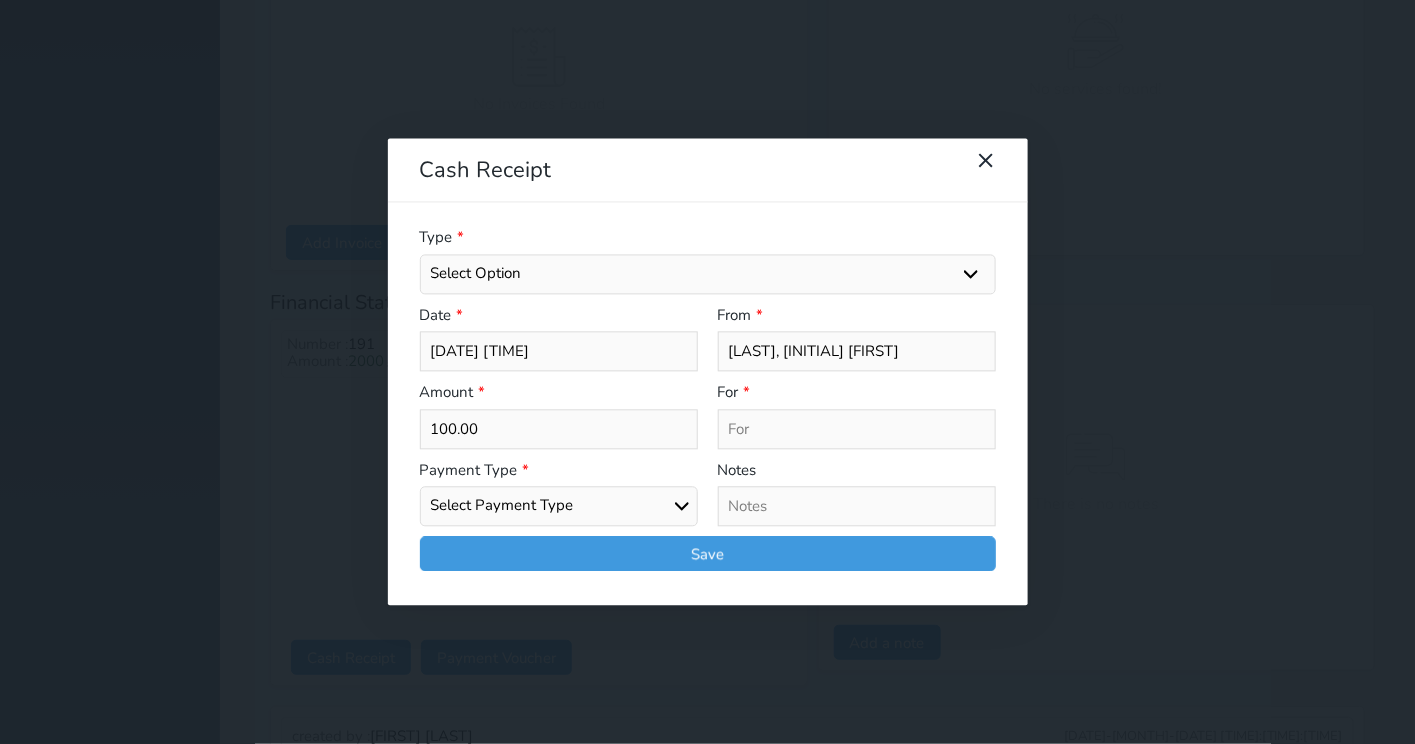 click on "Select Option   General receipts Rent value Bills insurance Retainer Not Applicable Other Laundry Wifi - Internet Car Parking Food Food & Beverages Beverages Cold Drinks Hot Drinks Breakfast Lunch Dinner Bakery & Cakes Swimming pool Gym SPA & Beauty Services Pick & Drop (Transport Services) Minibar Cable - TV Extra Bed Hairdresser Shopping Organized Tours Services Tour Guide Services" at bounding box center [708, 274] 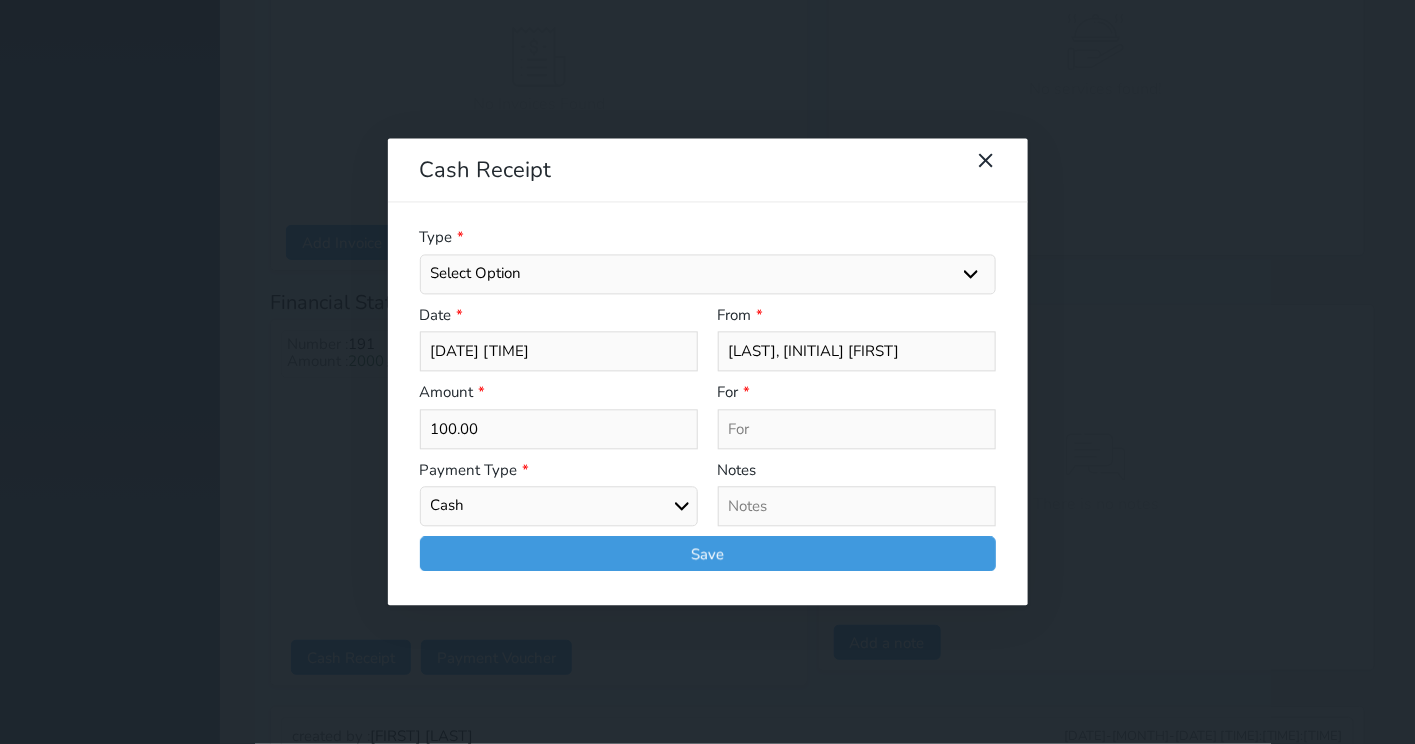click at bounding box center [857, 507] 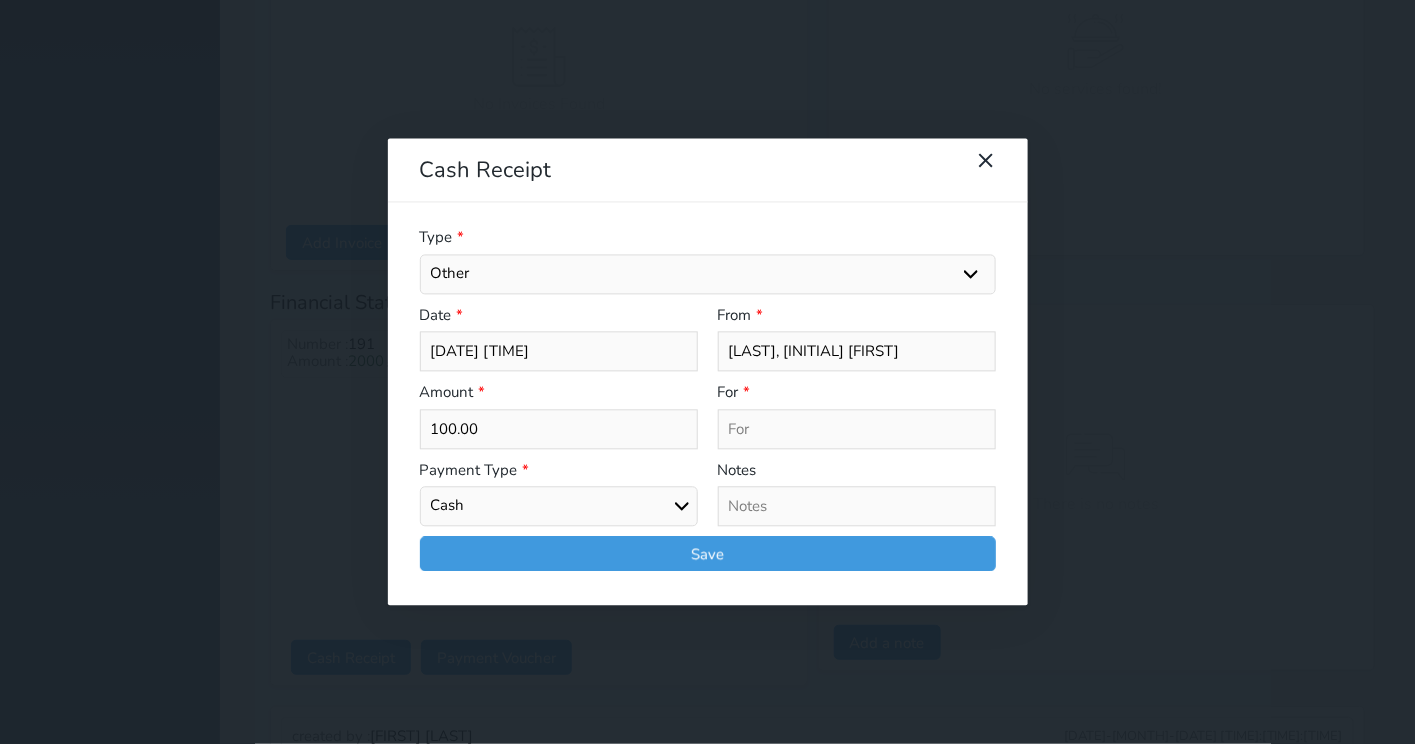 type on "[TEXT] - [TEXT] - [NUMBER]" 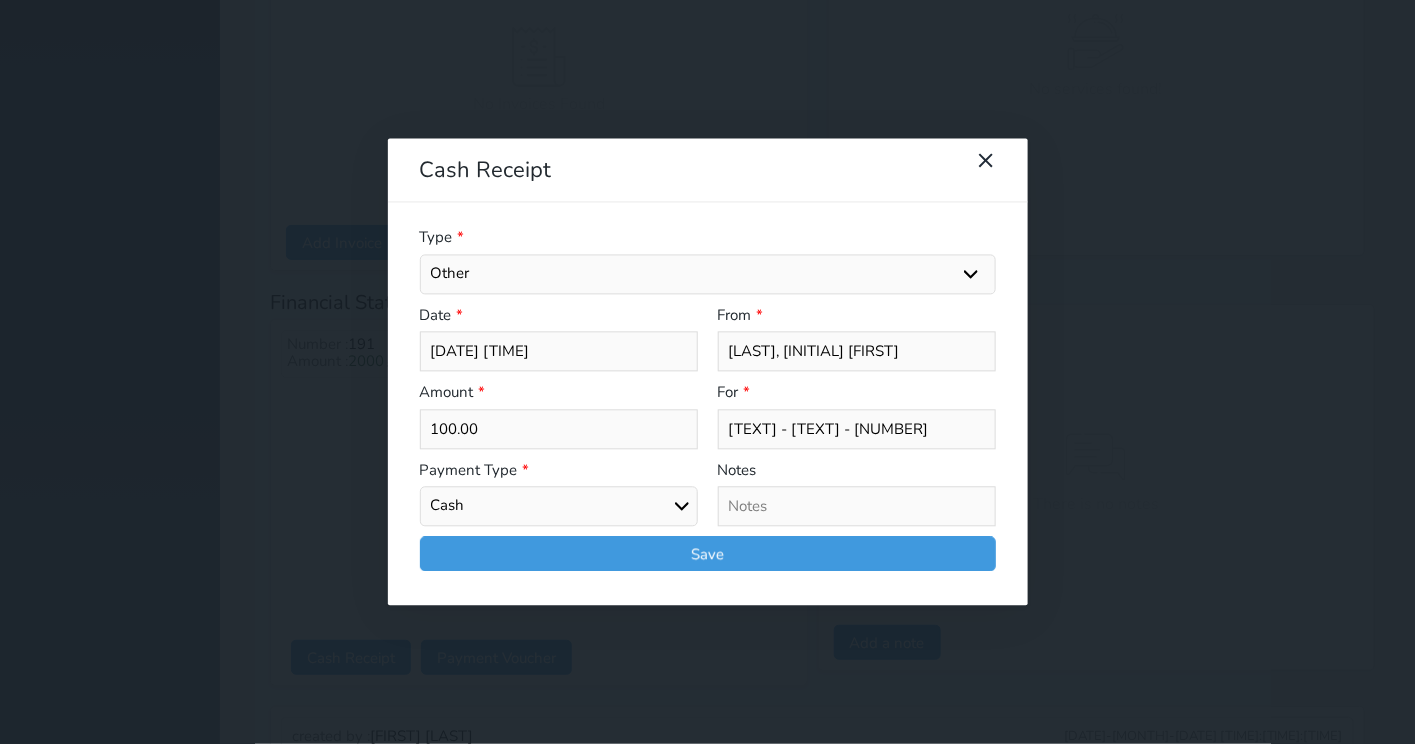 click at bounding box center (857, 507) 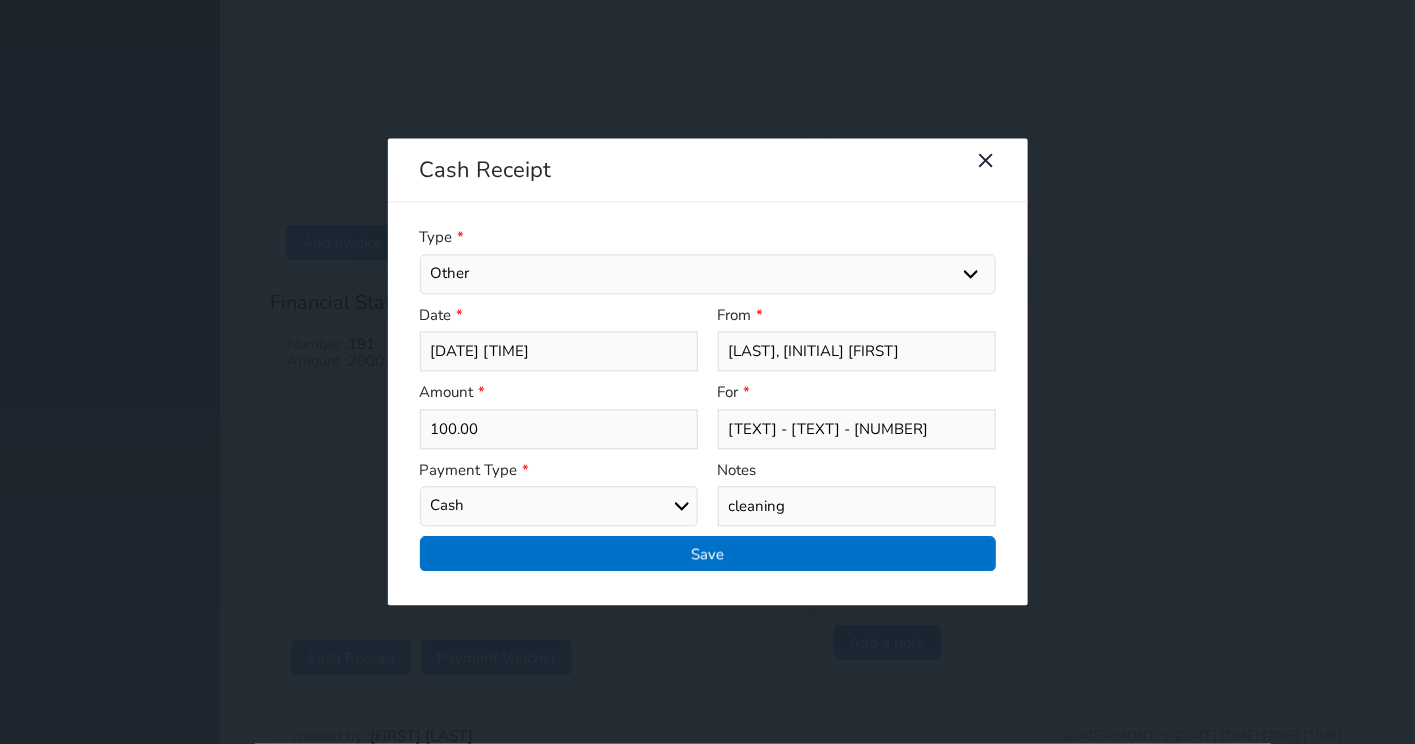 type on "cleaning" 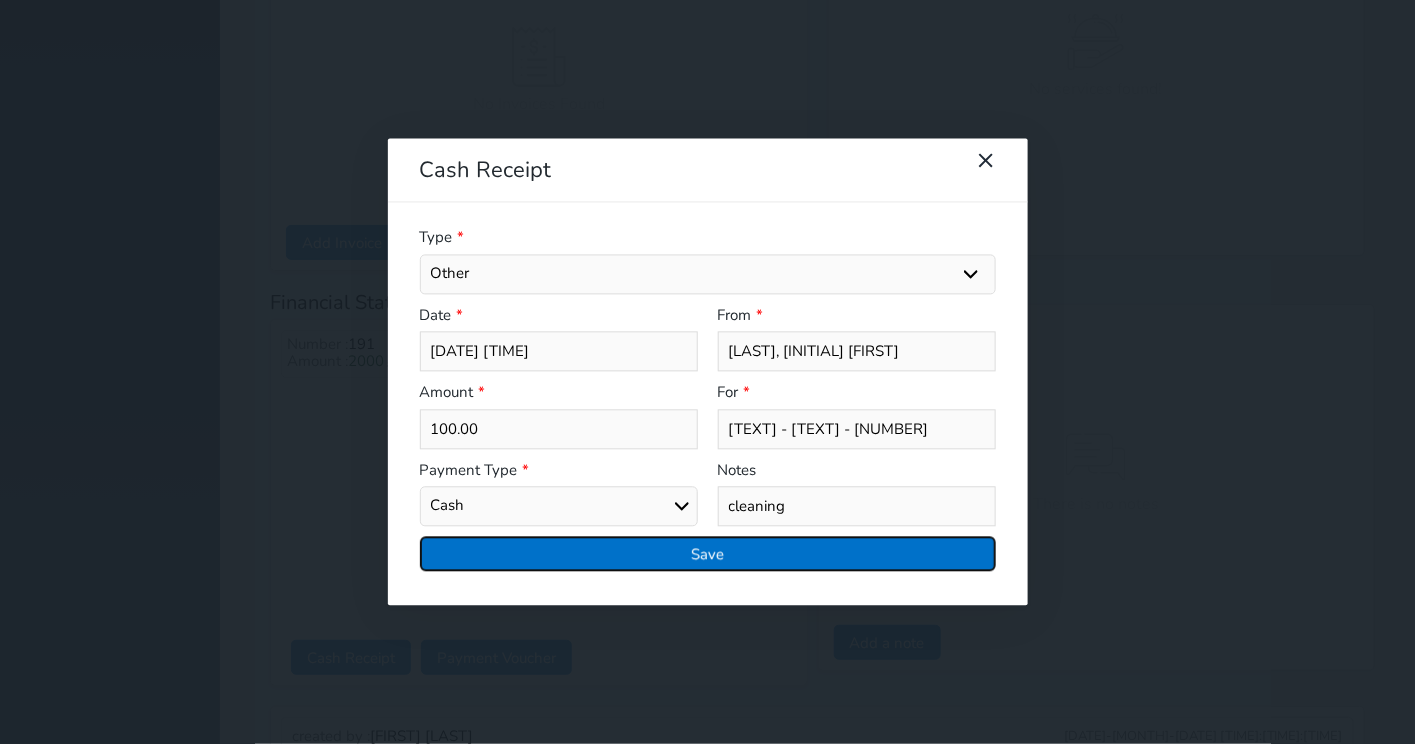 click on "Save" at bounding box center (708, 554) 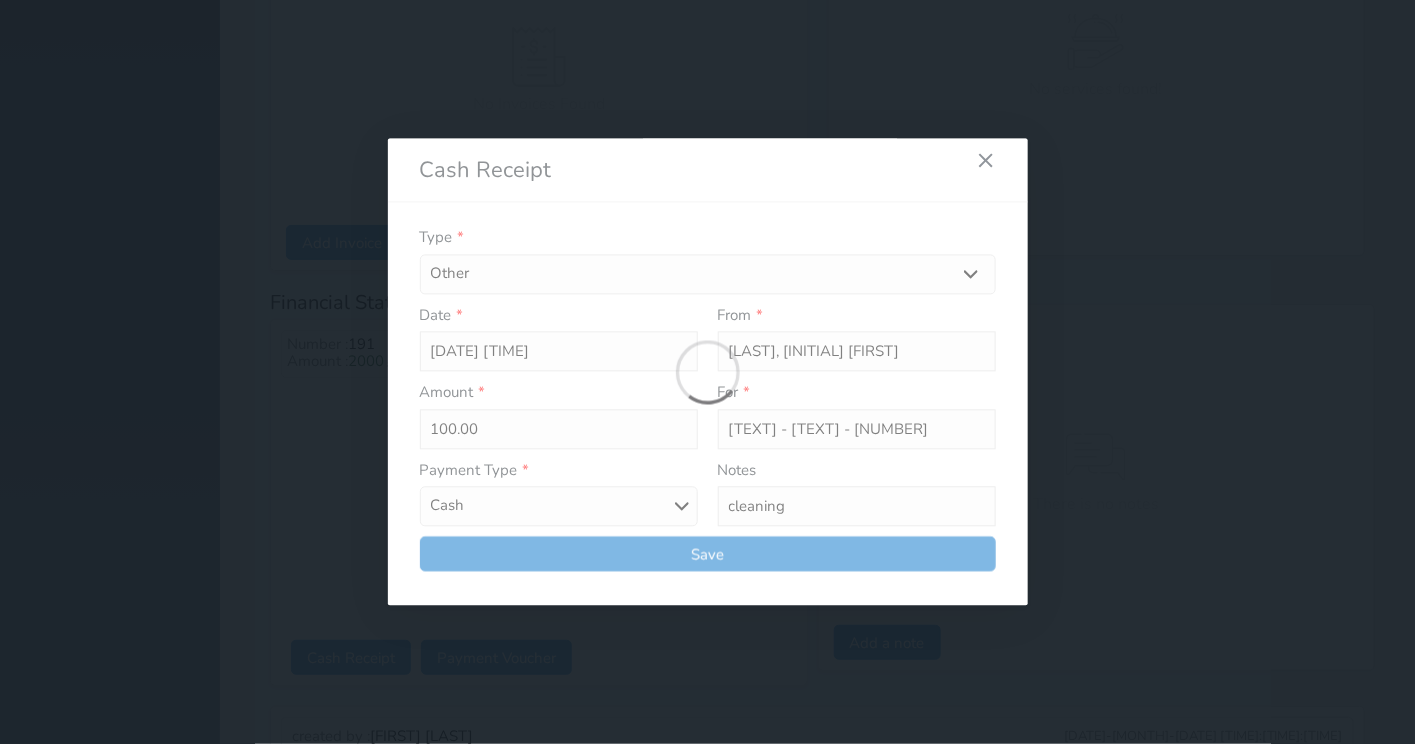 select 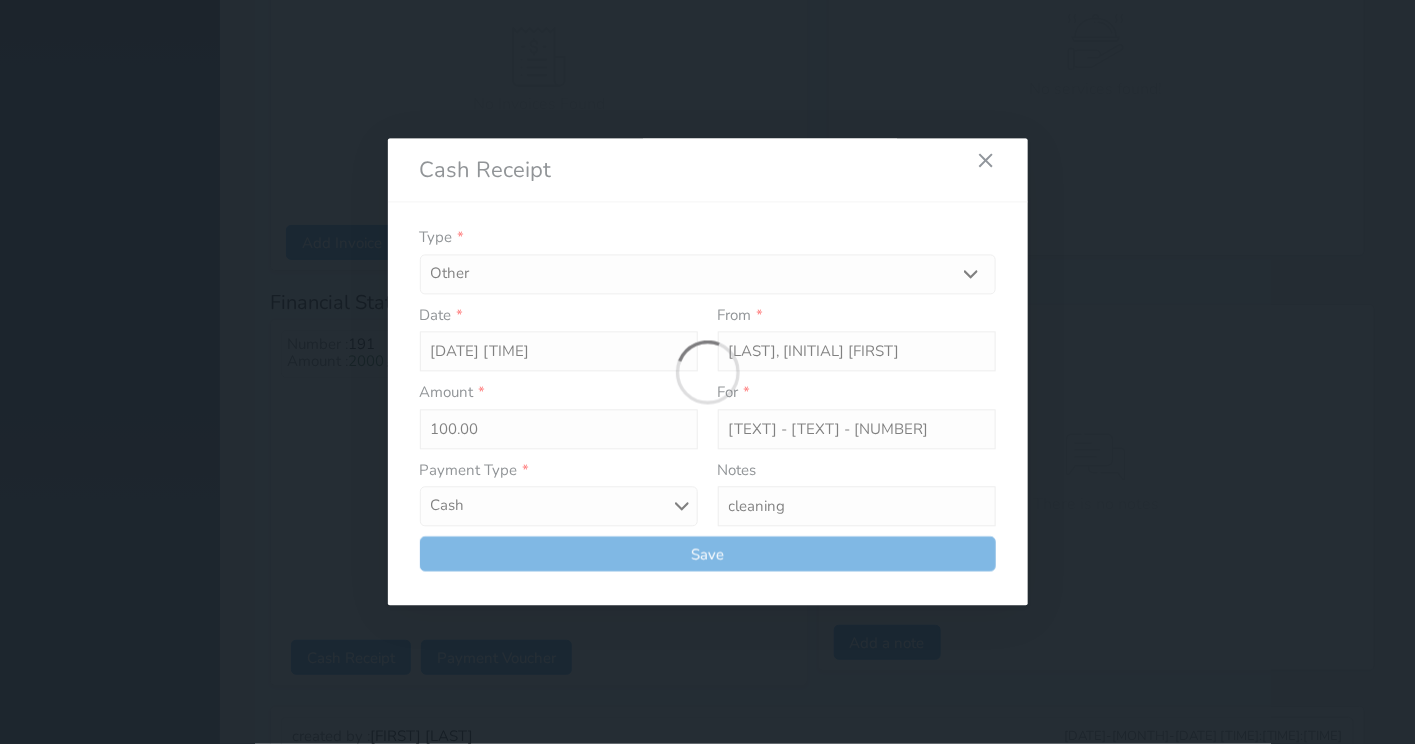 type 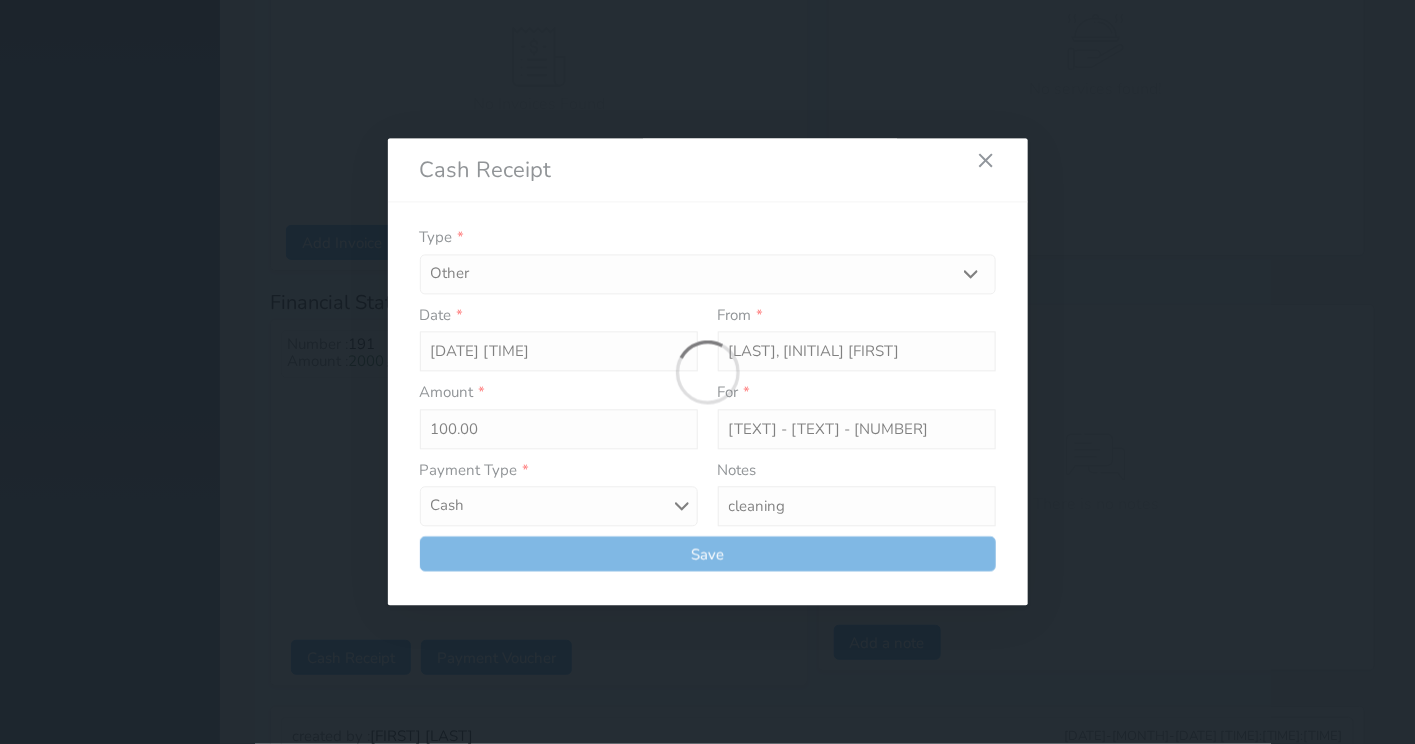 type on "0" 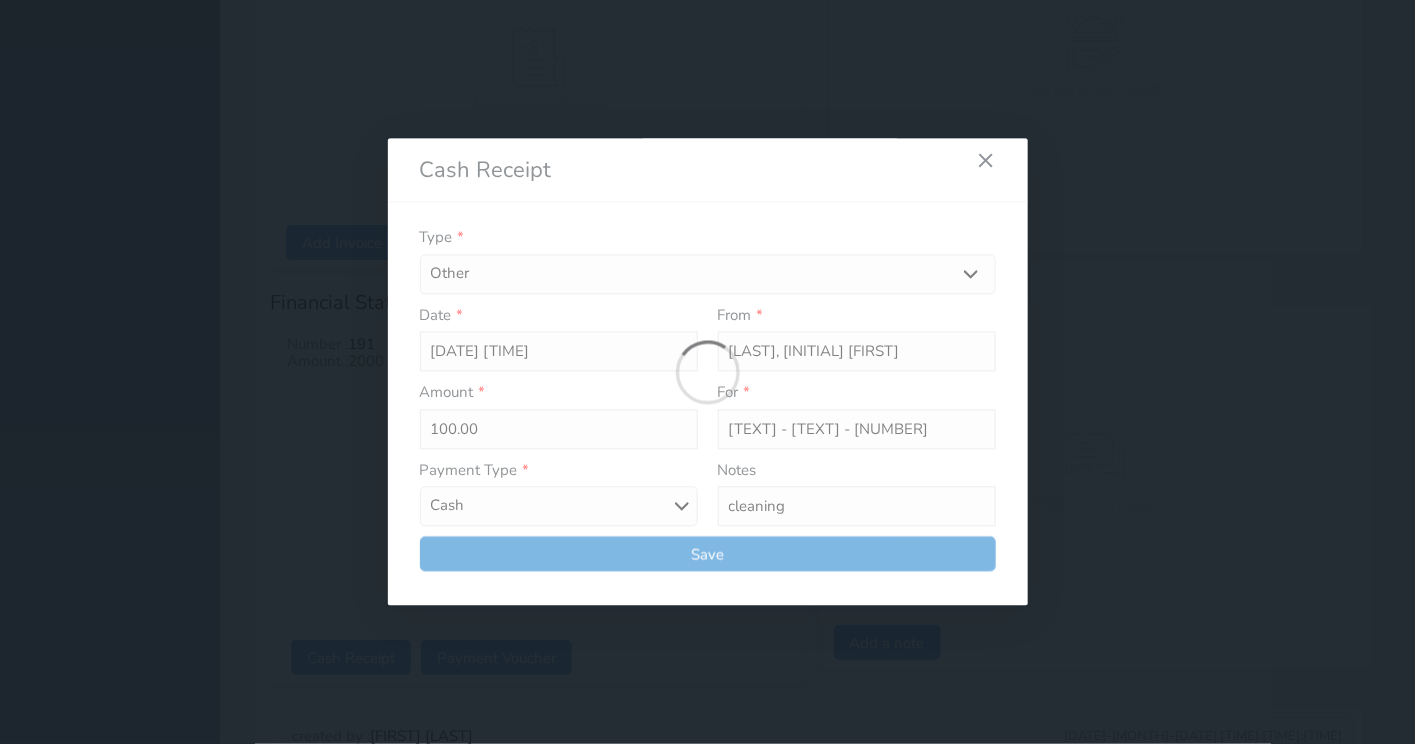 select 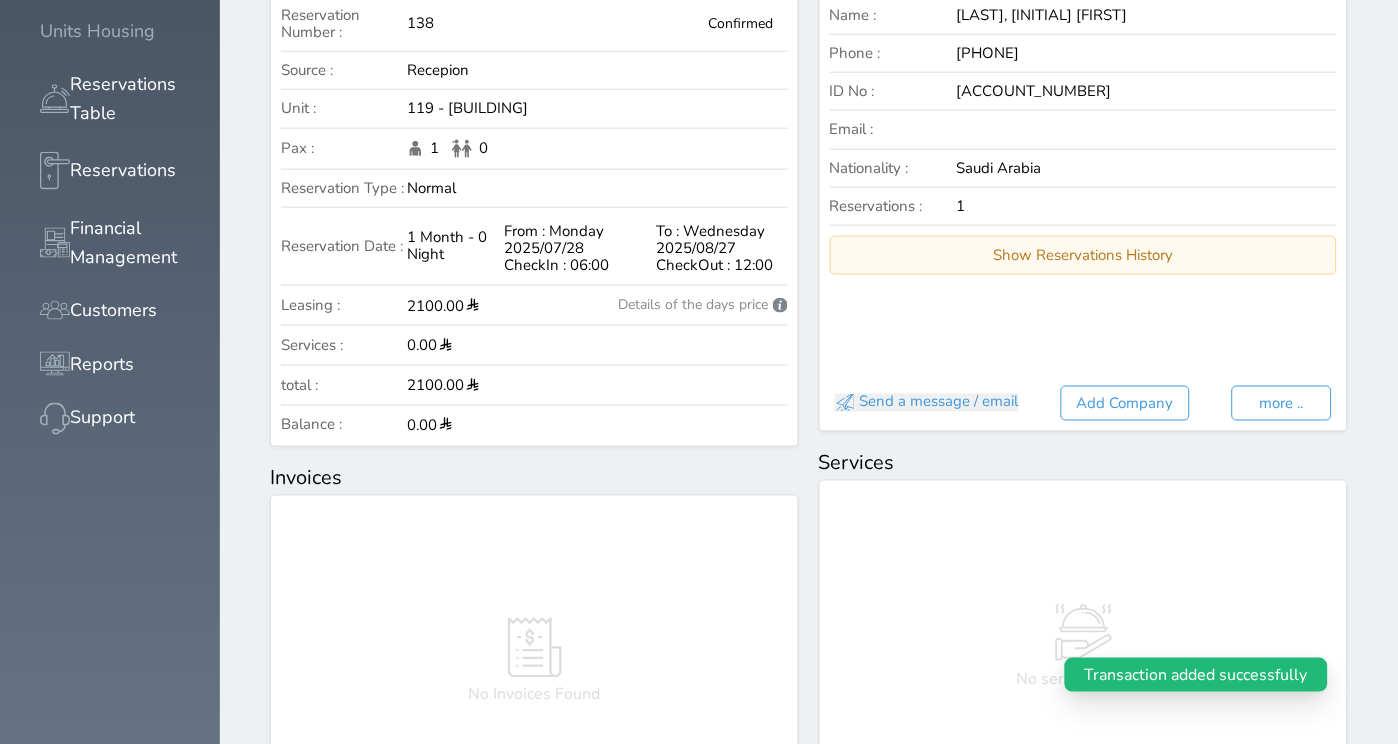 scroll, scrollTop: 16, scrollLeft: 0, axis: vertical 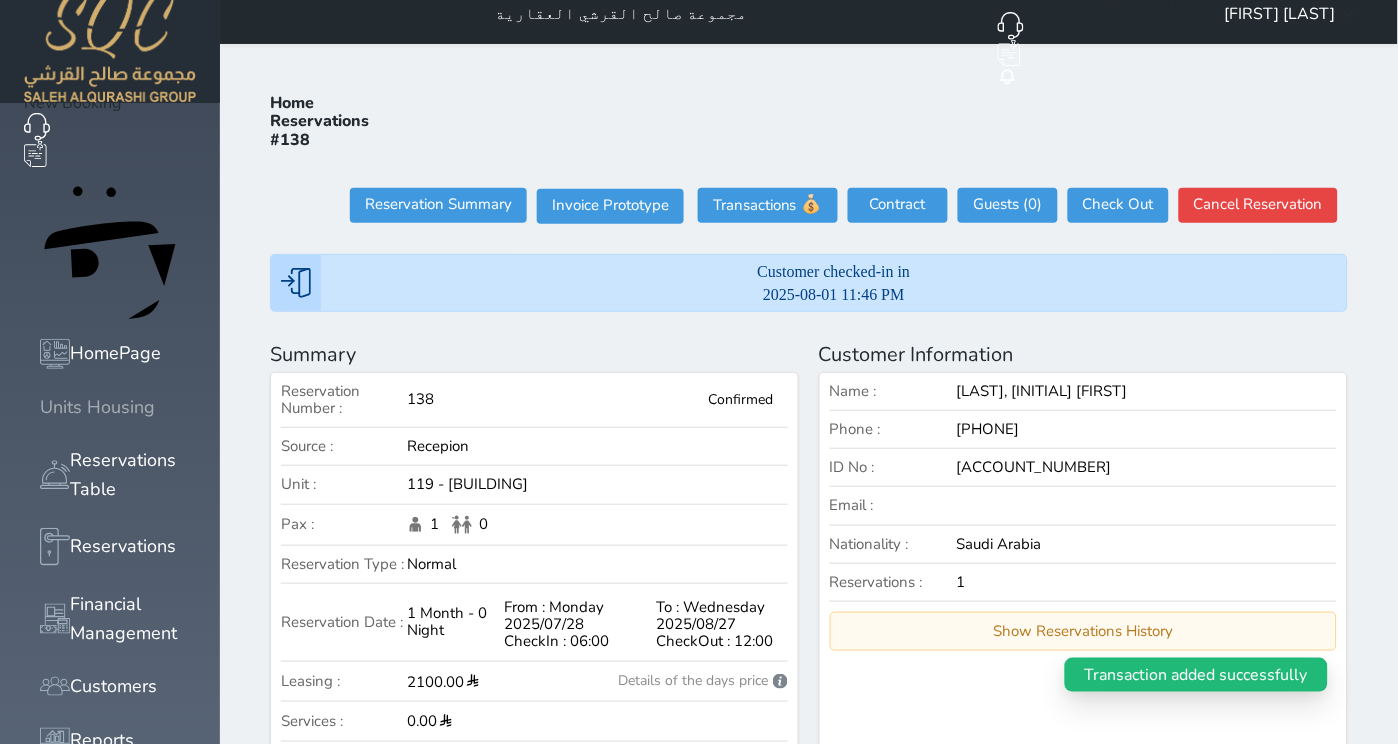click 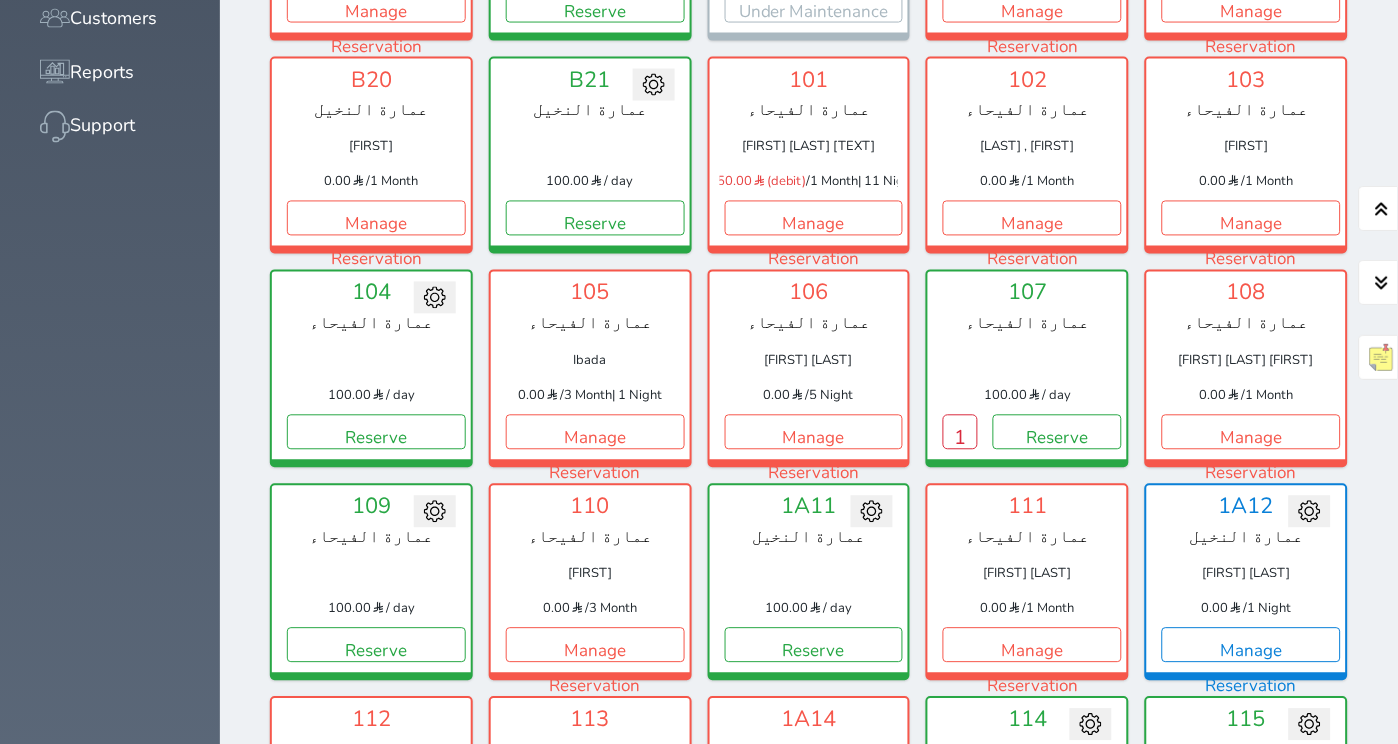 scroll, scrollTop: 705, scrollLeft: 0, axis: vertical 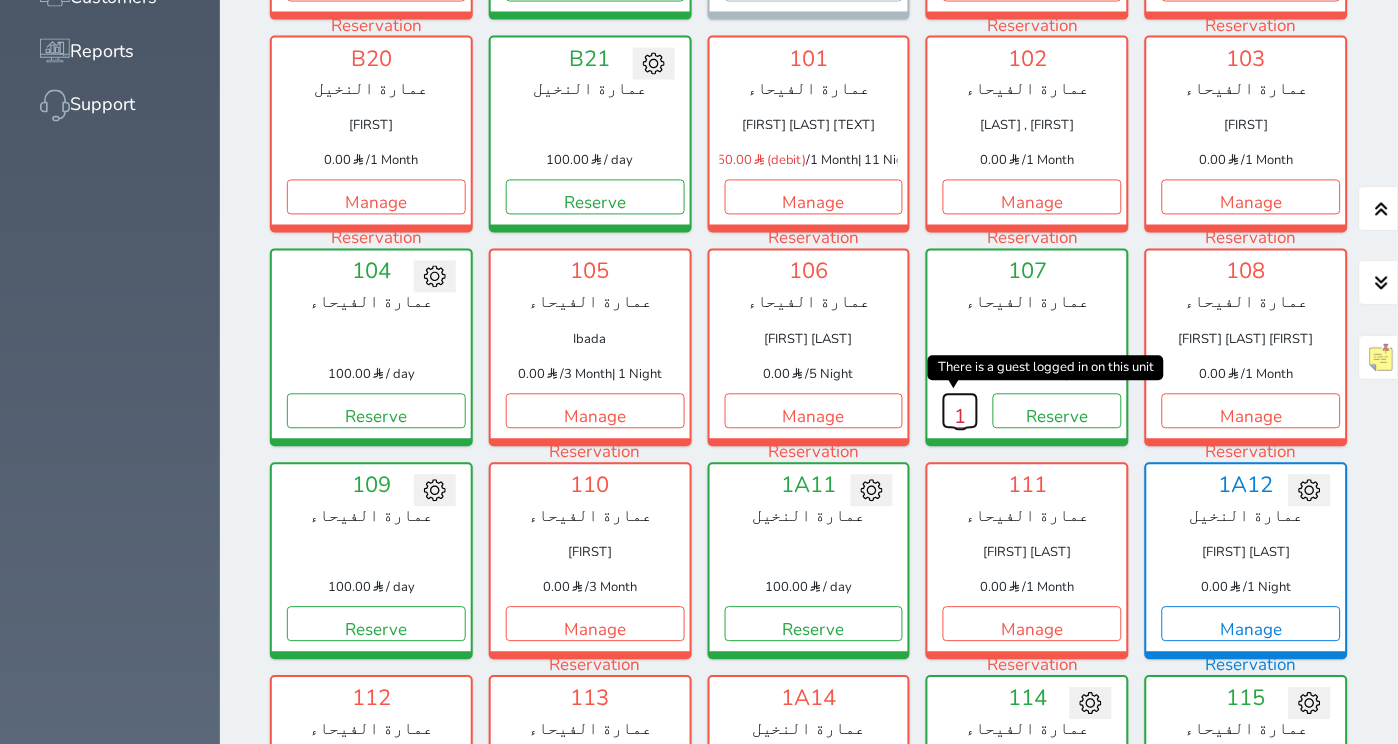 click on "1" at bounding box center (960, 411) 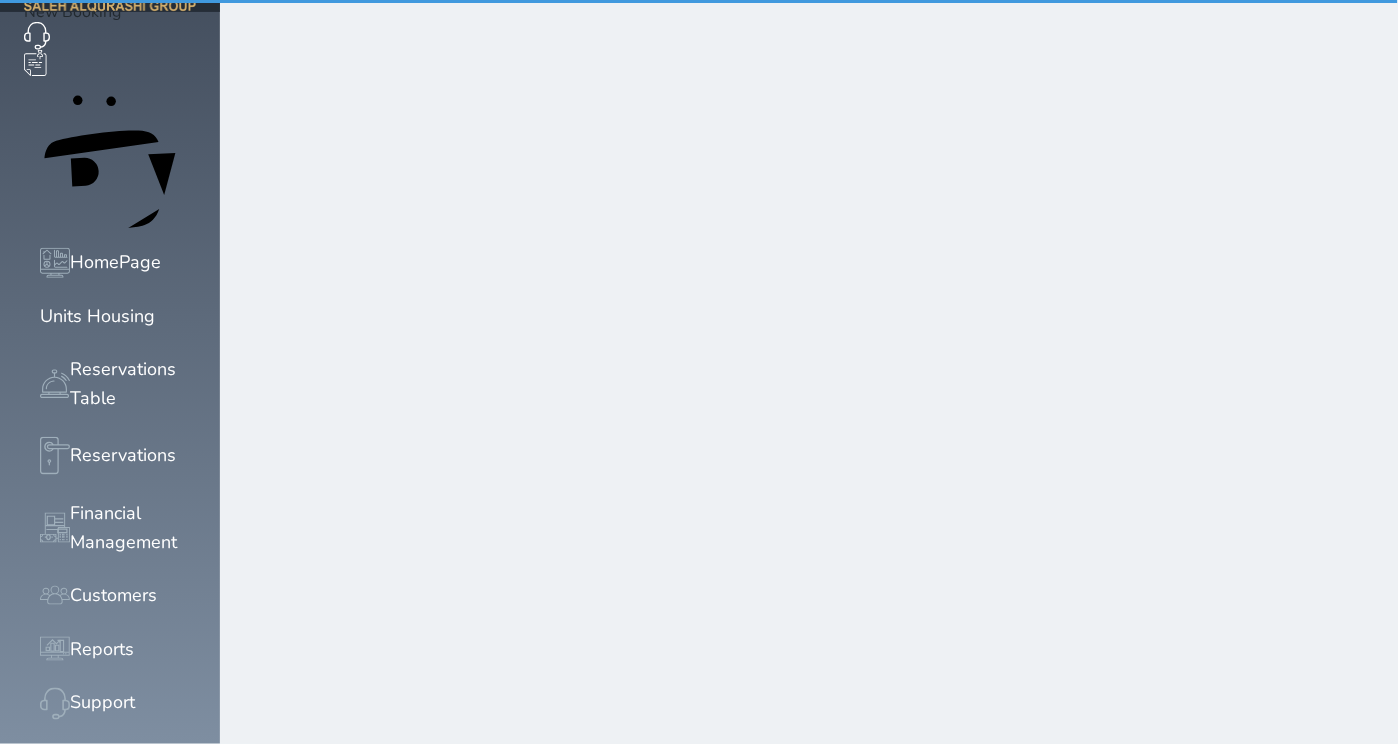 scroll, scrollTop: 0, scrollLeft: 0, axis: both 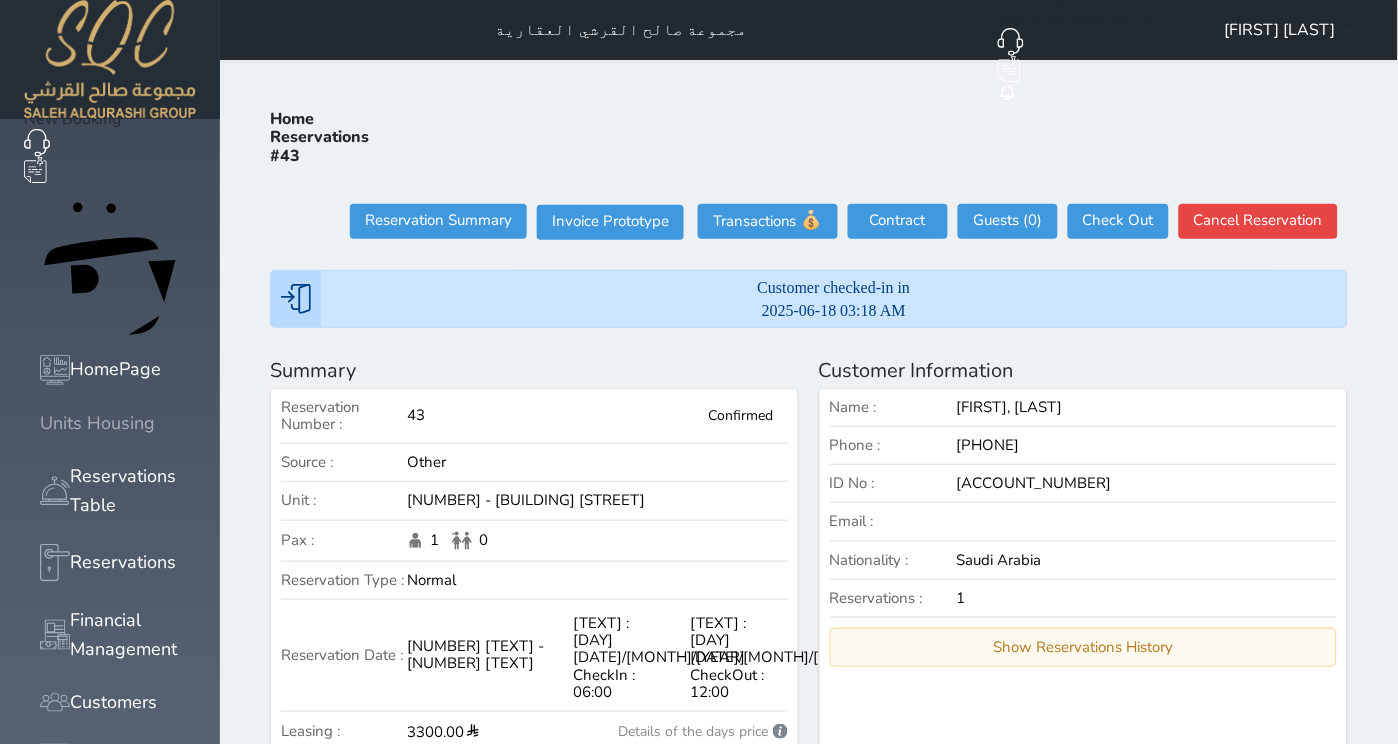 click on "Units Housing" at bounding box center [97, 423] 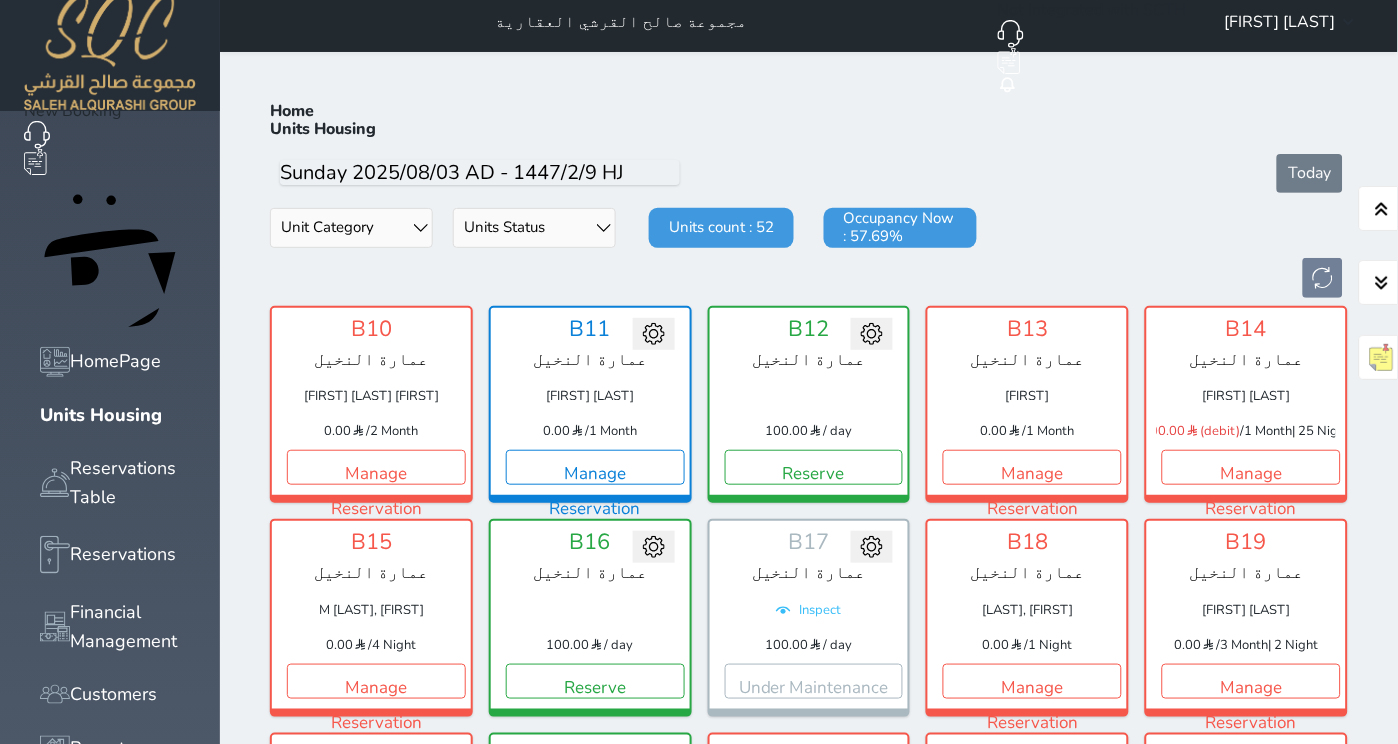 scroll, scrollTop: 1, scrollLeft: 0, axis: vertical 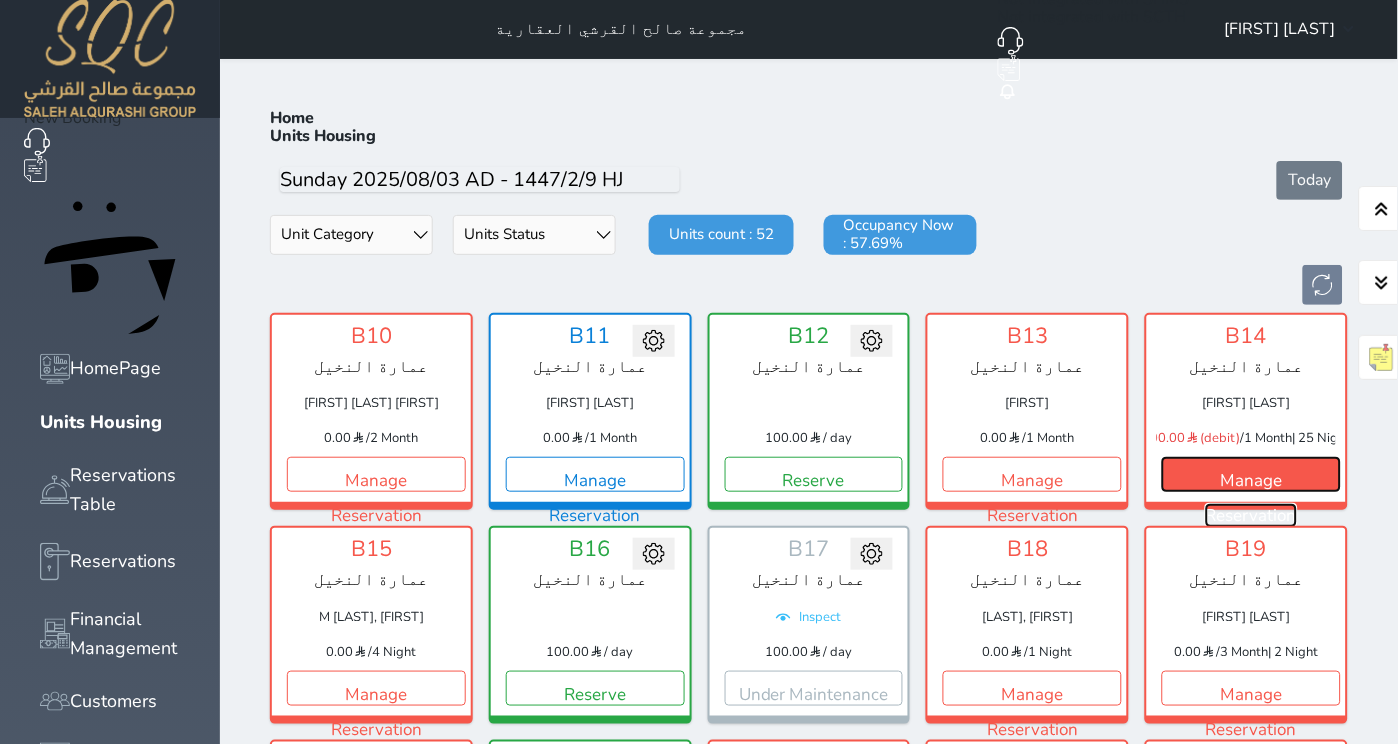 click on "Manage Reservation" at bounding box center (1251, 474) 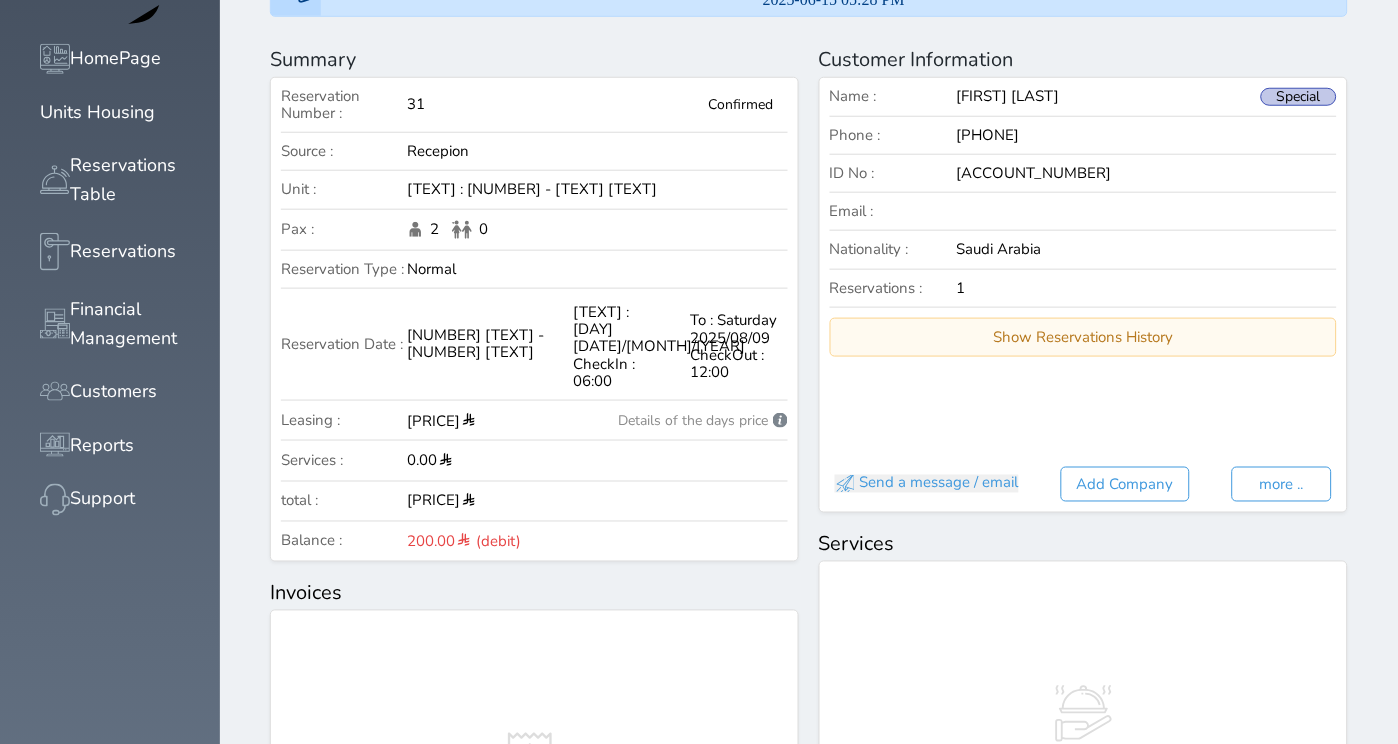 scroll, scrollTop: 310, scrollLeft: 0, axis: vertical 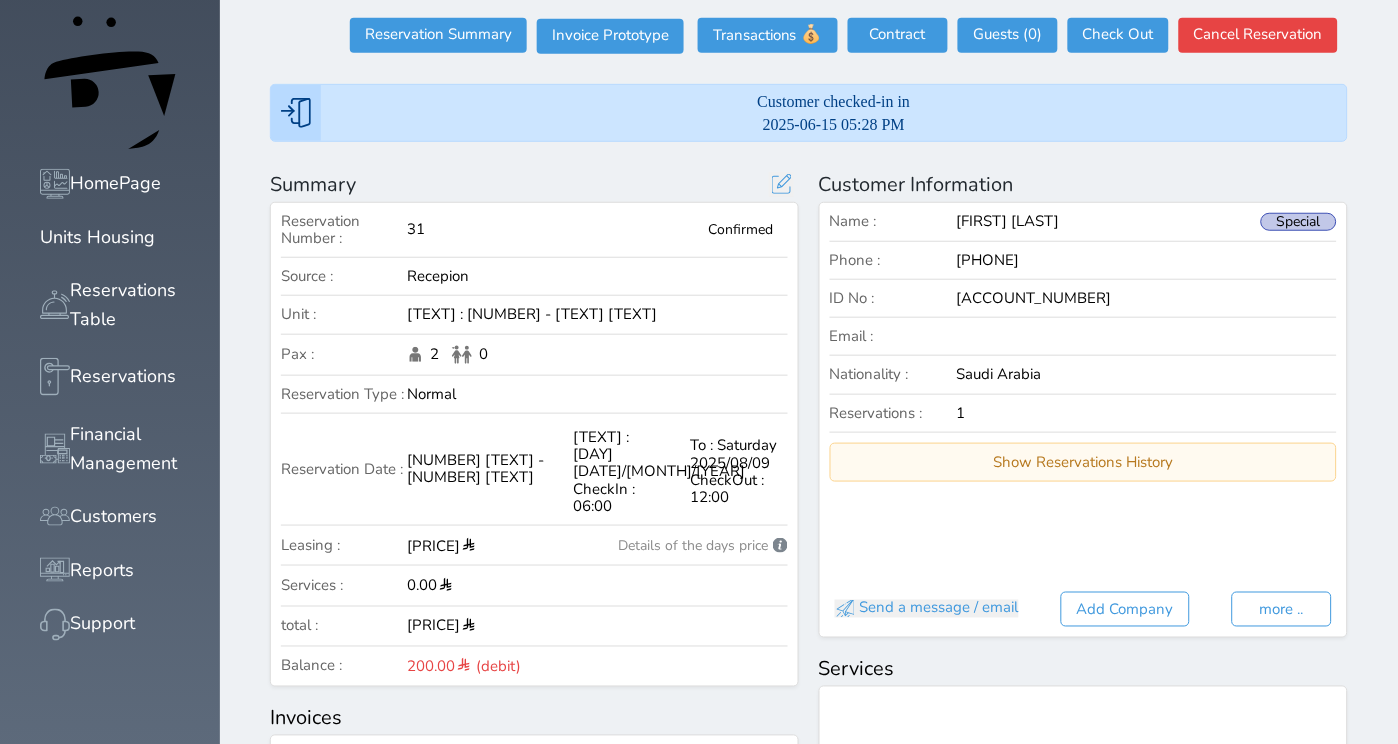 click on "[TEXT]           [TEXT]                       [TEXT] :     [TEXT]     [TEXT] :     [TEXT] [TEXT]     ( [TEXT] [TEXT] [TEXT] [TEXT] [TEXT] [TEXT] [TEXT] [TEXT] )   [TEXT] :       [TEXT] :           [TEXT] :     [NUMBER]     [TEXT] :           [TEXT] :     [TEXT]   [TEXT] :     [TEXT]                       [TEXT] :     [TEXT]   [TEXT] :     [NUMBER]                 [NUMBER]   [TEXT] :     [TEXT]                       [TEXT]" at bounding box center [534, 845] 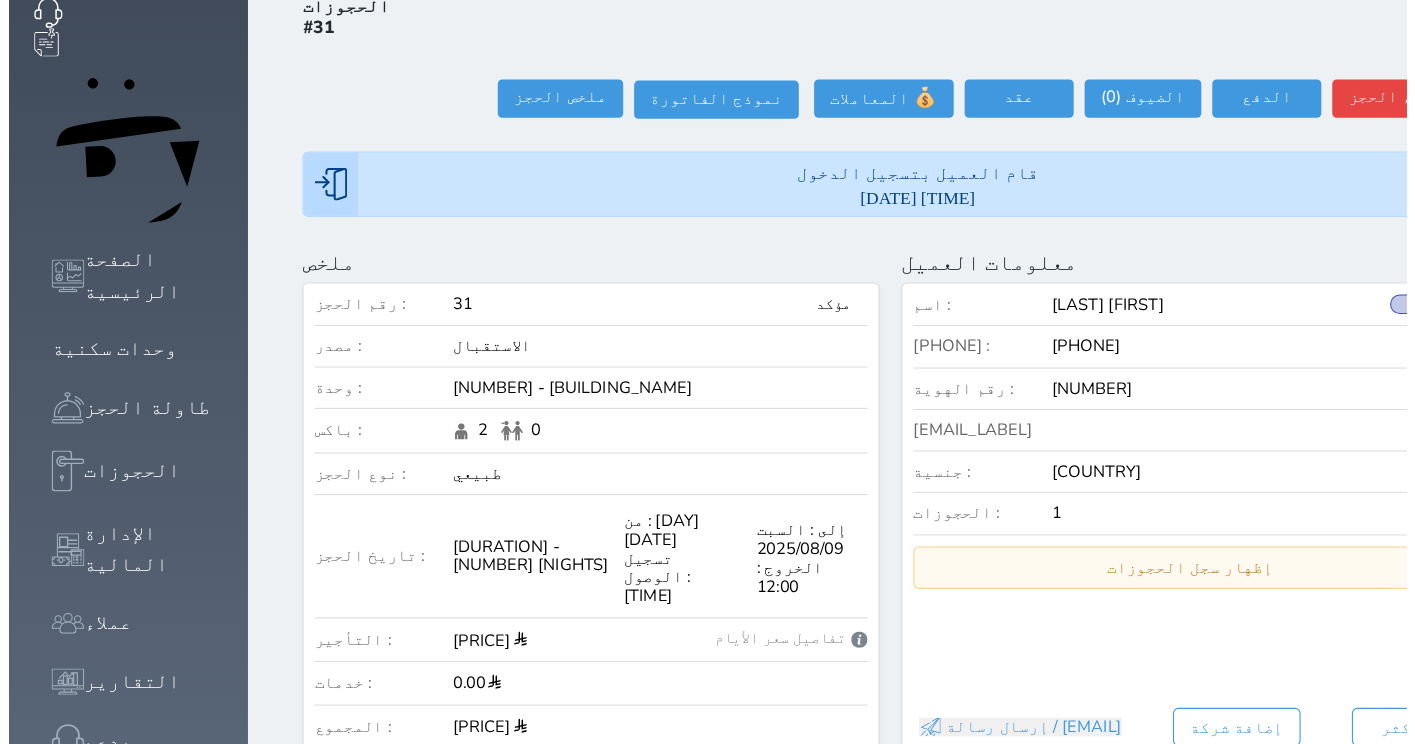 scroll, scrollTop: 108, scrollLeft: 0, axis: vertical 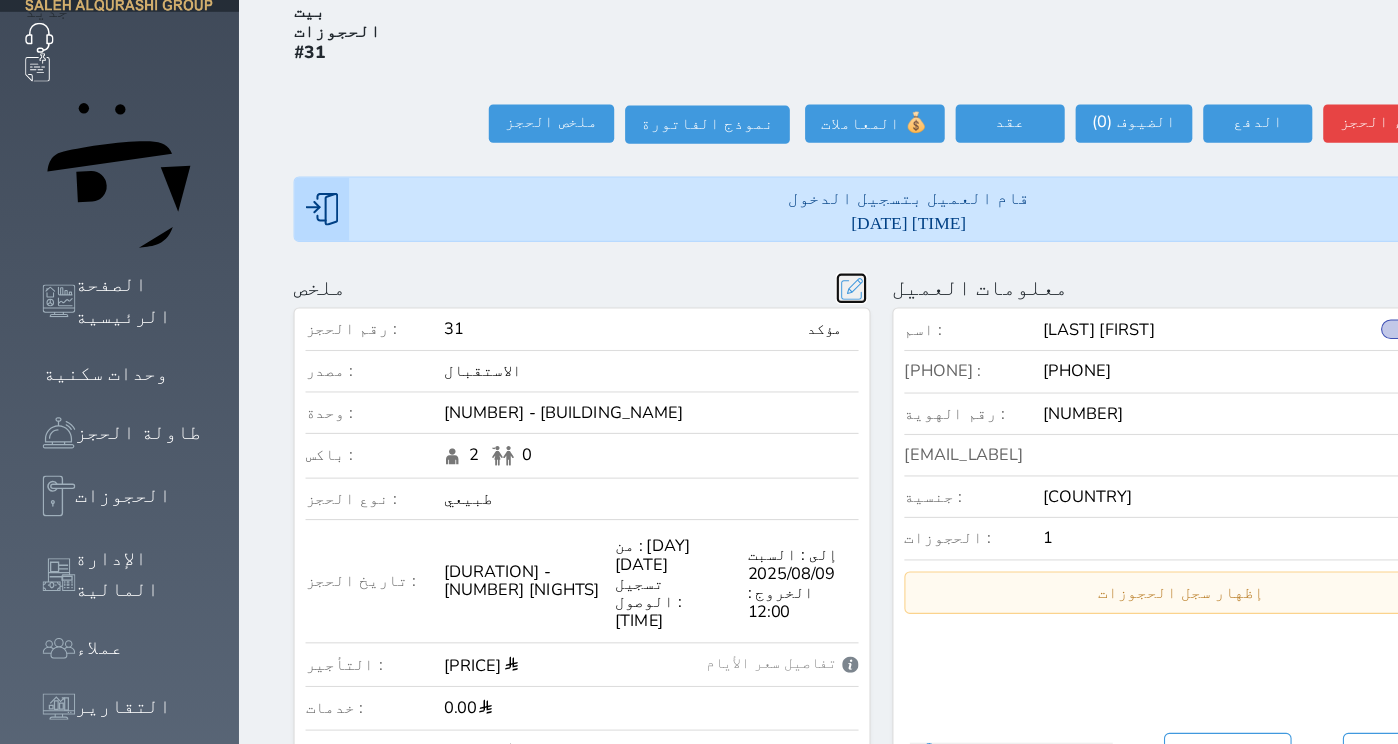 click at bounding box center [781, 264] 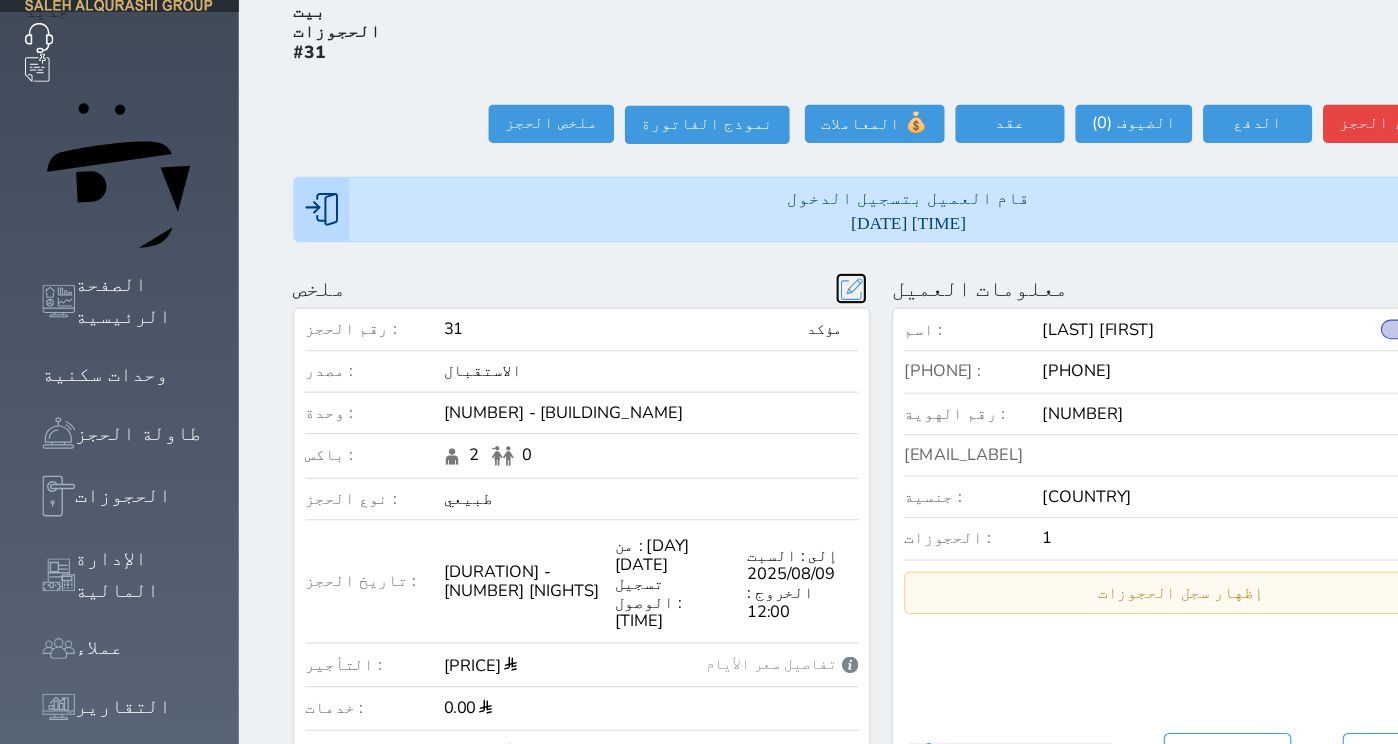 radio on "false" 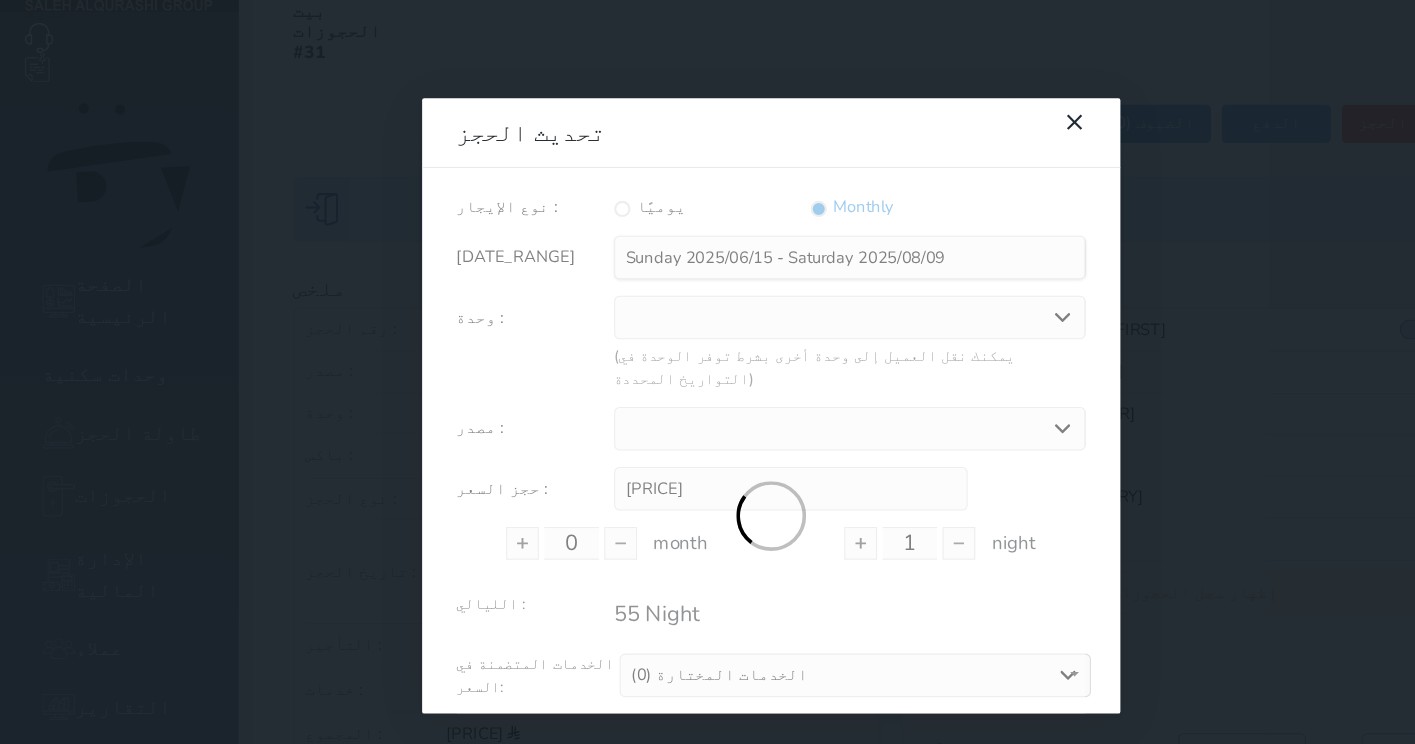 select on "33238" 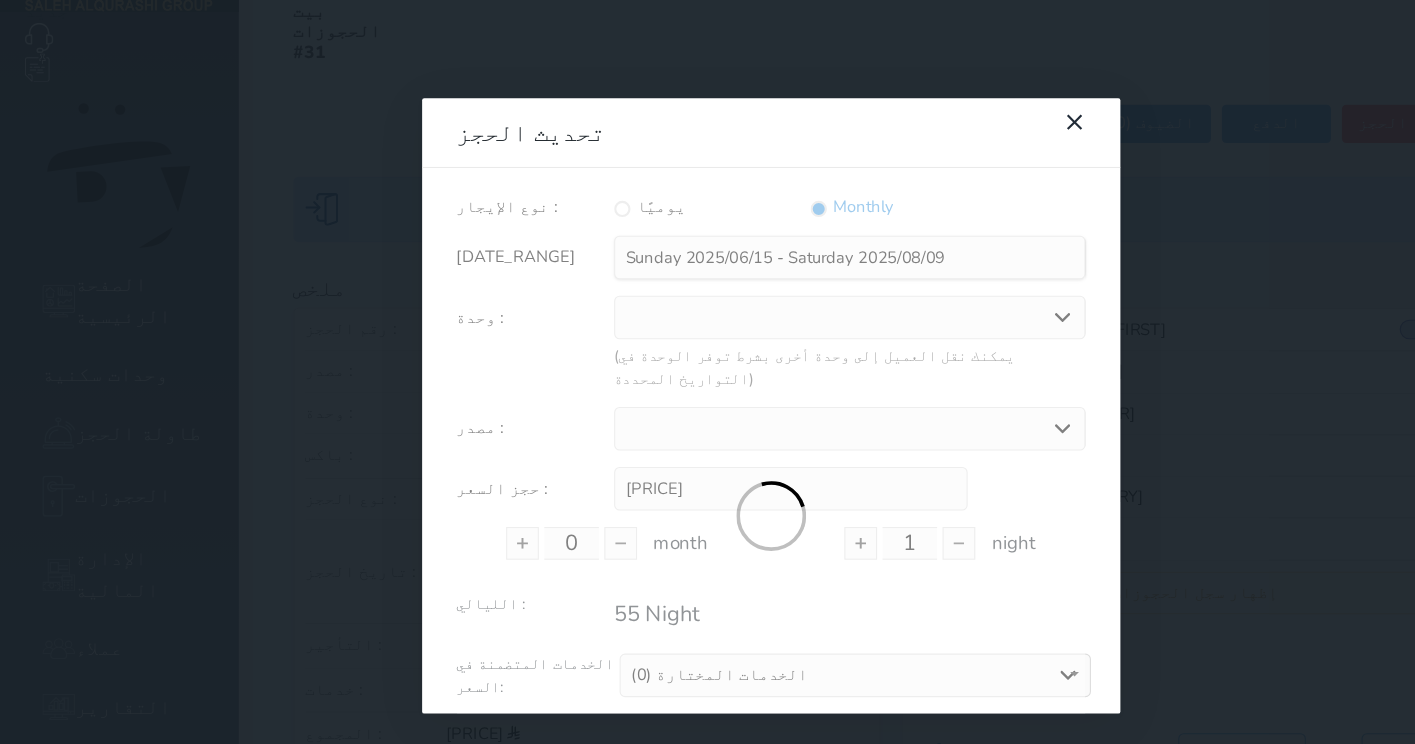 type on "1" 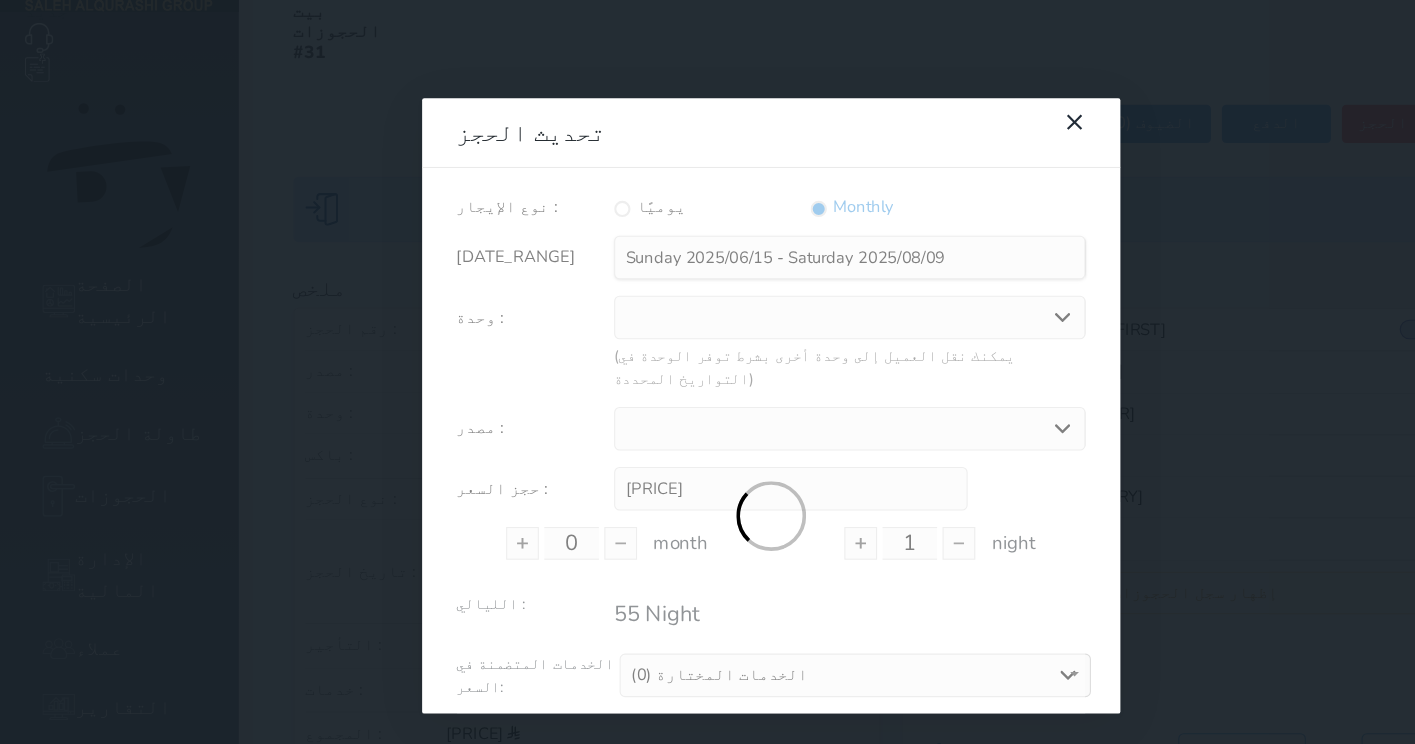type on "25" 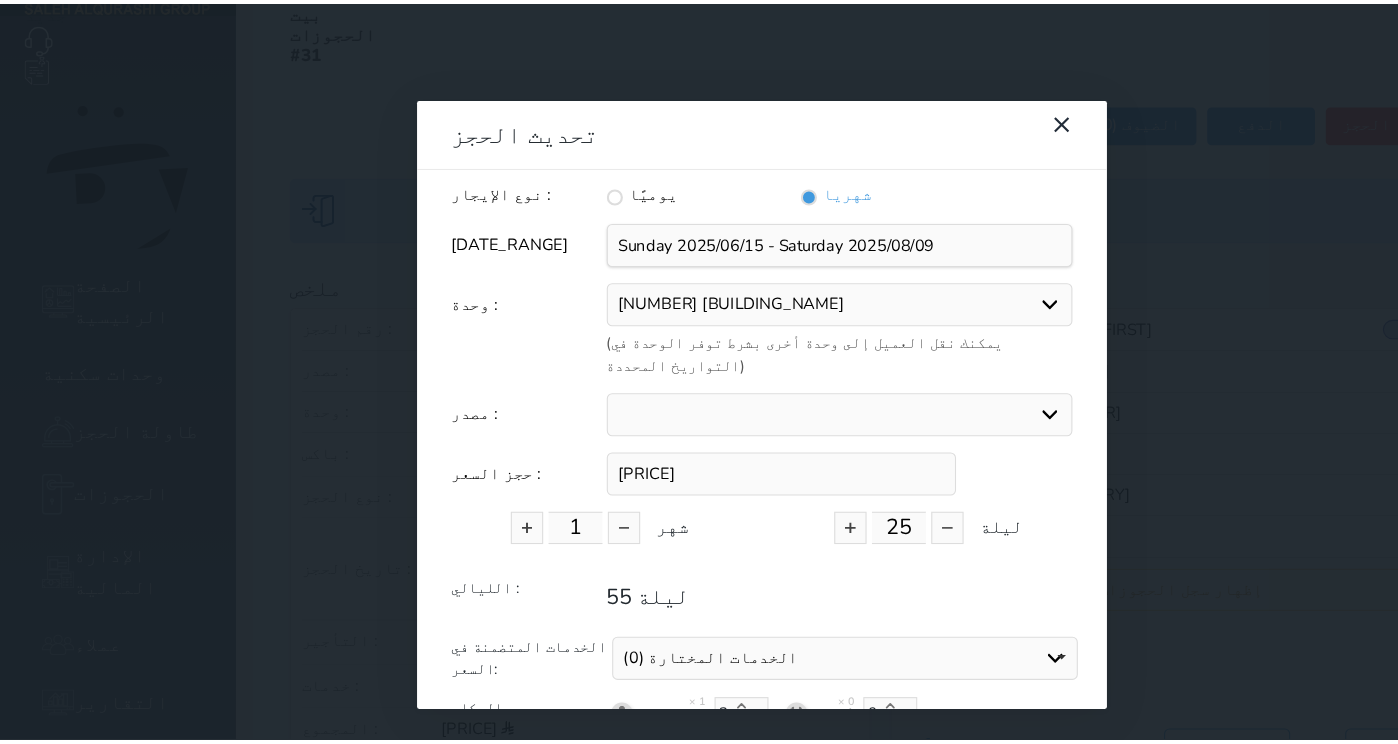 scroll, scrollTop: 0, scrollLeft: 0, axis: both 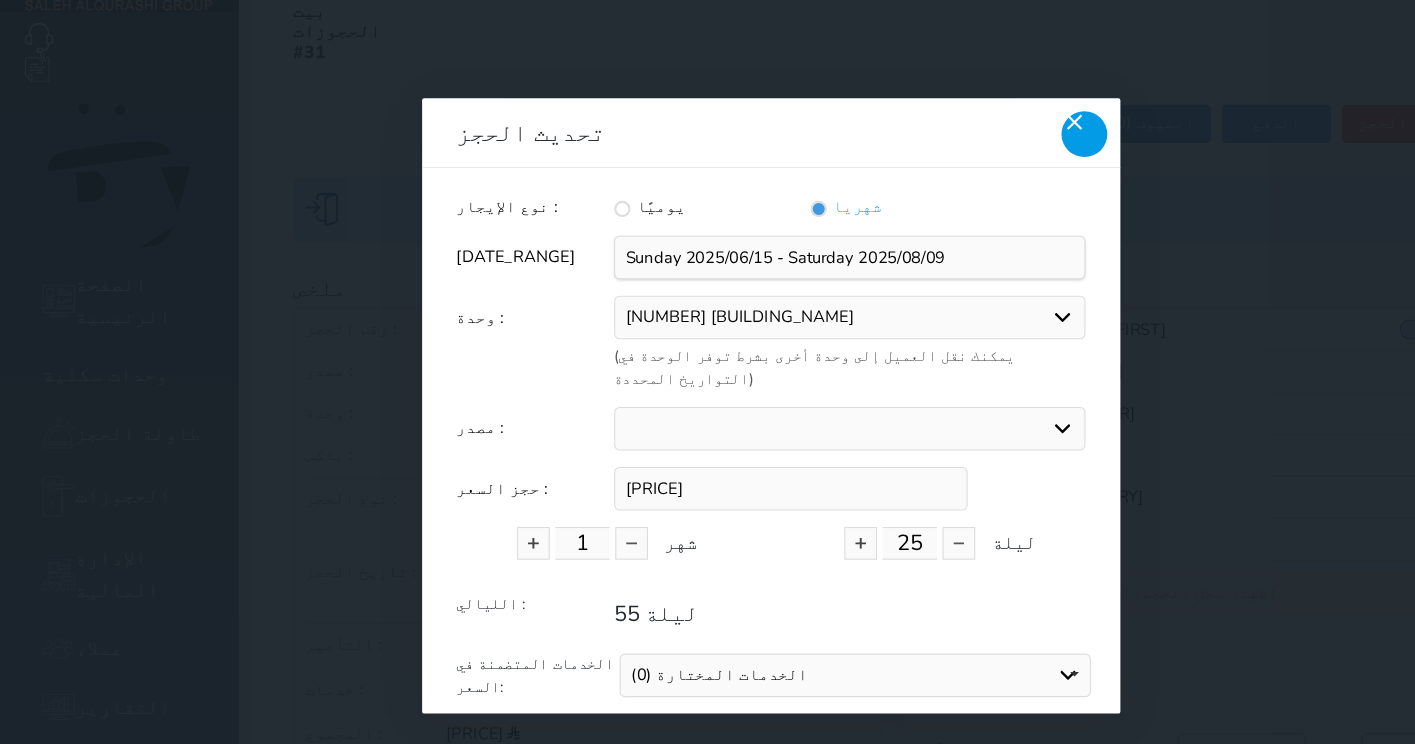 click 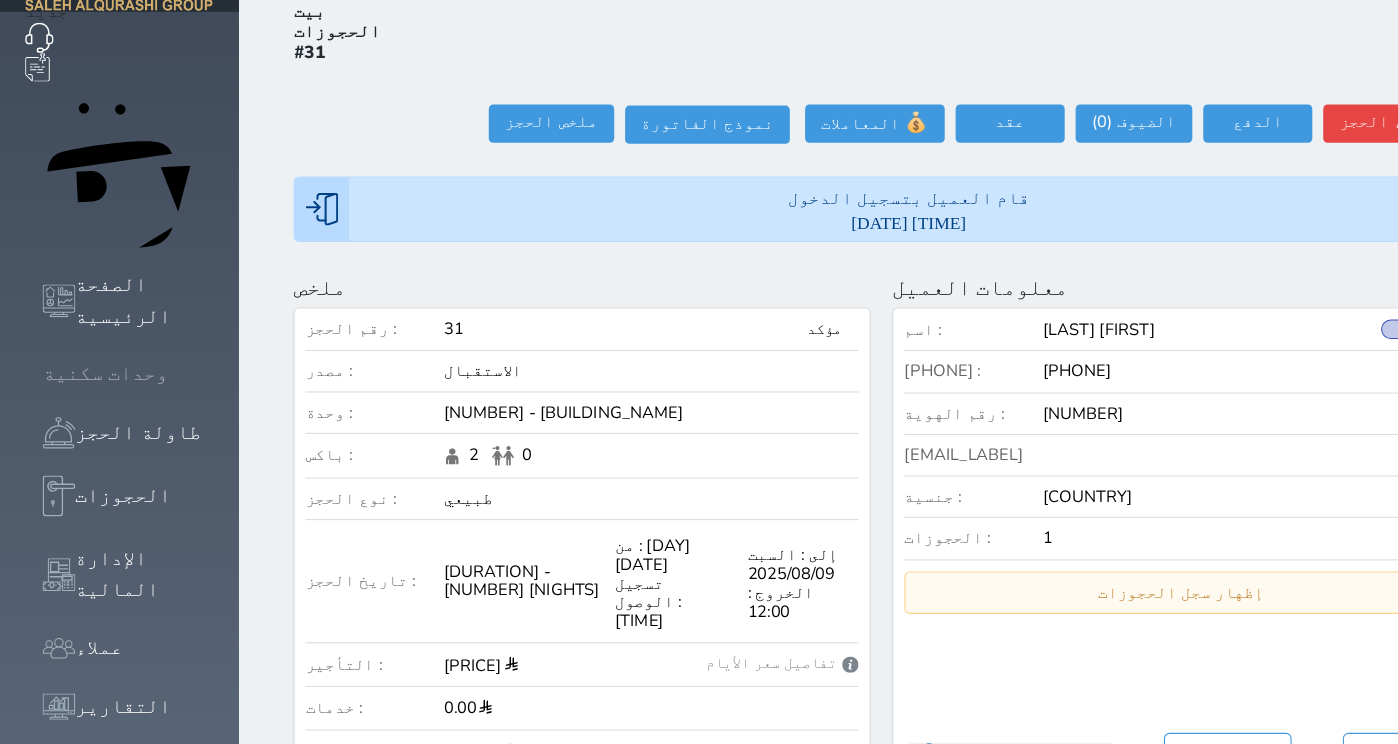 click on "وحدات سكنية" at bounding box center [97, 343] 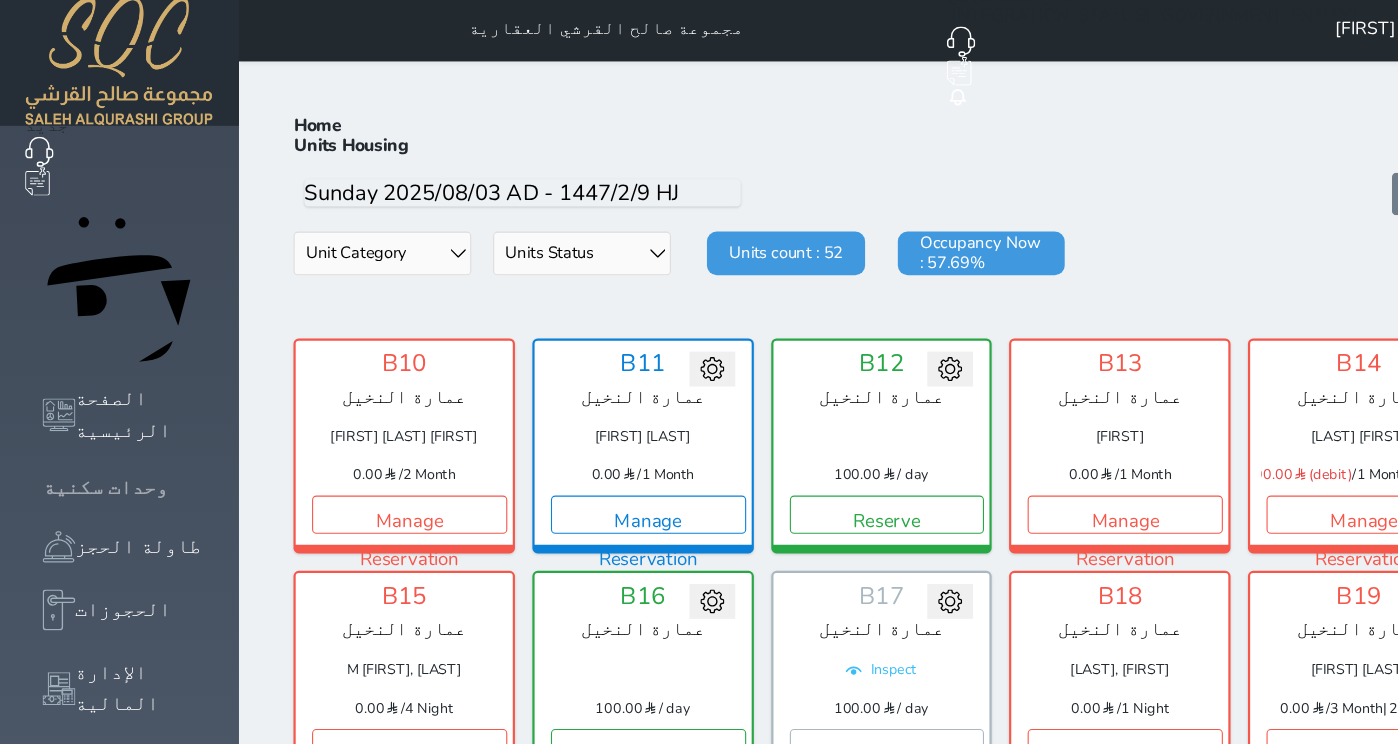 scroll, scrollTop: 0, scrollLeft: 0, axis: both 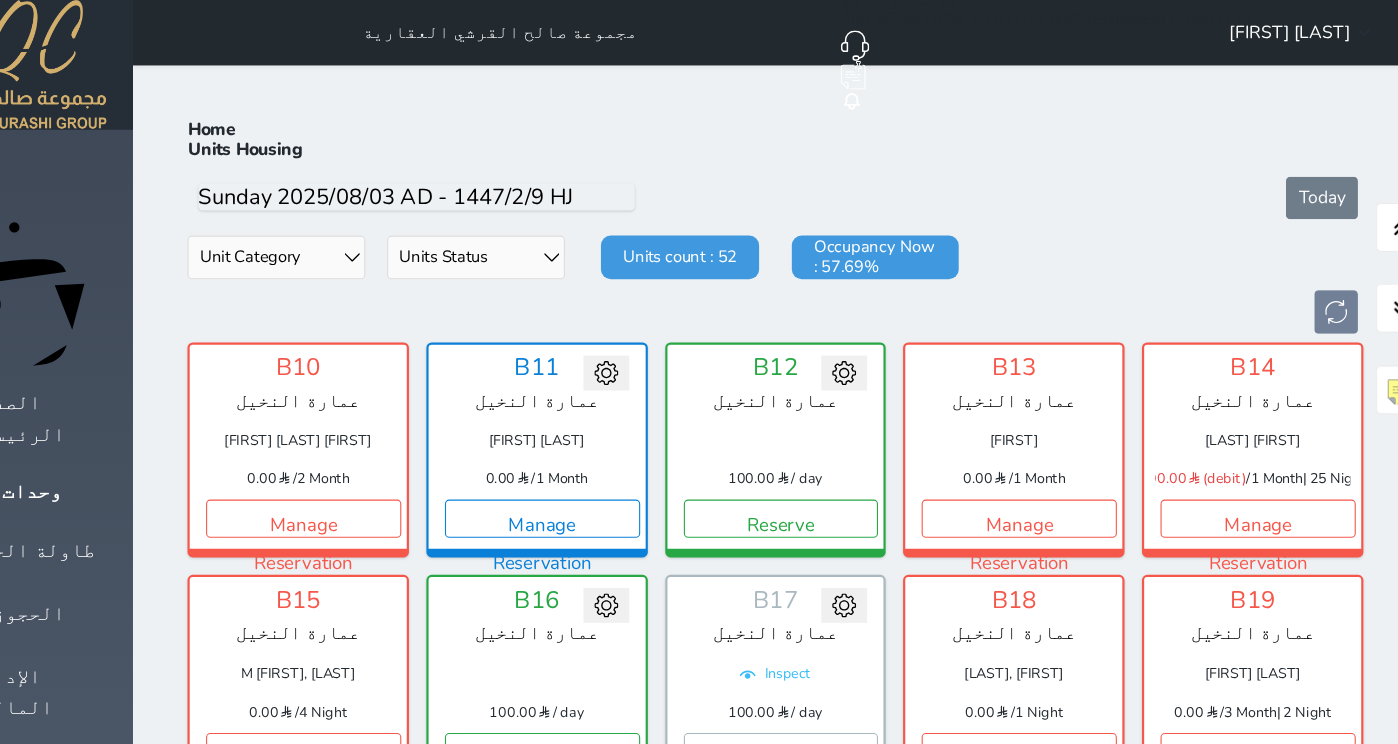 click on "Unit Category [BUILDING] [BUILDING] [BUILDING]" at bounding box center [351, 236] 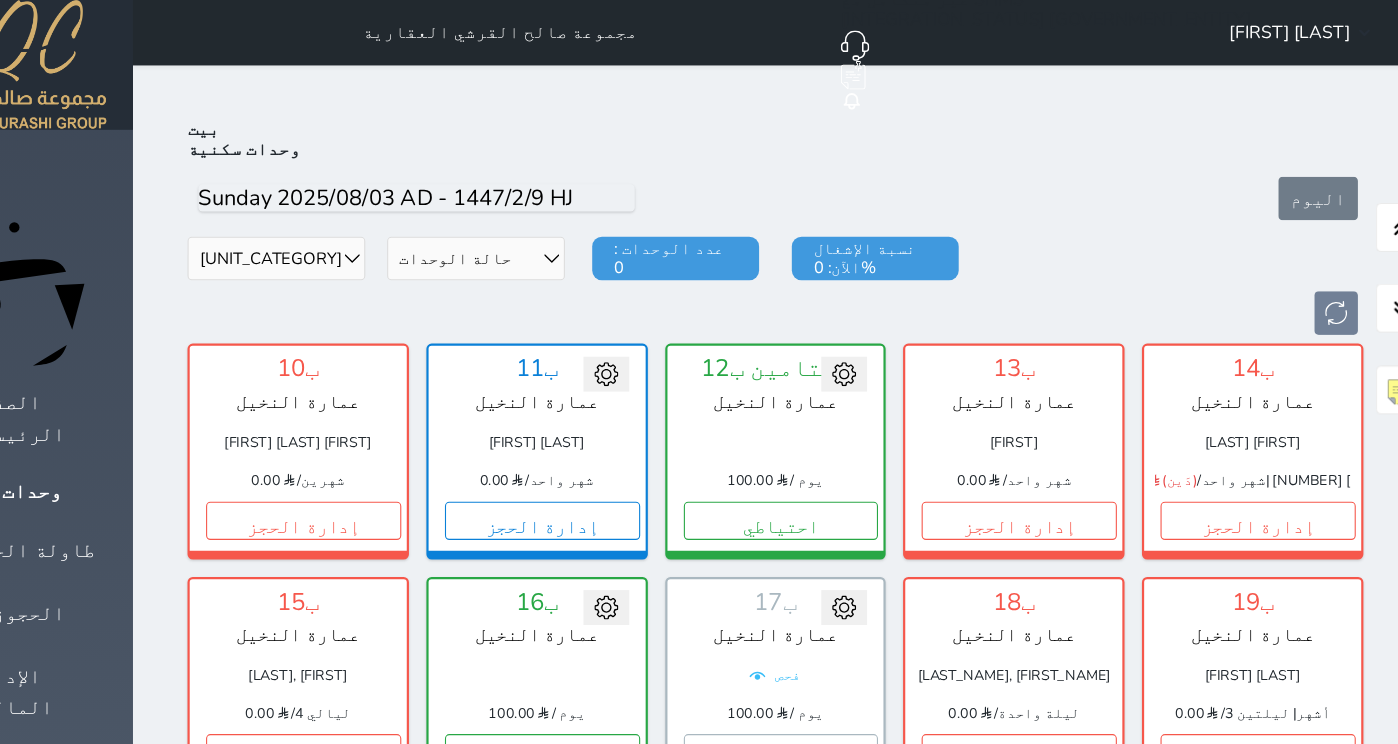 select on "[NUMBER]" 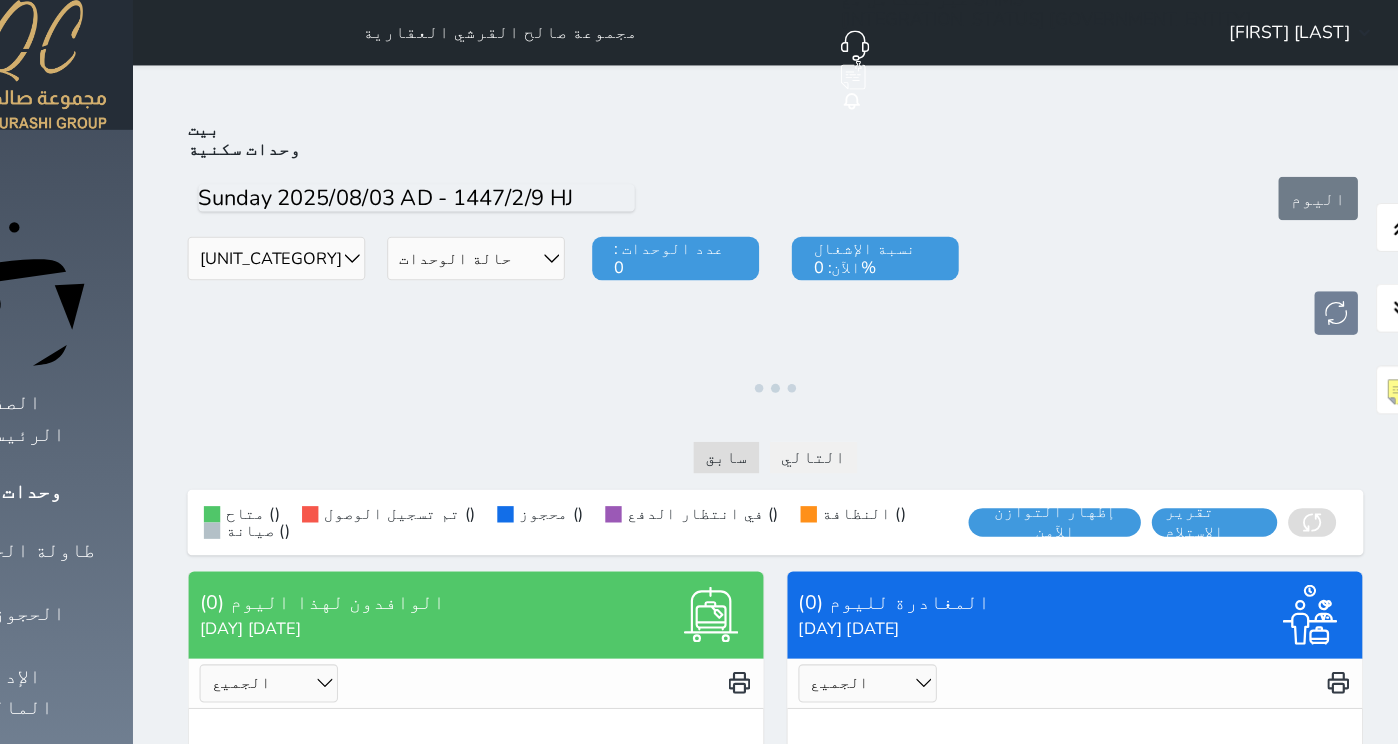 click on "حالة الوحدات متاح تحت التنظيف تحت الصيانة تم تسجيل الوصول لم يتم تسجيل الدخول" at bounding box center (534, 237) 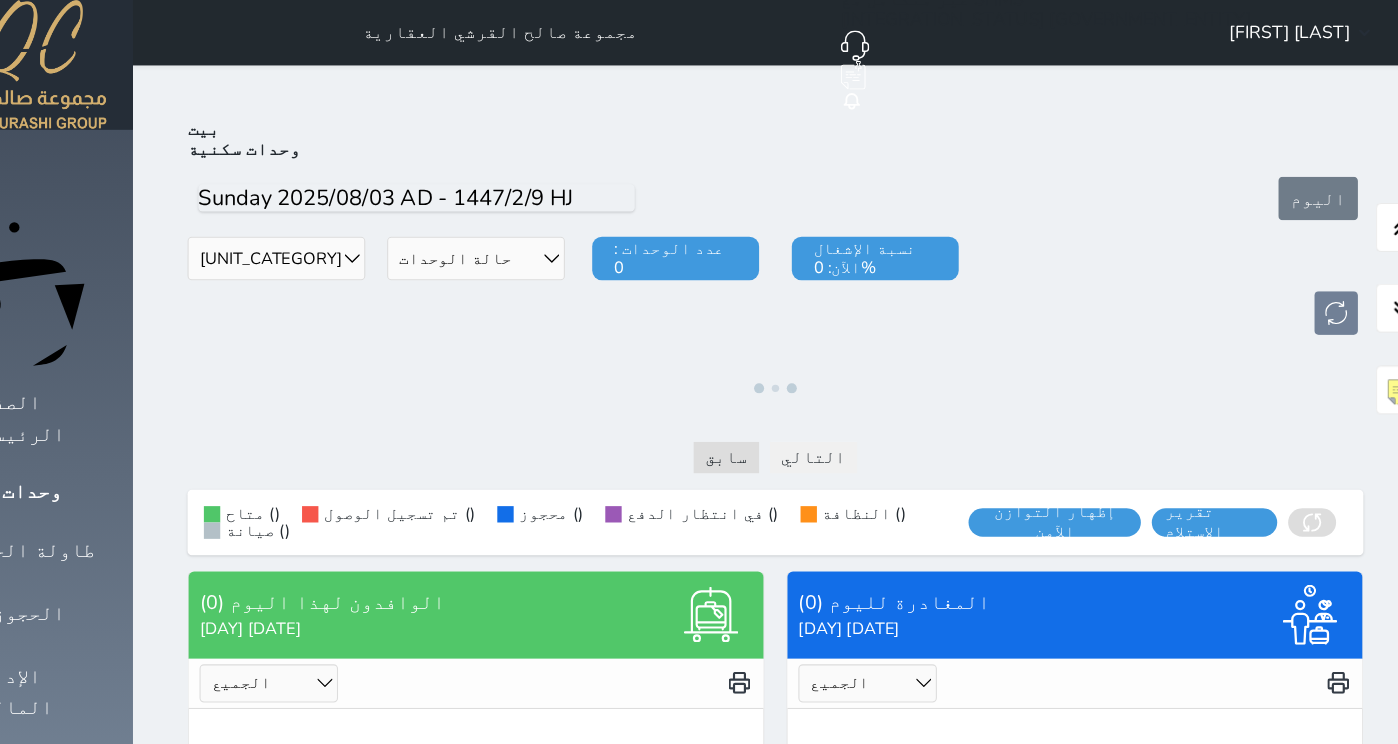 click on "حالة الوحدات متاح تحت التنظيف تحت الصيانة تم تسجيل الوصول لم يتم تسجيل الدخول" at bounding box center [534, 237] 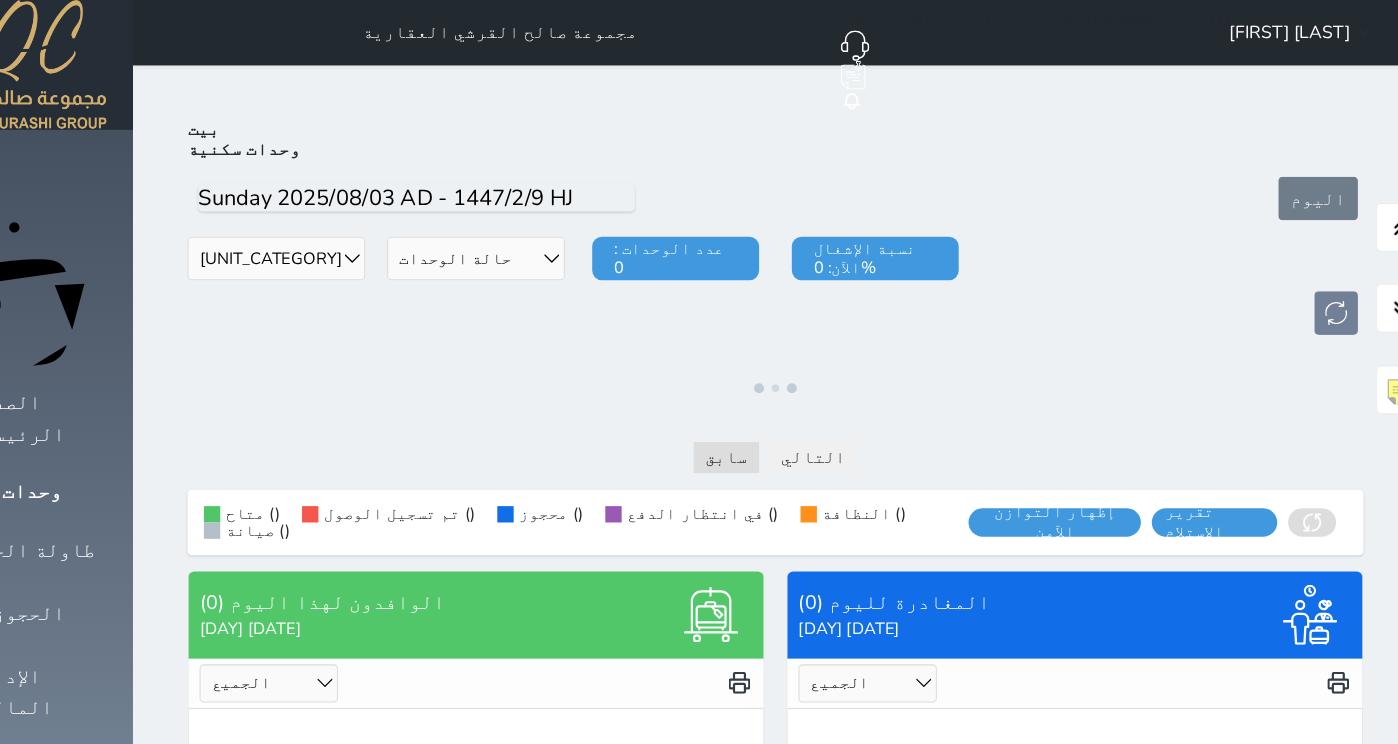 click on "حالة الوحدات متاح تحت التنظيف تحت الصيانة تم تسجيل الوصول لم يتم تسجيل الدخول" at bounding box center [534, 237] 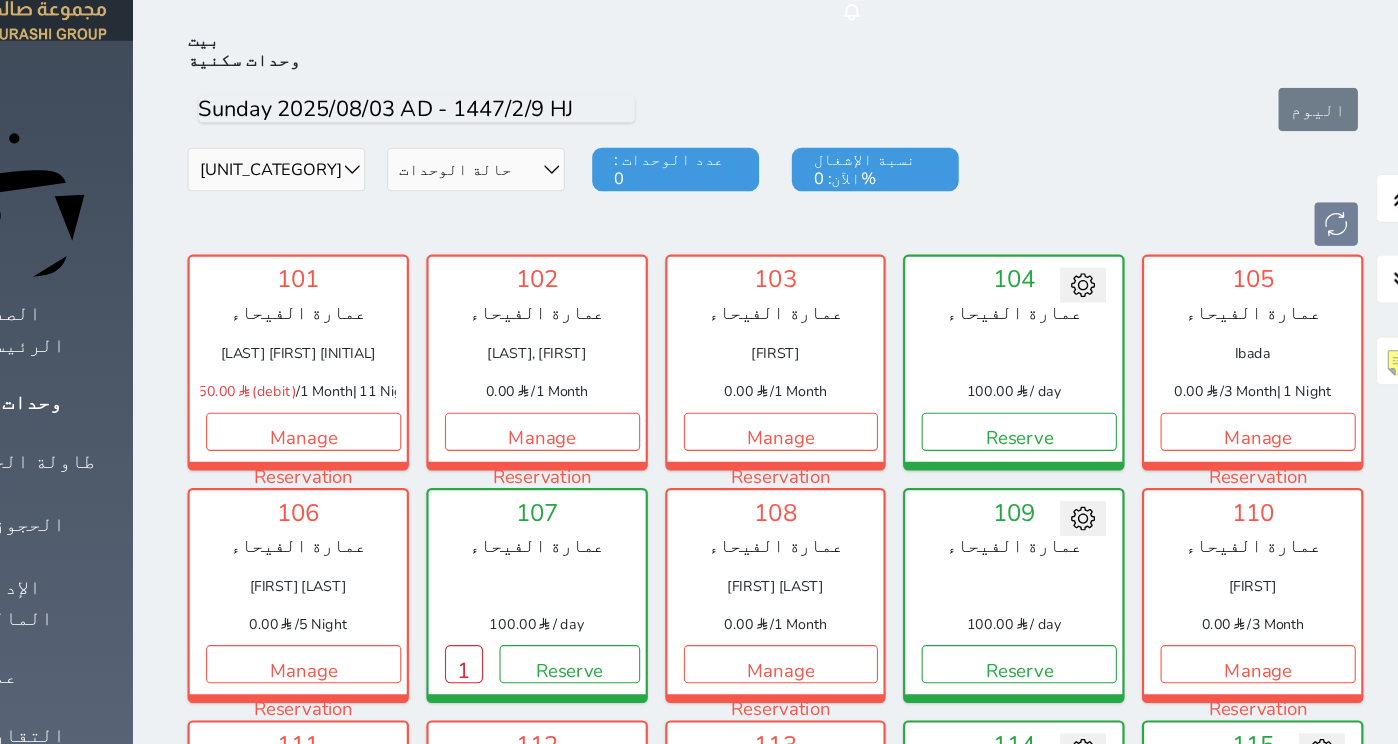 scroll, scrollTop: 55, scrollLeft: 0, axis: vertical 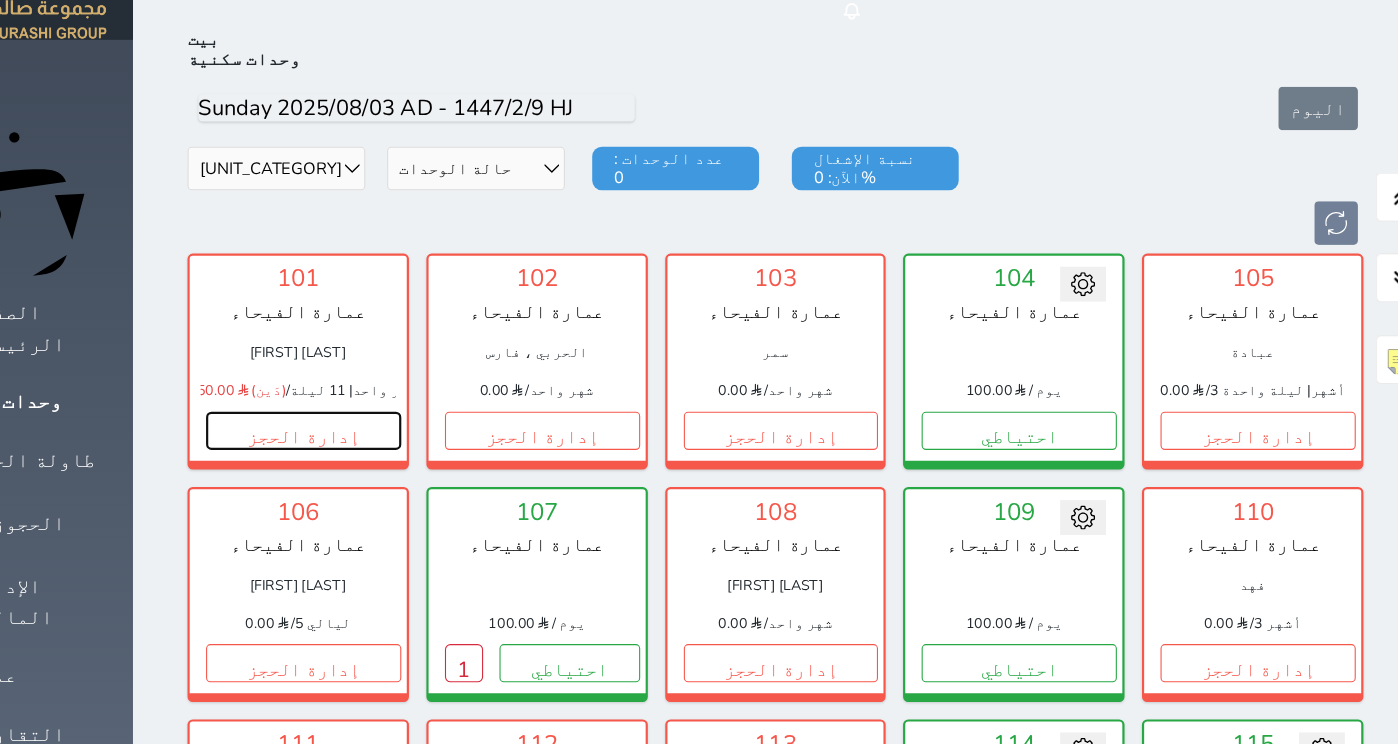 click on "إدارة الحجز" at bounding box center [376, 428] 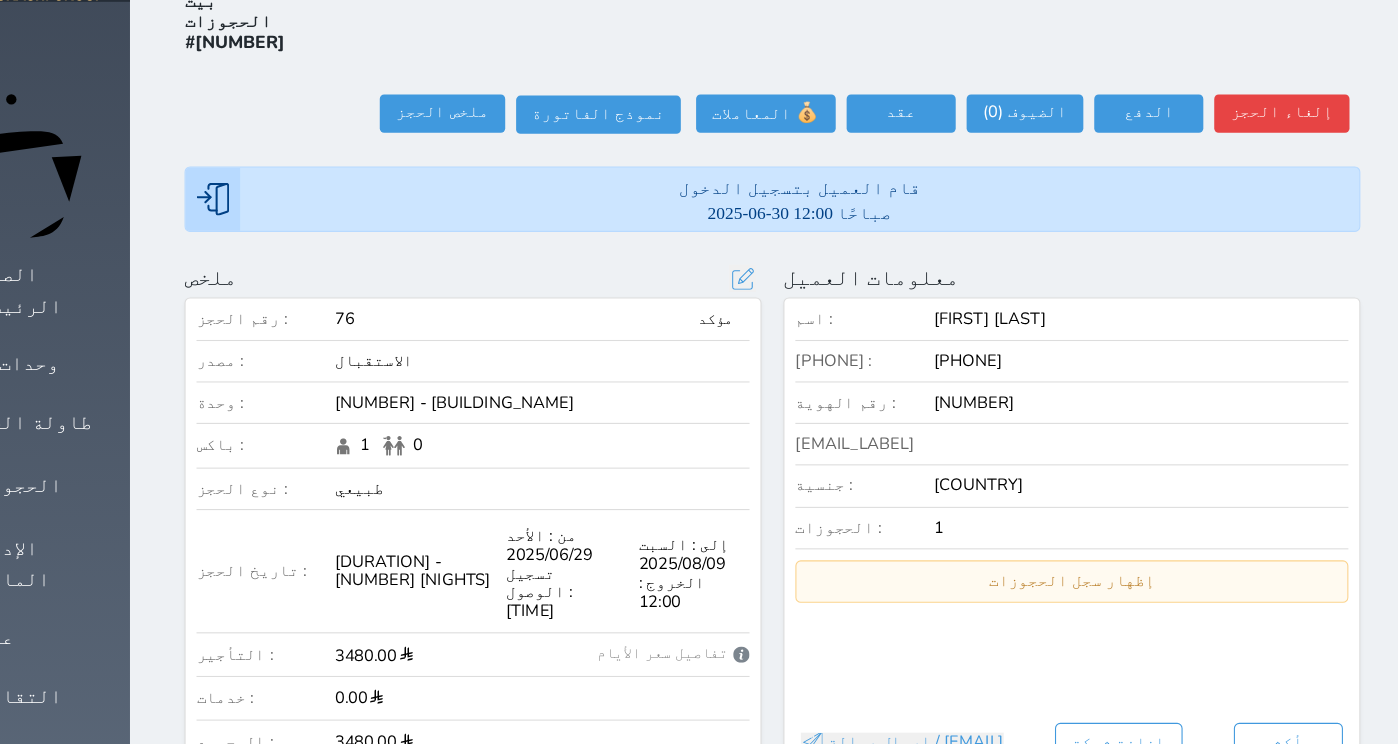 scroll, scrollTop: 0, scrollLeft: 0, axis: both 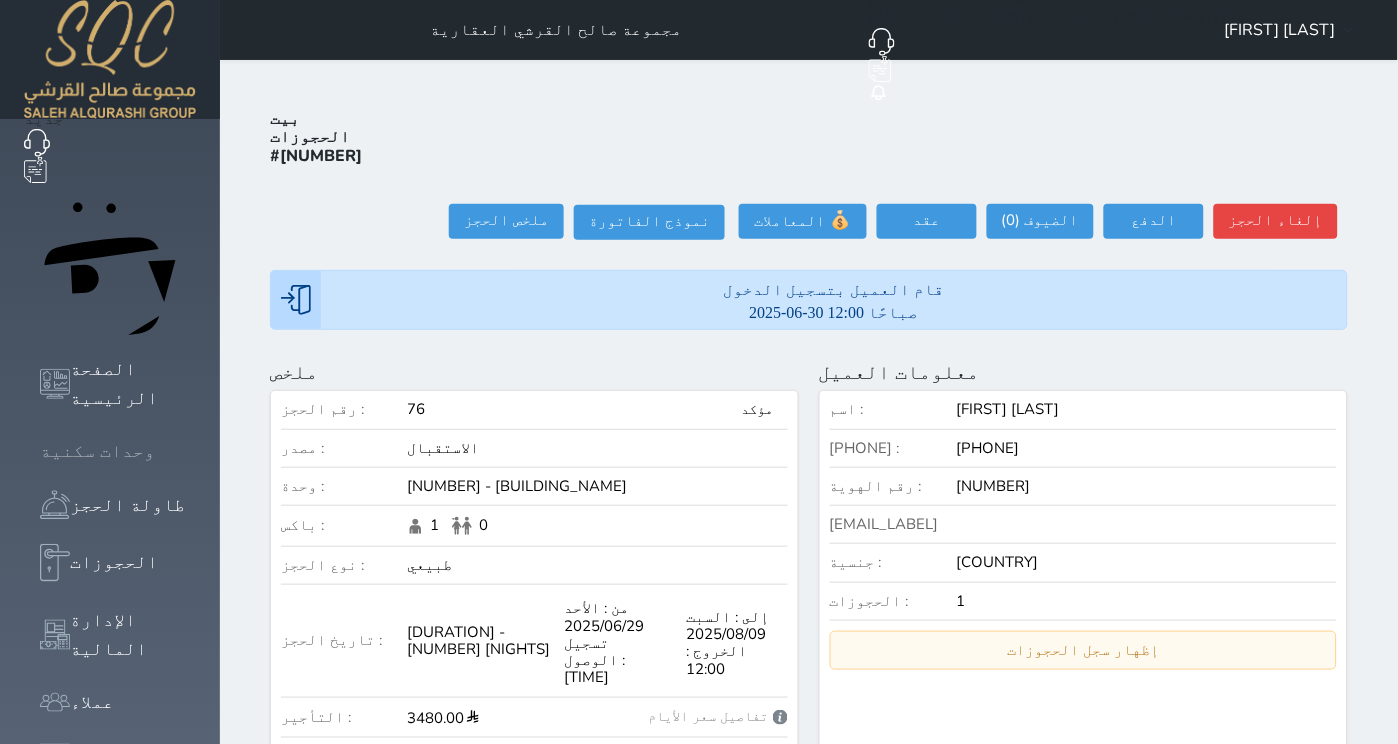 click 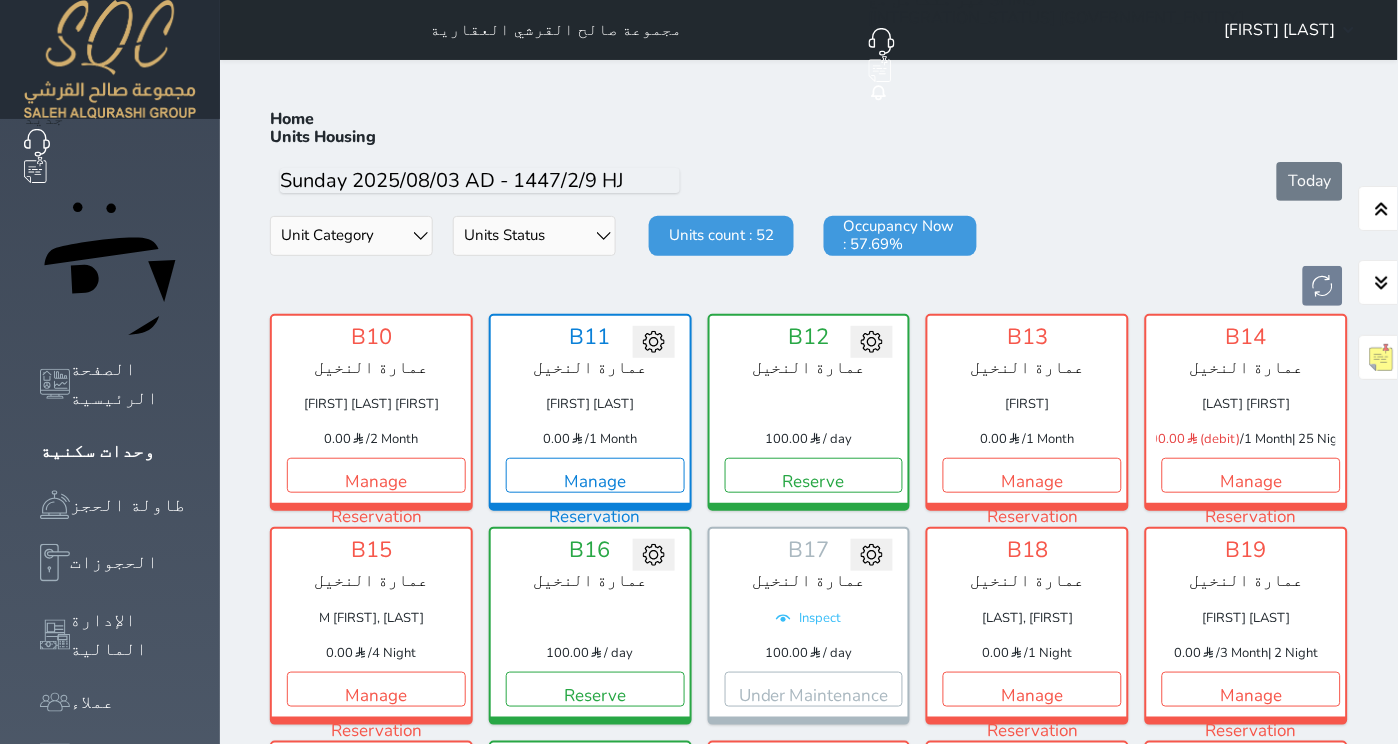 scroll, scrollTop: 55, scrollLeft: 0, axis: vertical 